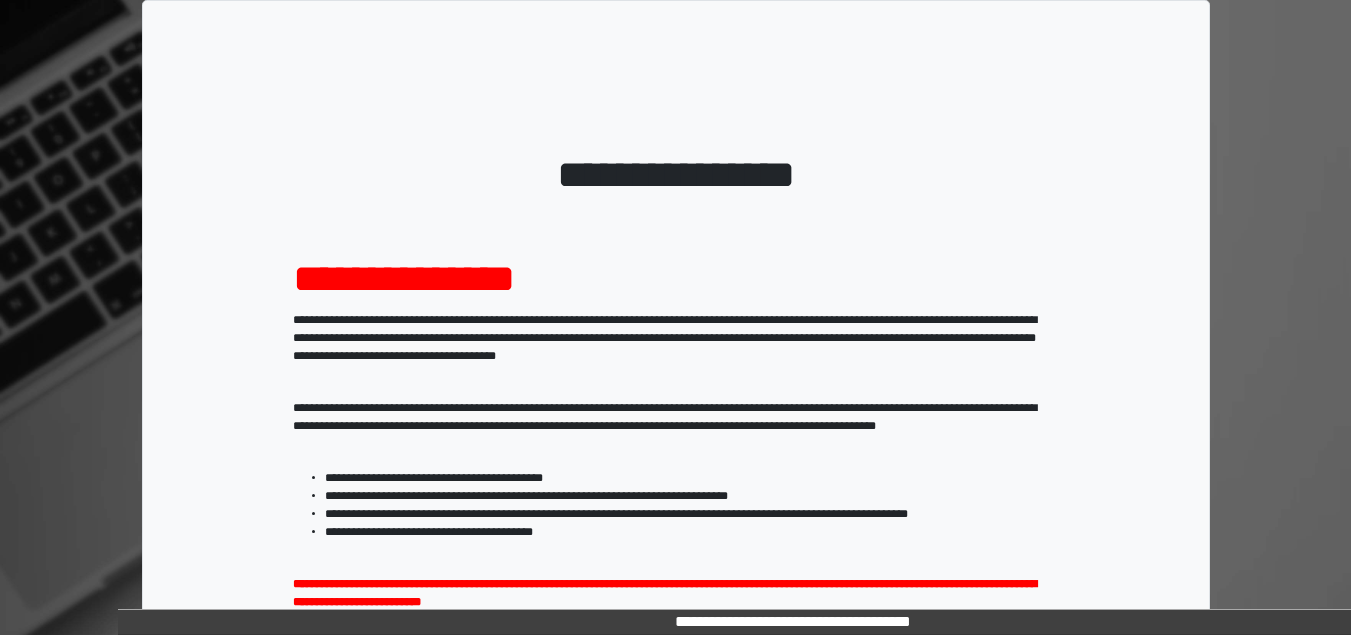 click on "**********" at bounding box center [855, 710] 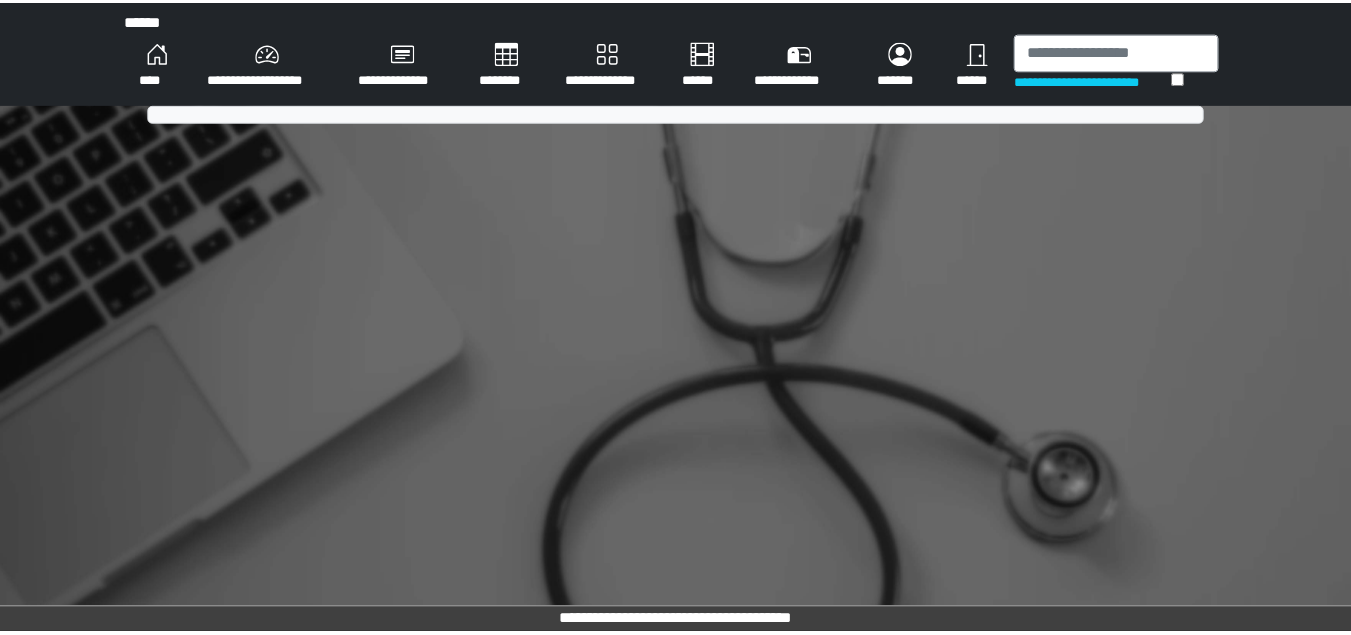 scroll, scrollTop: 0, scrollLeft: 0, axis: both 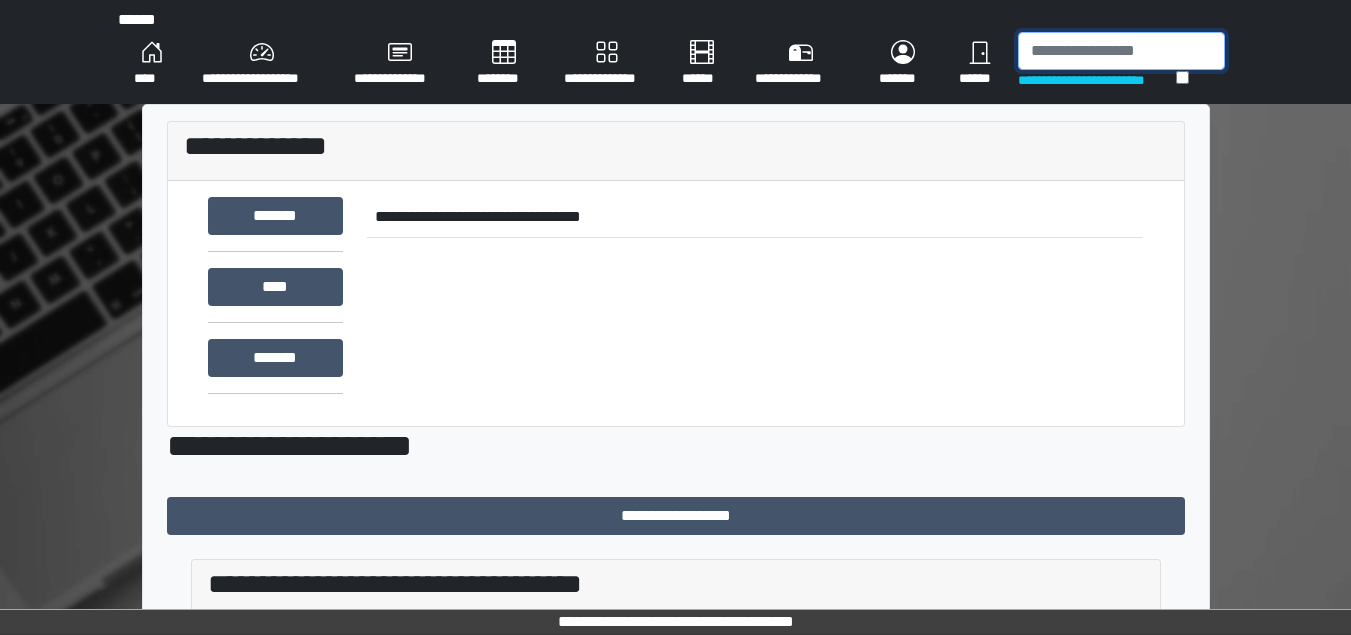 click at bounding box center (1121, 51) 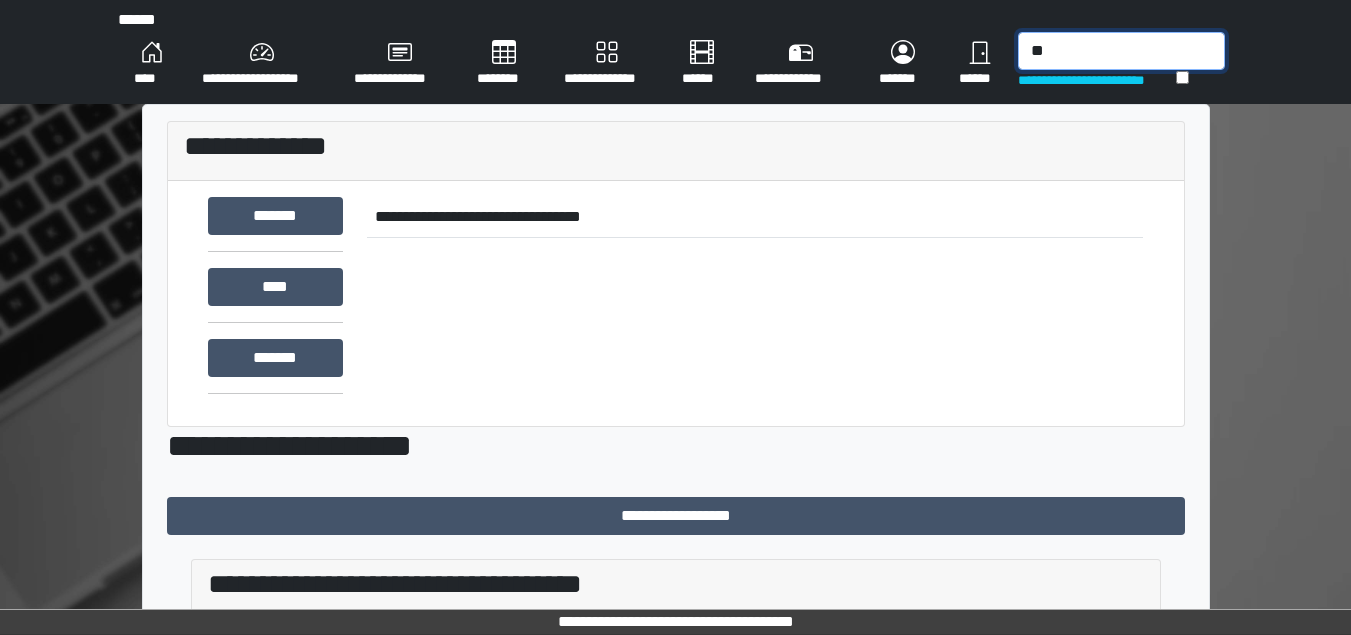 type on "*" 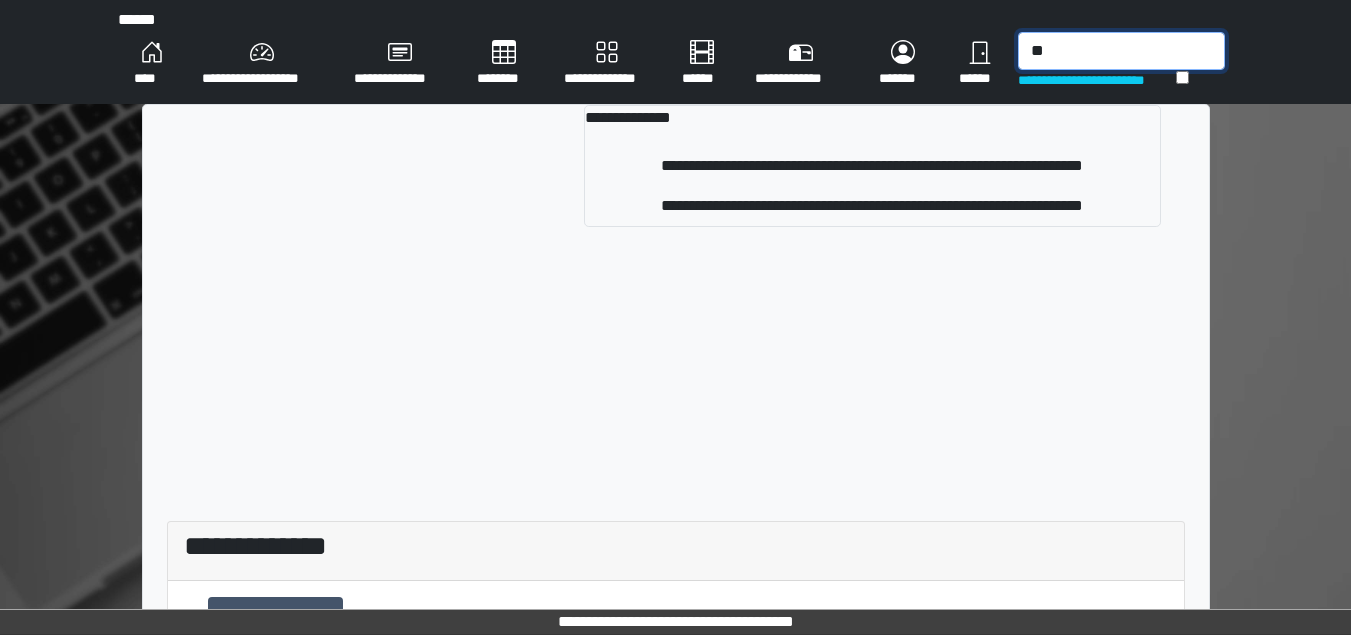 type on "*" 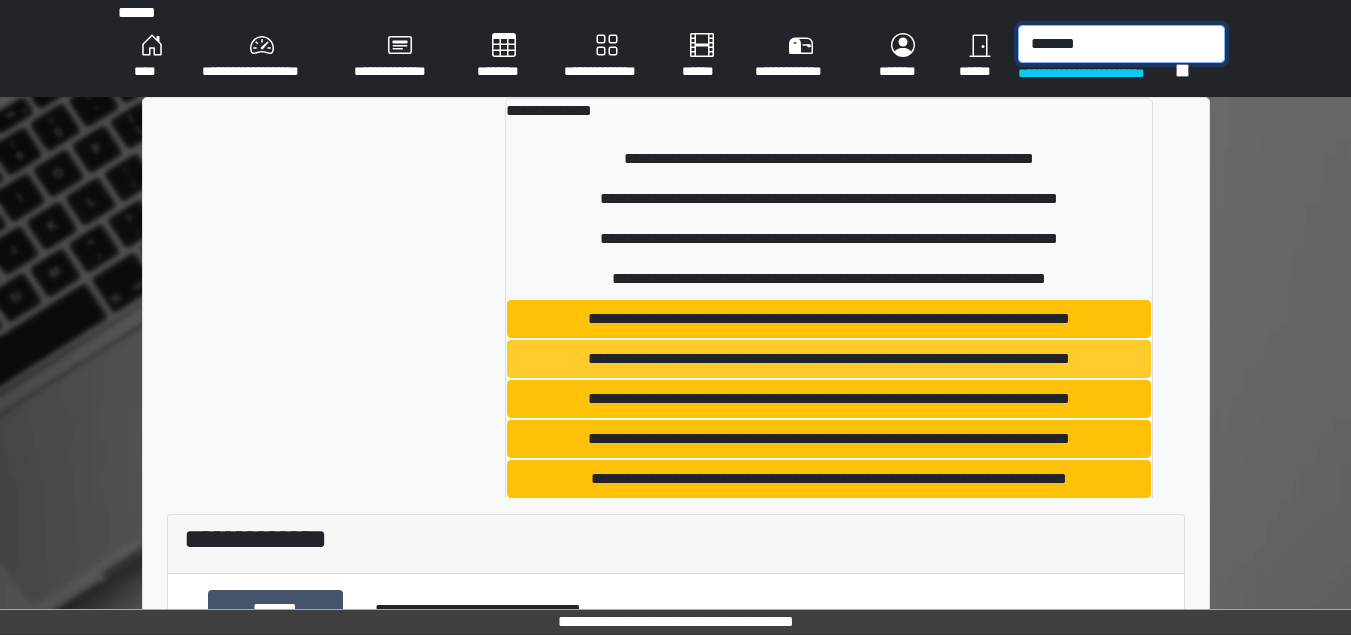 scroll, scrollTop: 0, scrollLeft: 0, axis: both 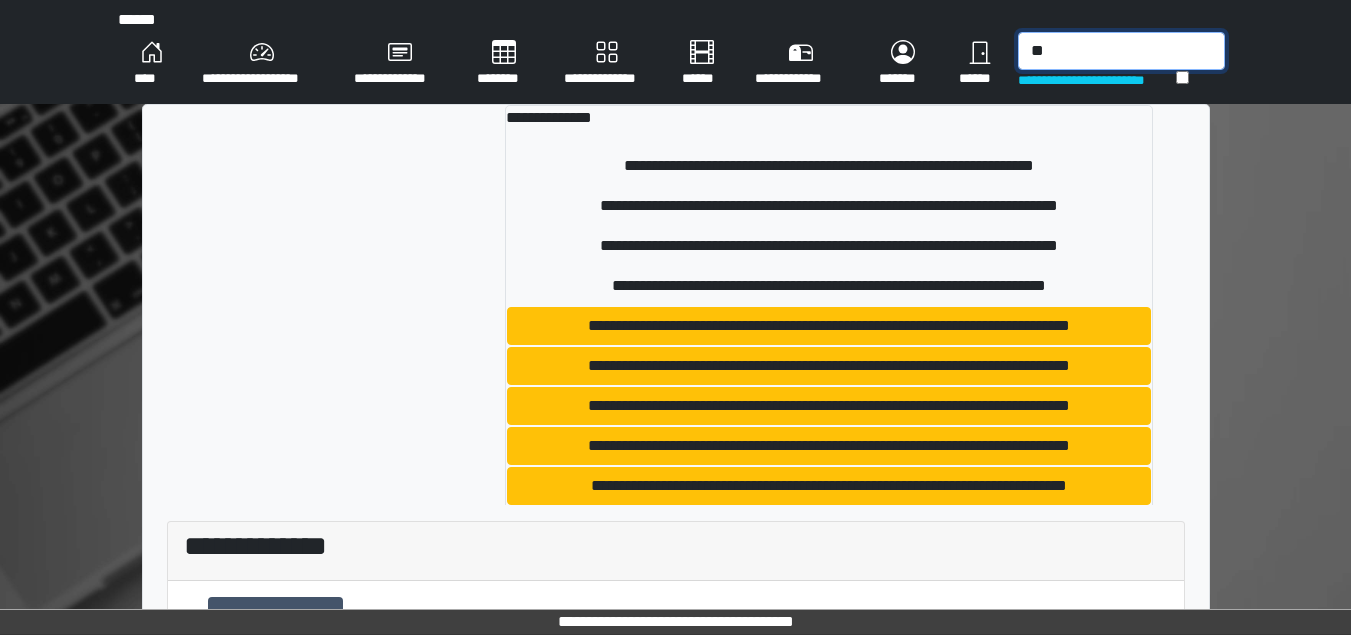 type on "*" 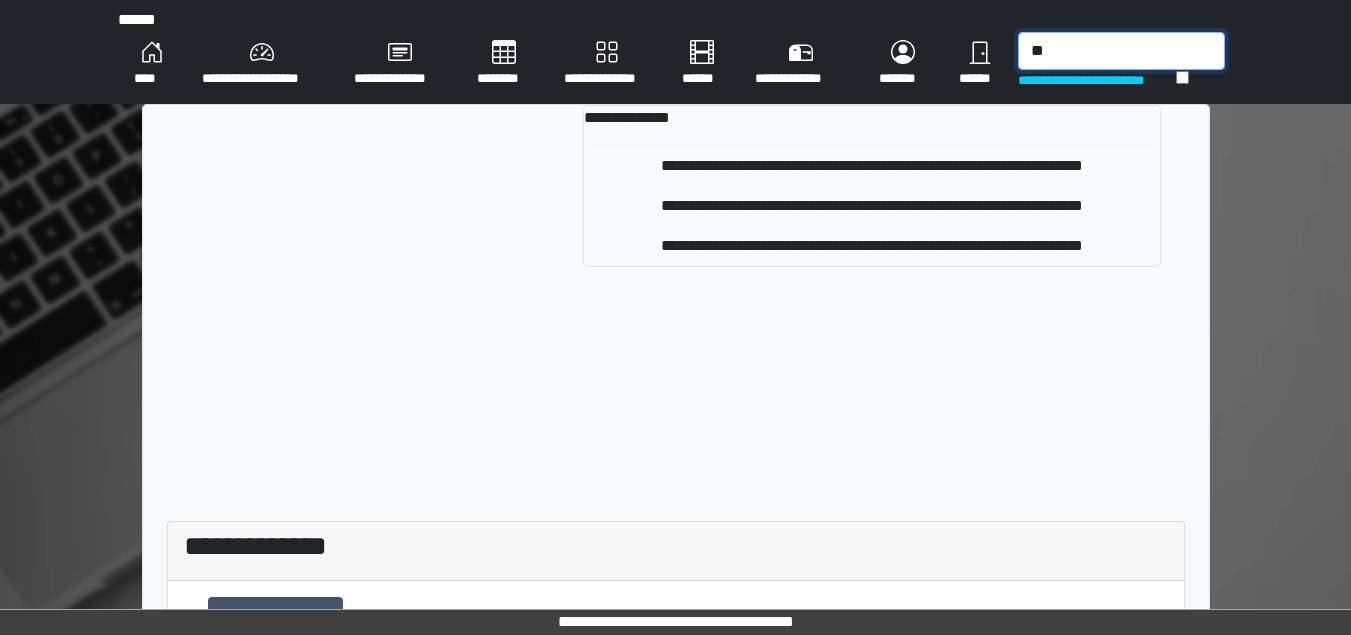type on "*" 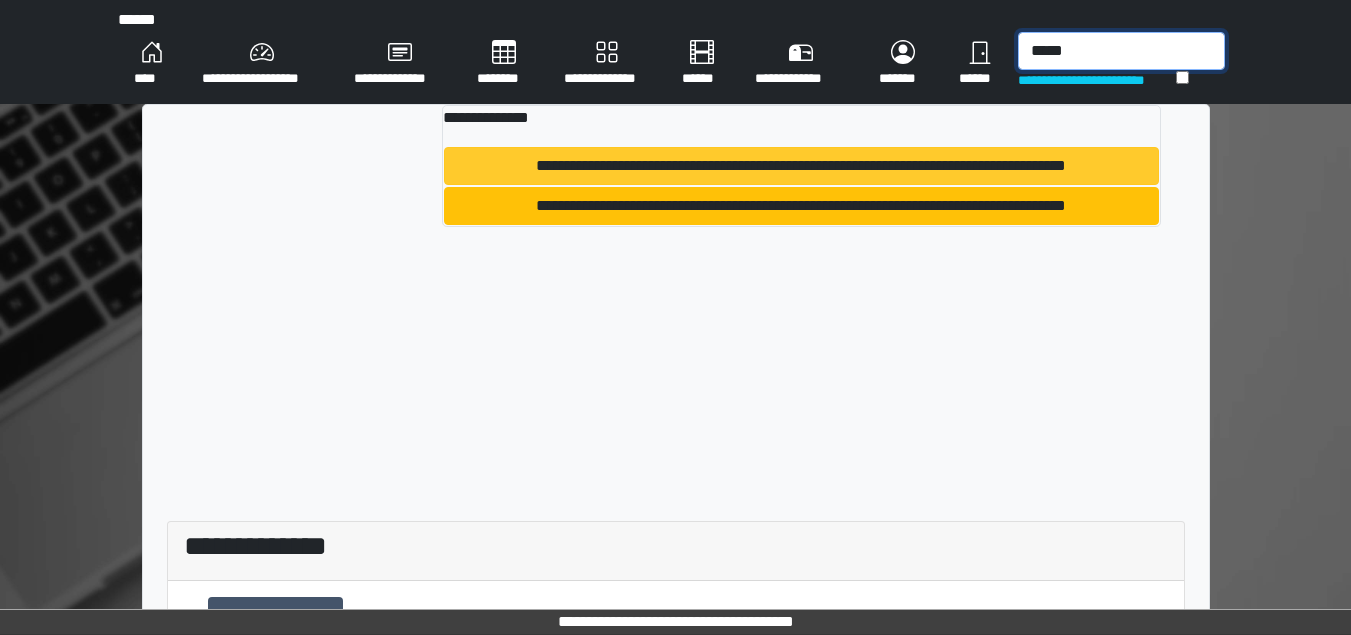 type on "*****" 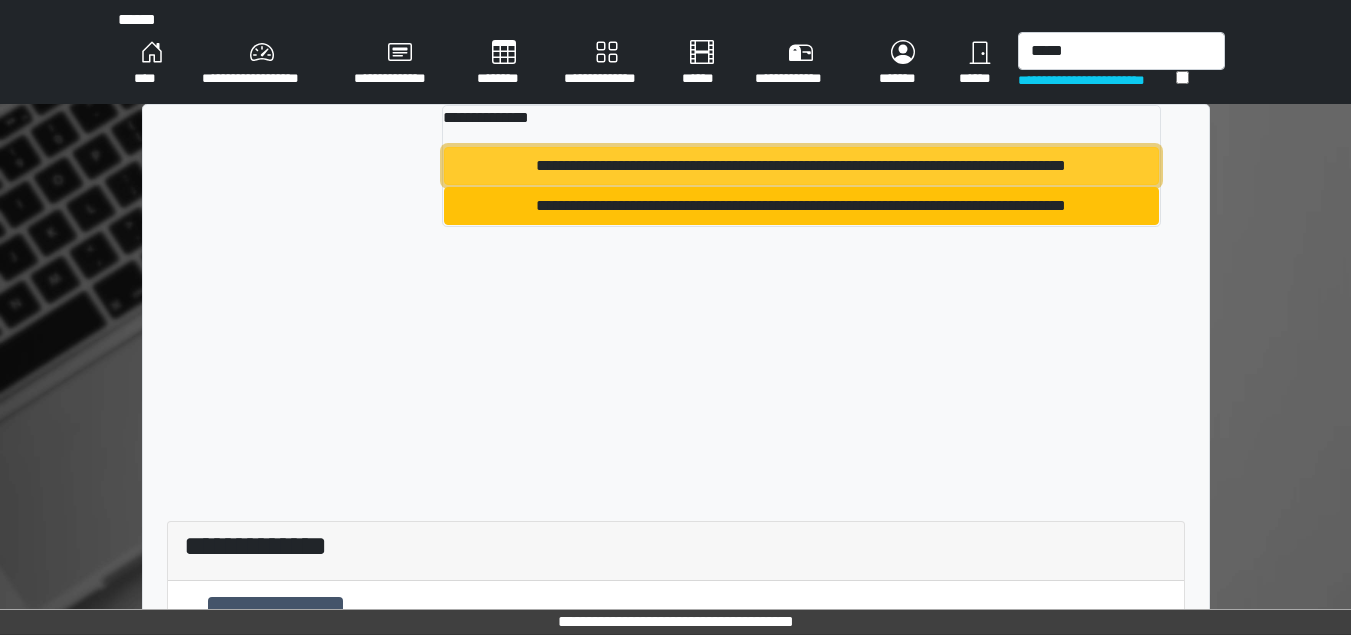 click on "**********" at bounding box center [801, 166] 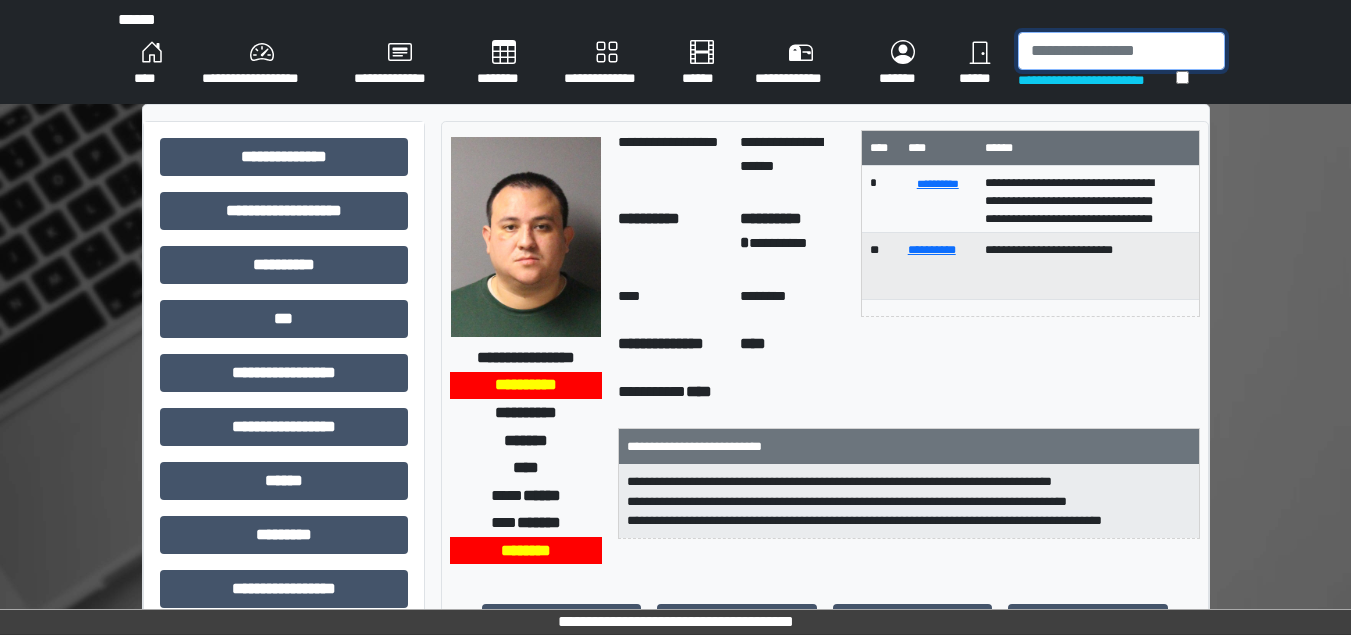 click at bounding box center [1121, 51] 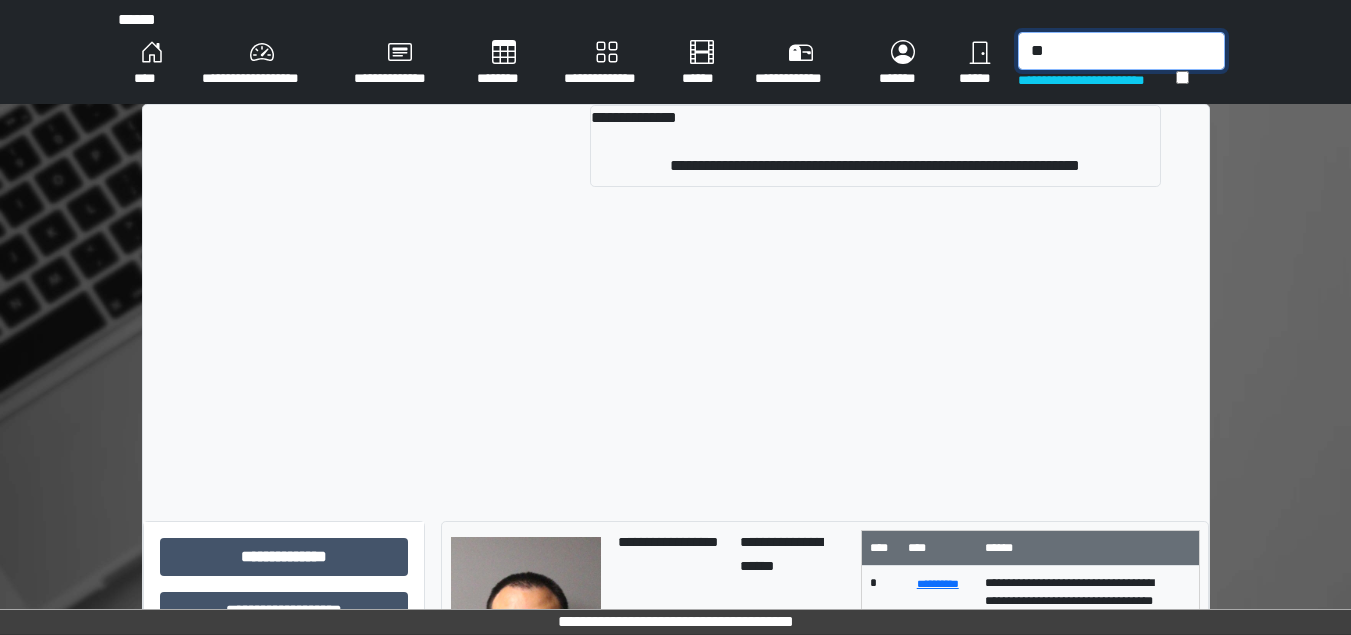 type on "*" 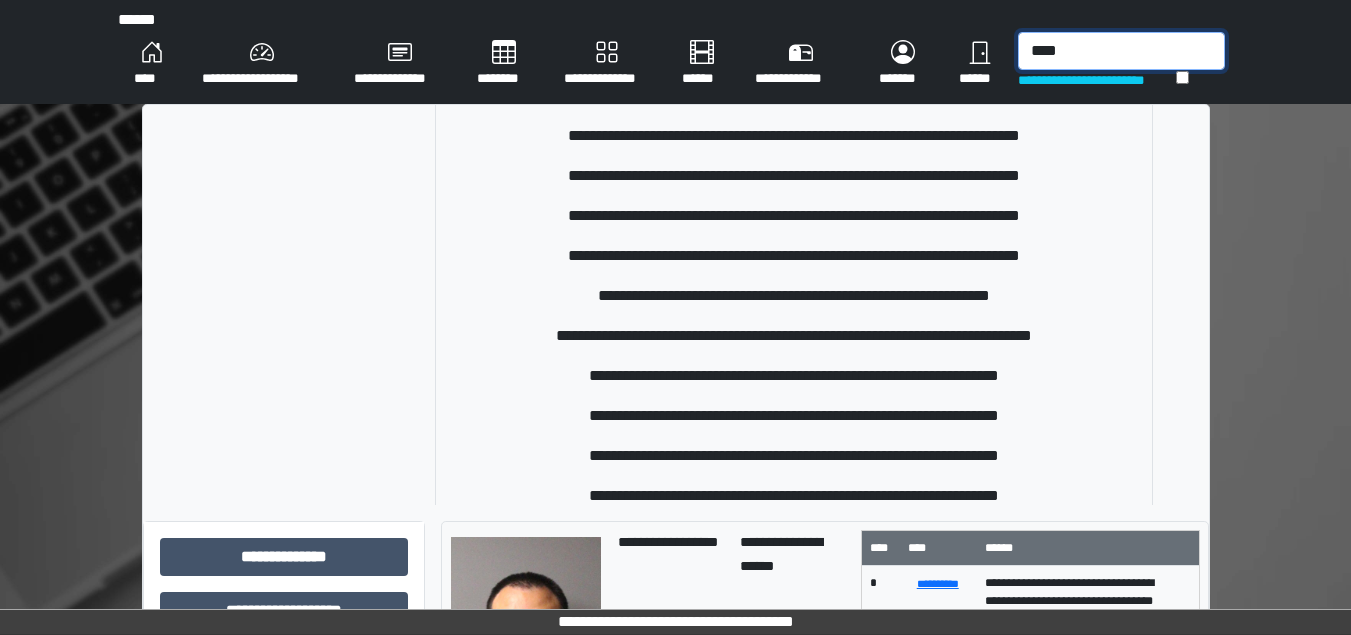 scroll, scrollTop: 800, scrollLeft: 0, axis: vertical 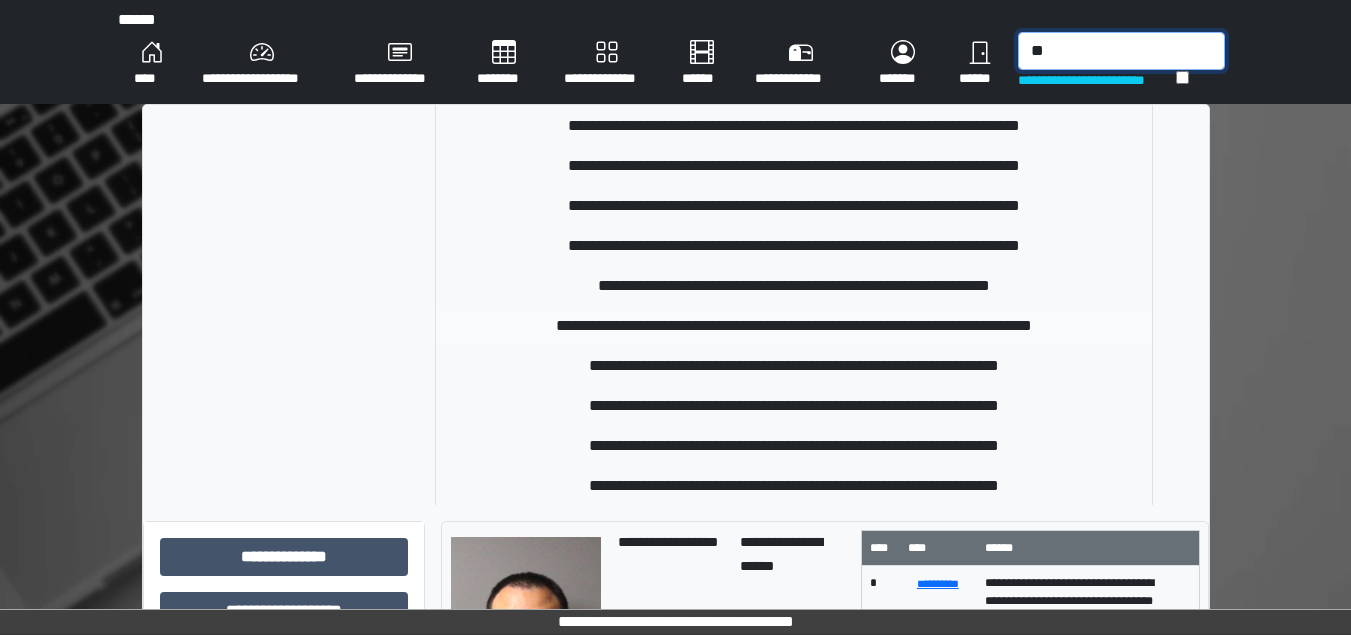 type on "*" 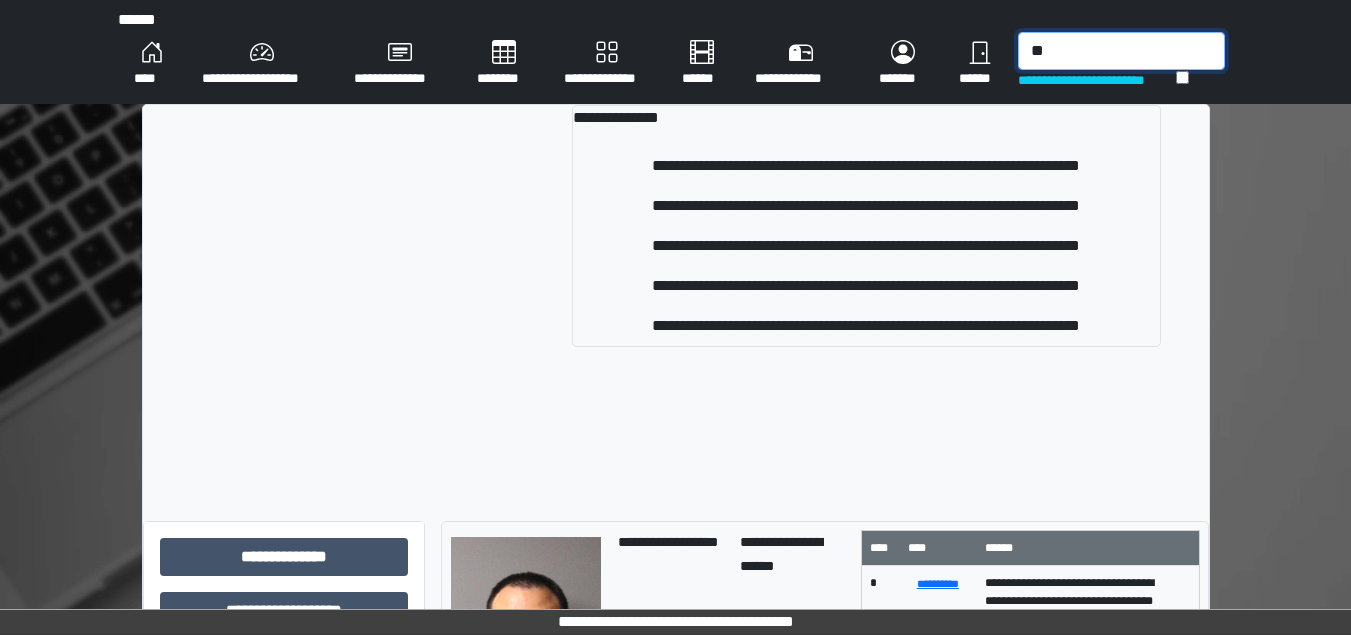 type on "*" 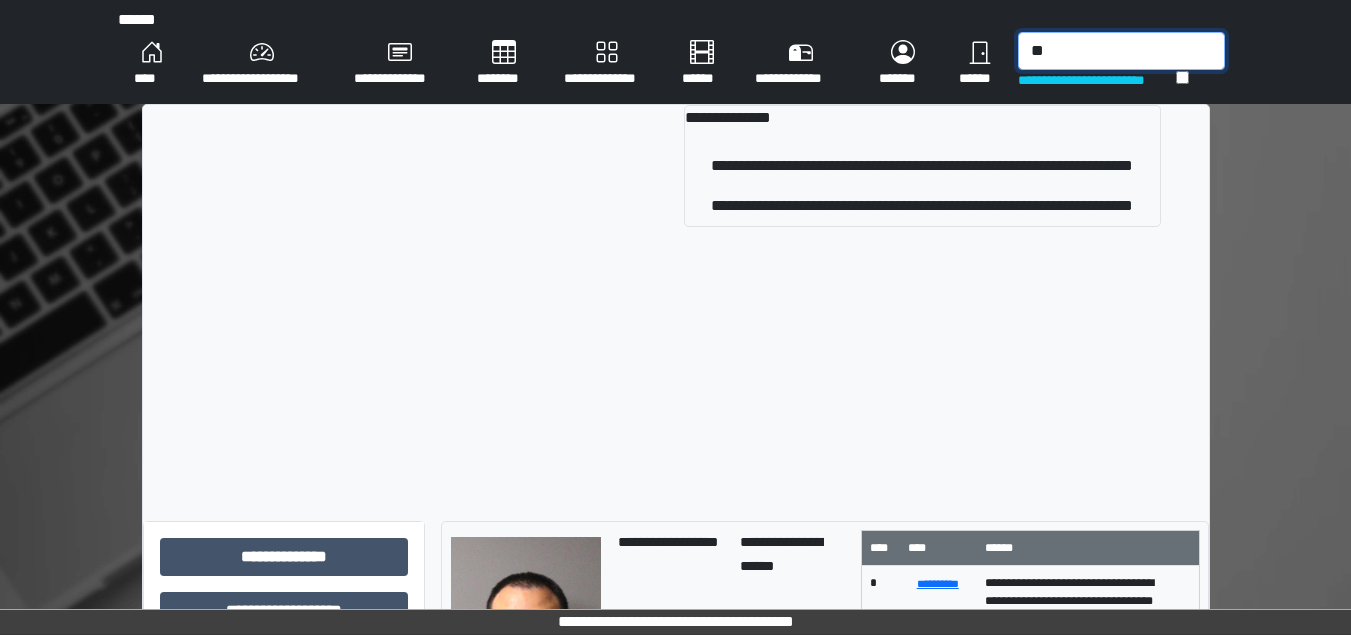 type on "*" 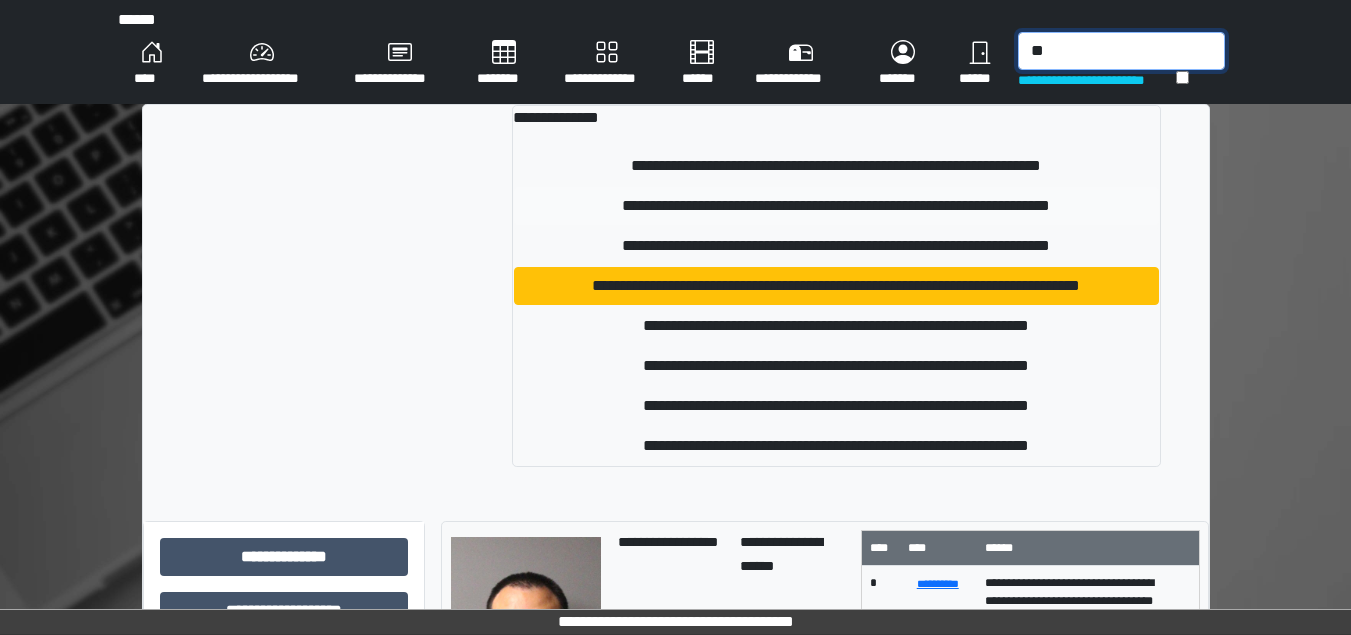 type on "*" 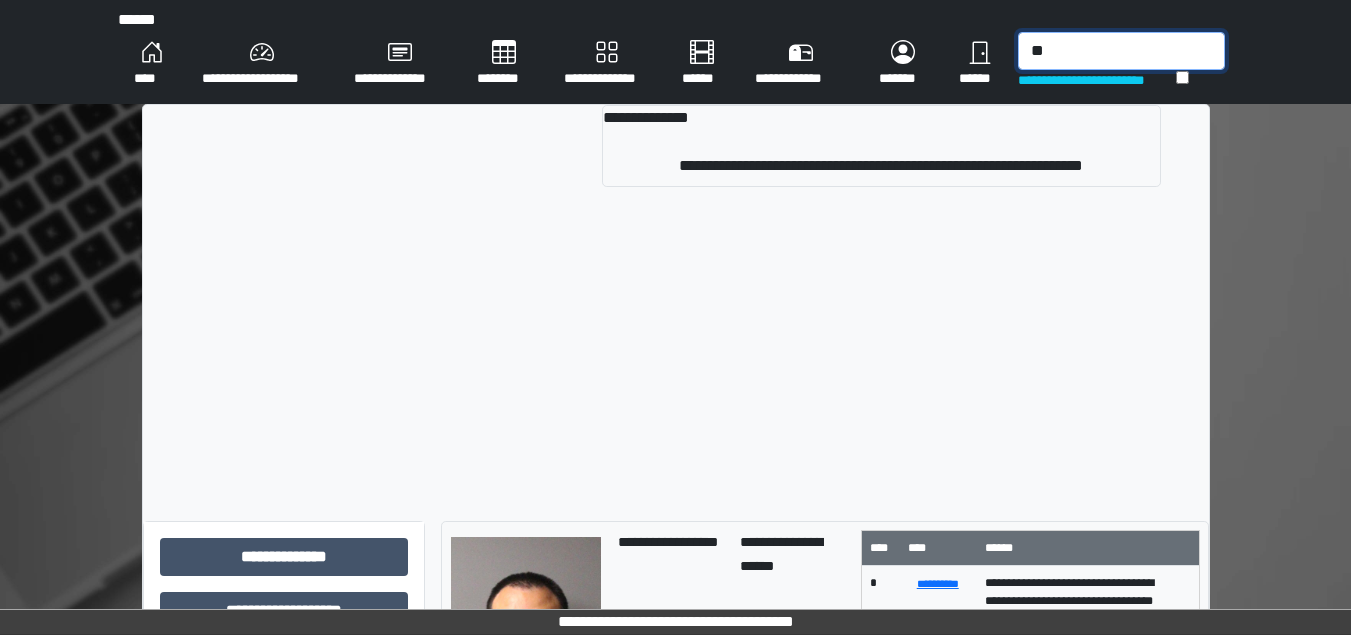 type on "*" 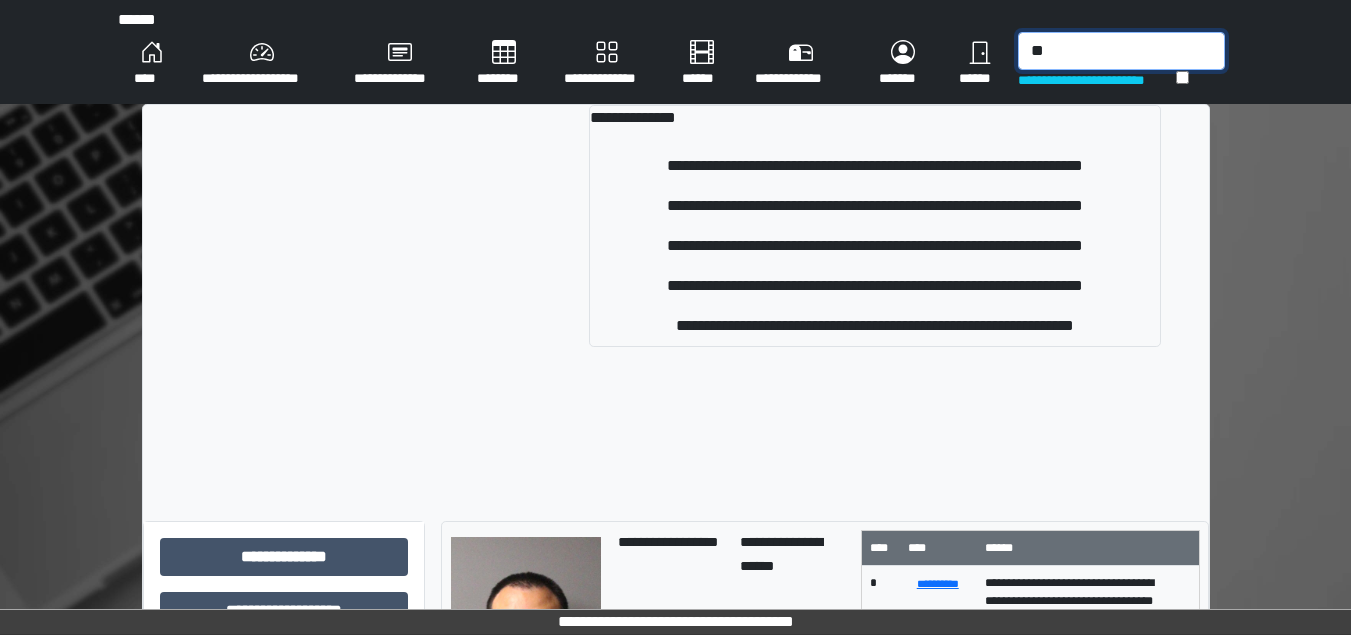 type on "*" 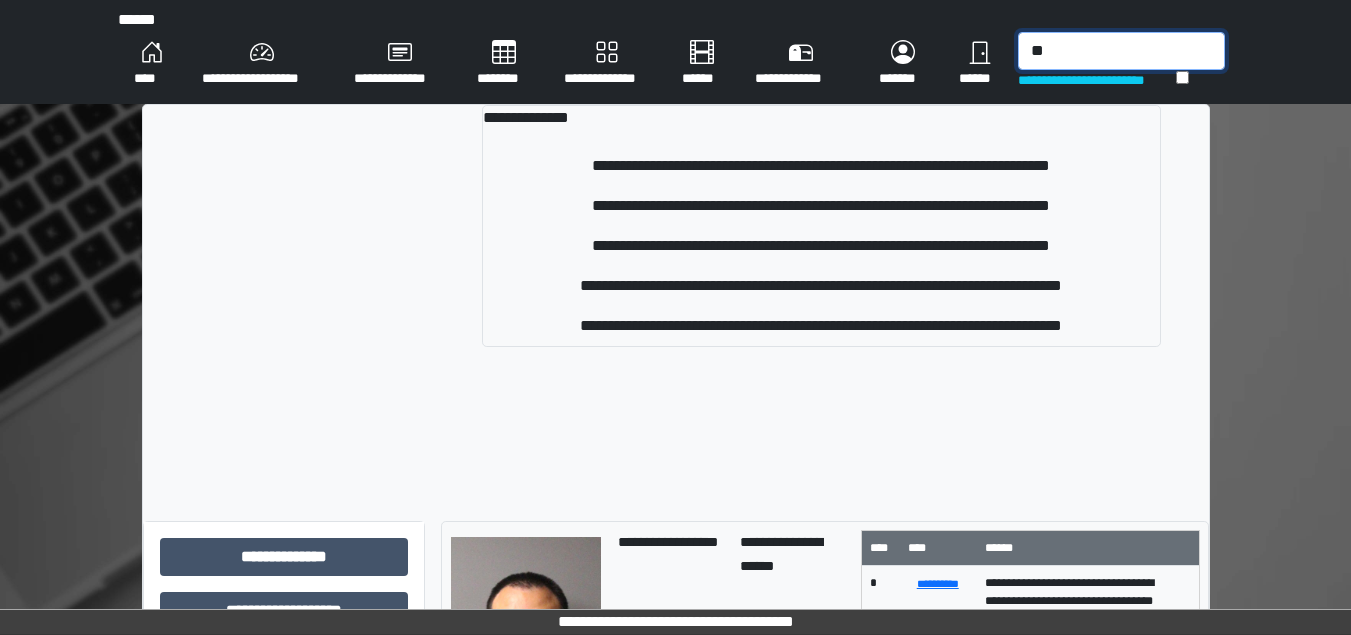 type on "*" 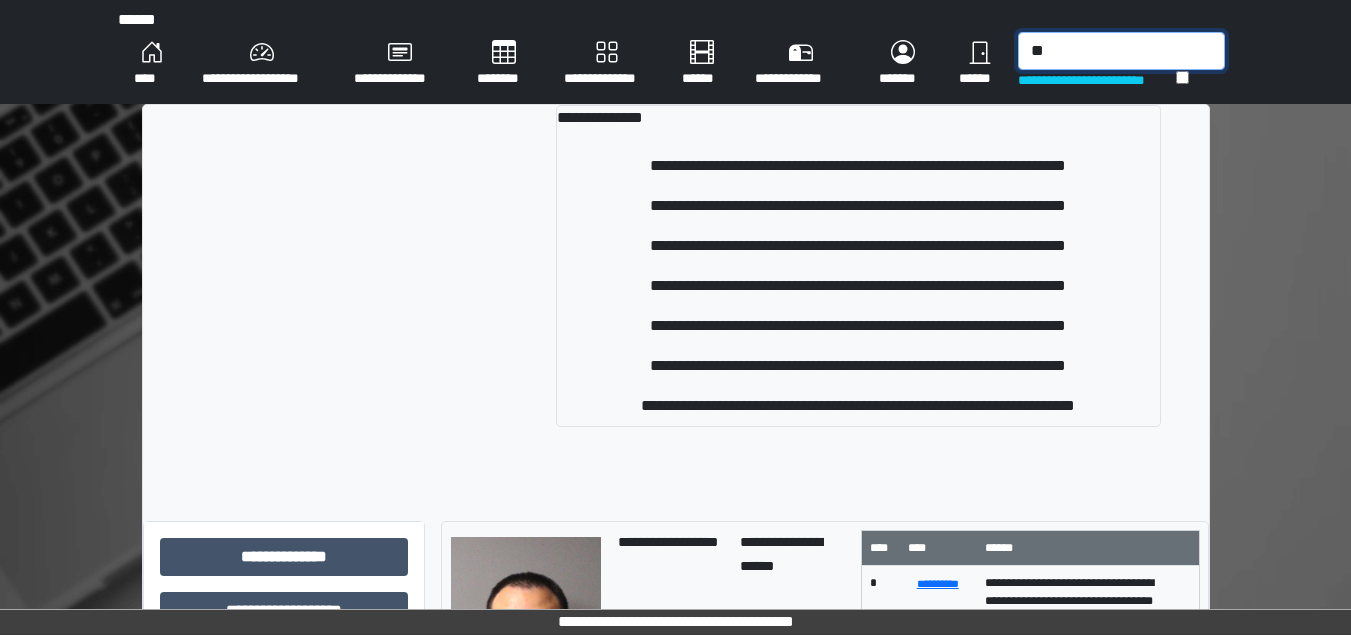 type on "*" 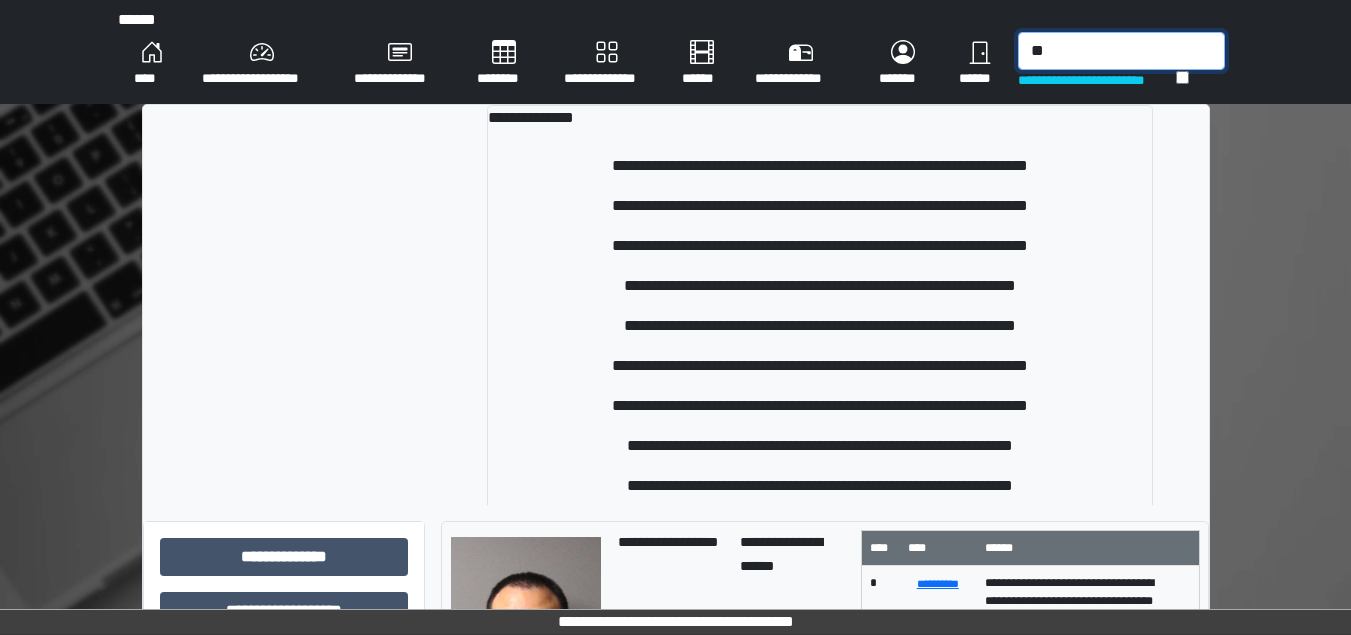 type on "*" 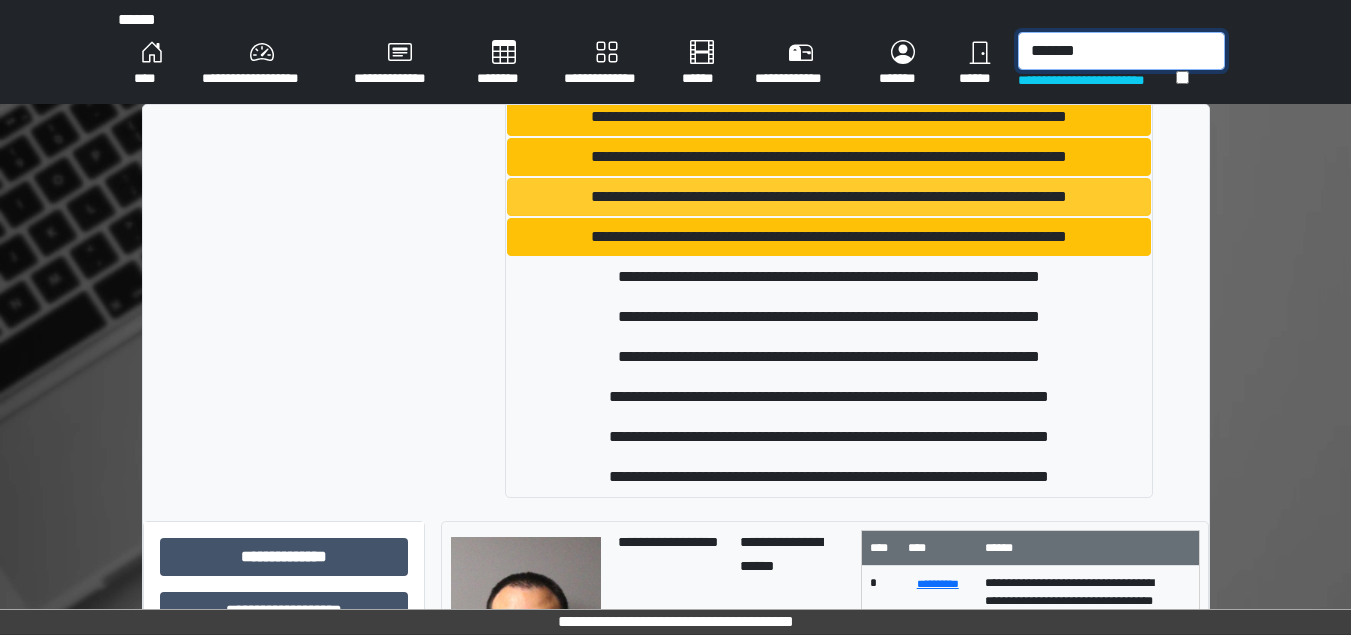 scroll, scrollTop: 378, scrollLeft: 0, axis: vertical 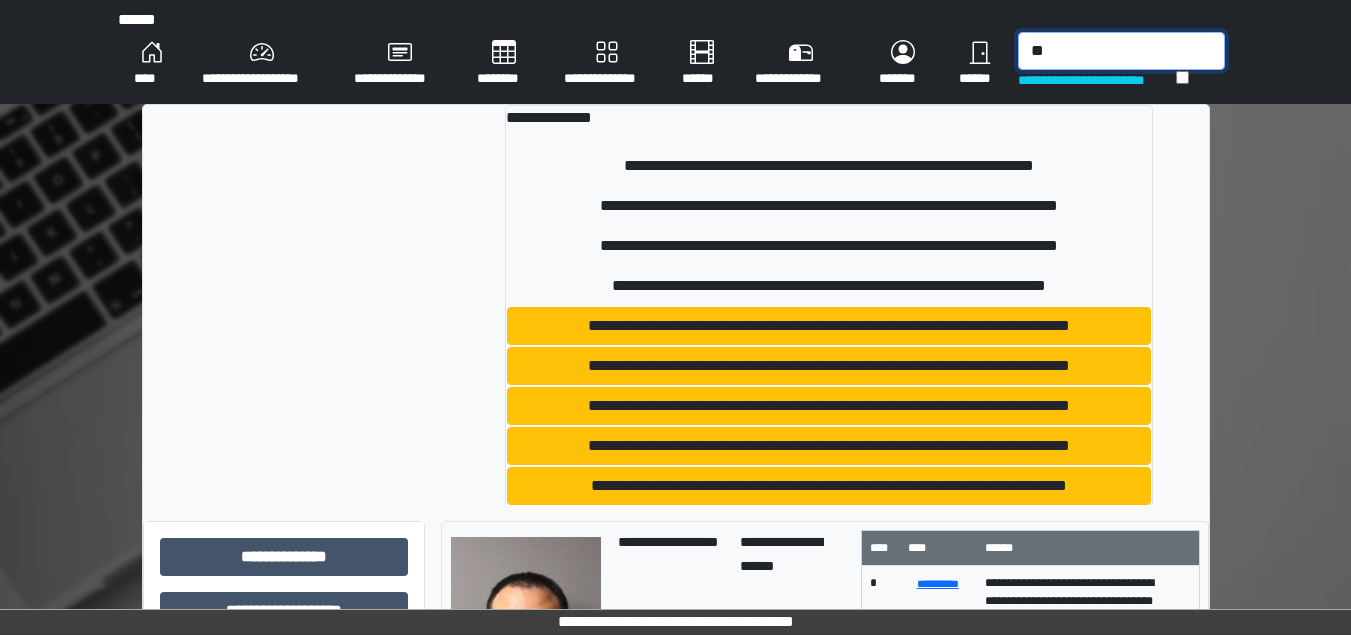 type on "*" 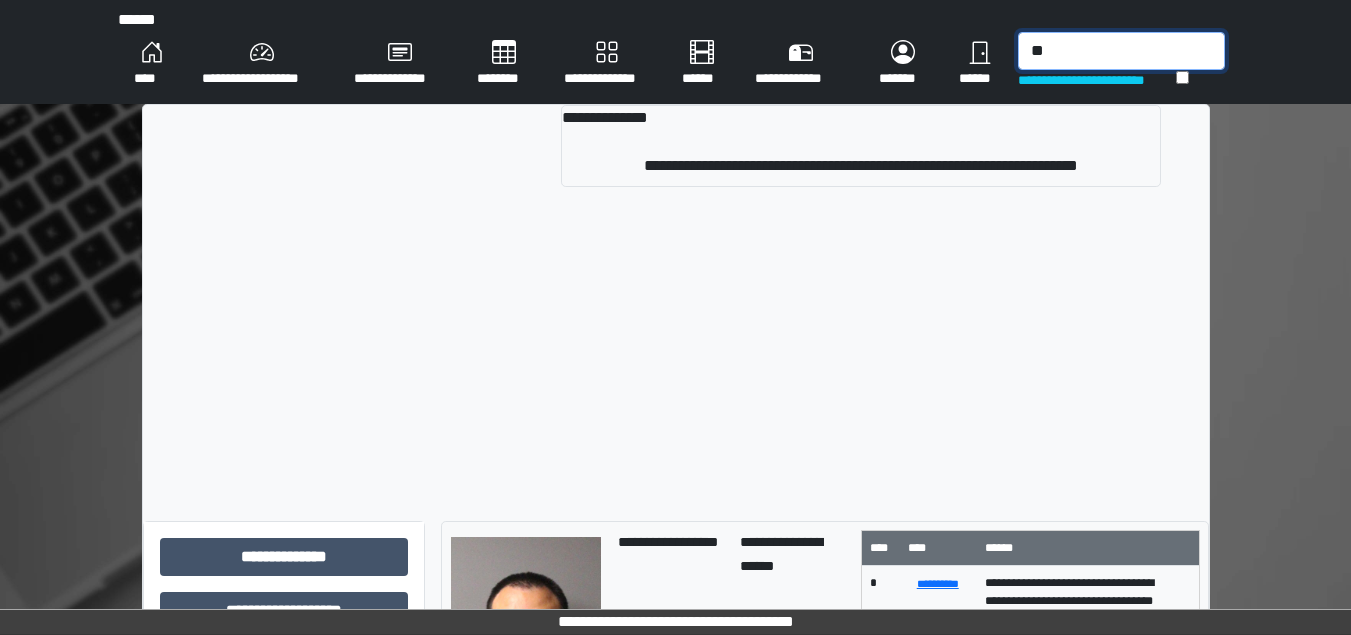 type on "*" 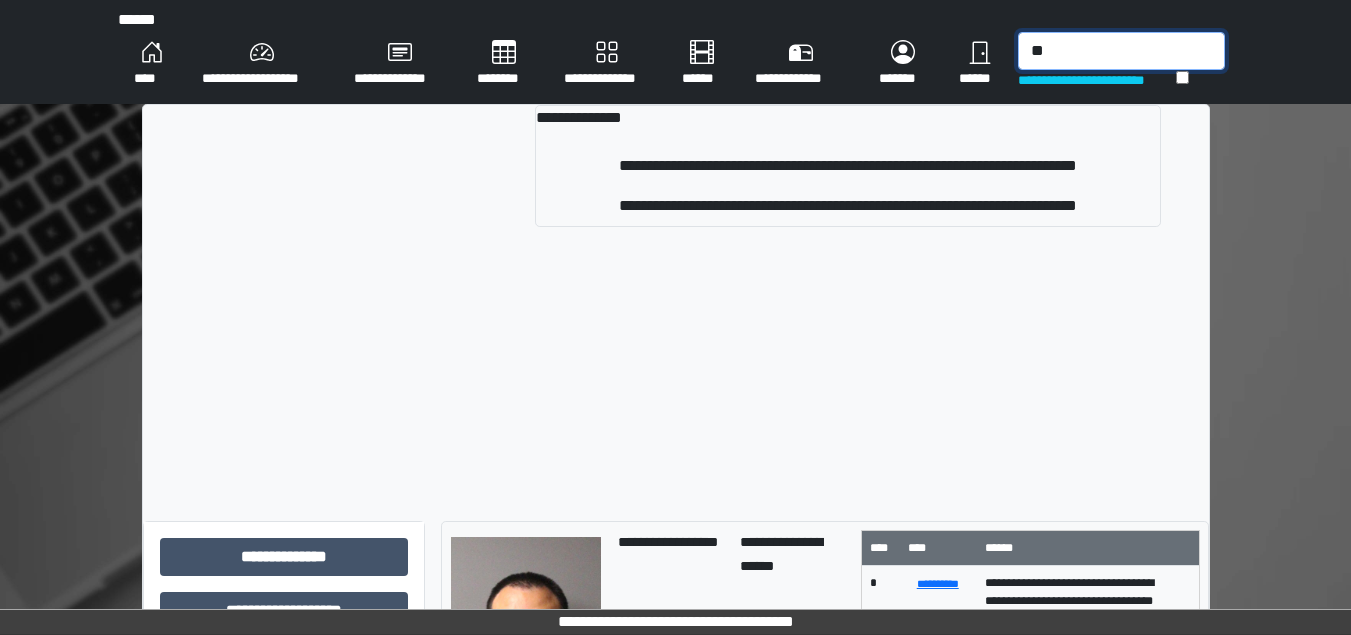 type on "*" 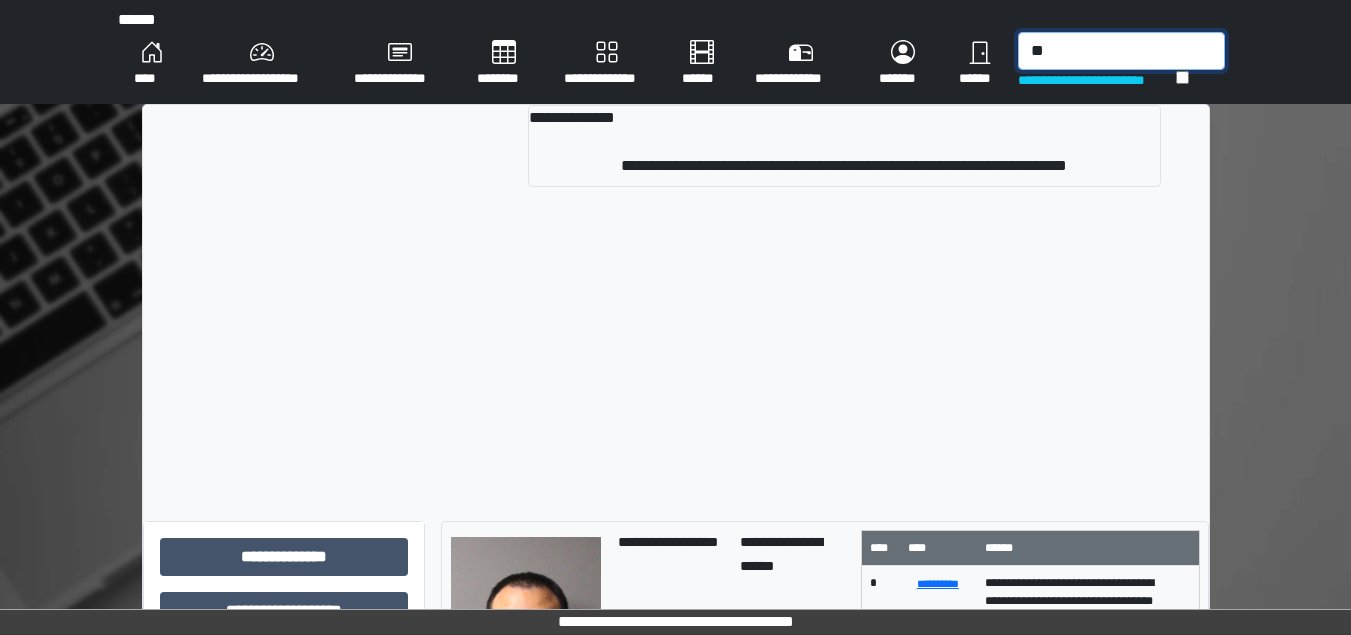 type on "*" 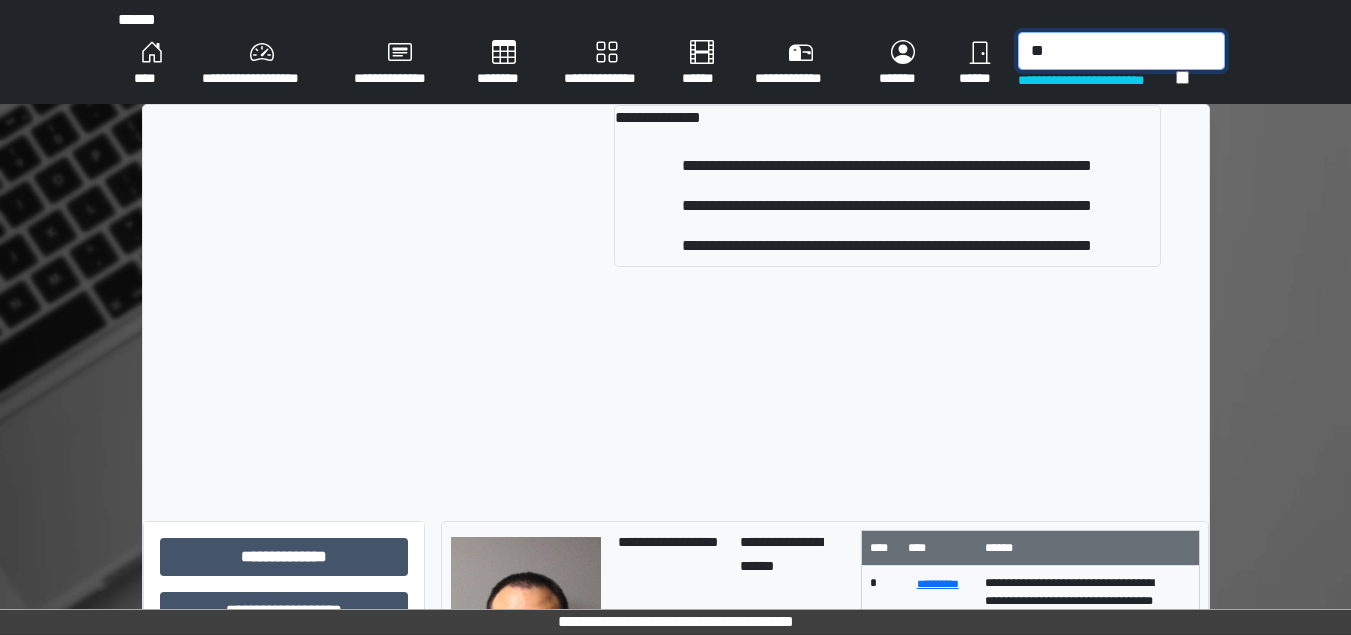 type on "*" 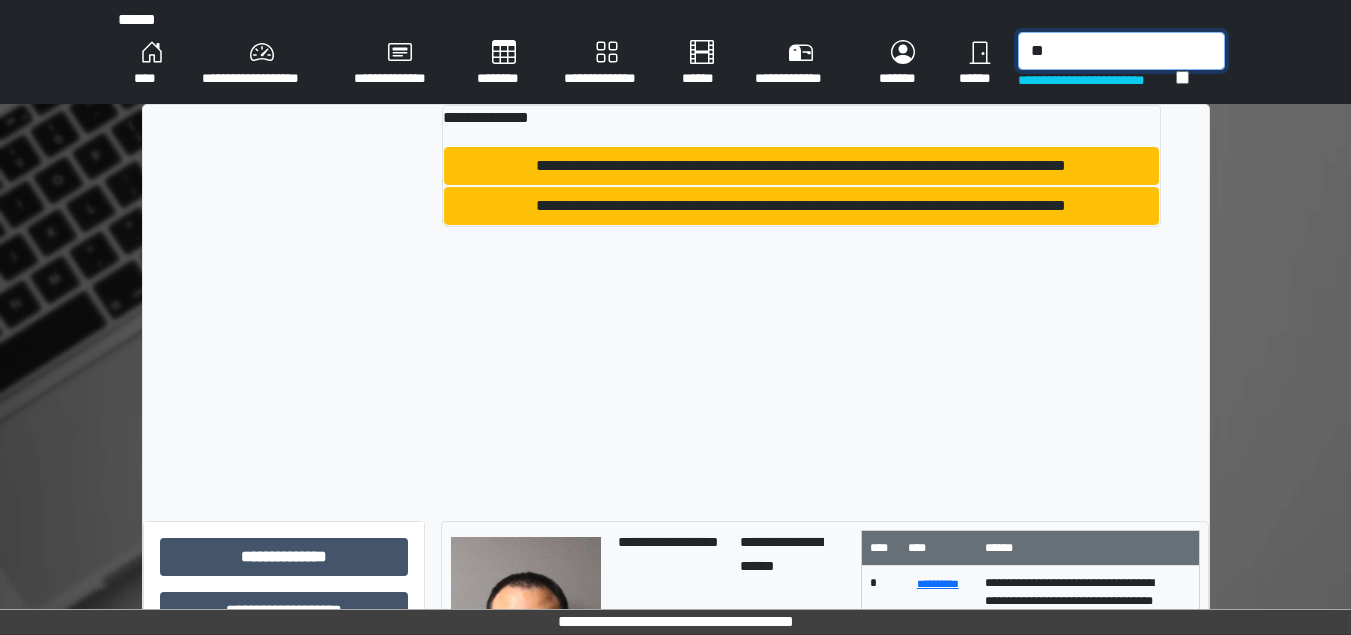 type on "*" 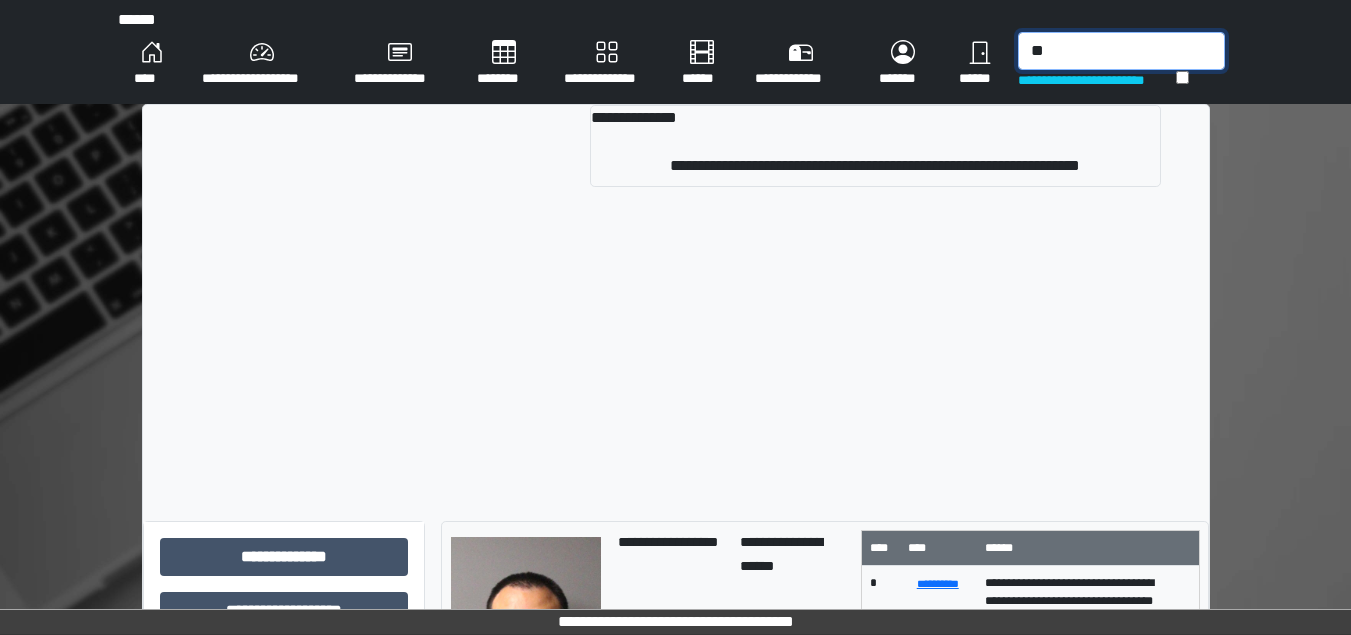 type on "*" 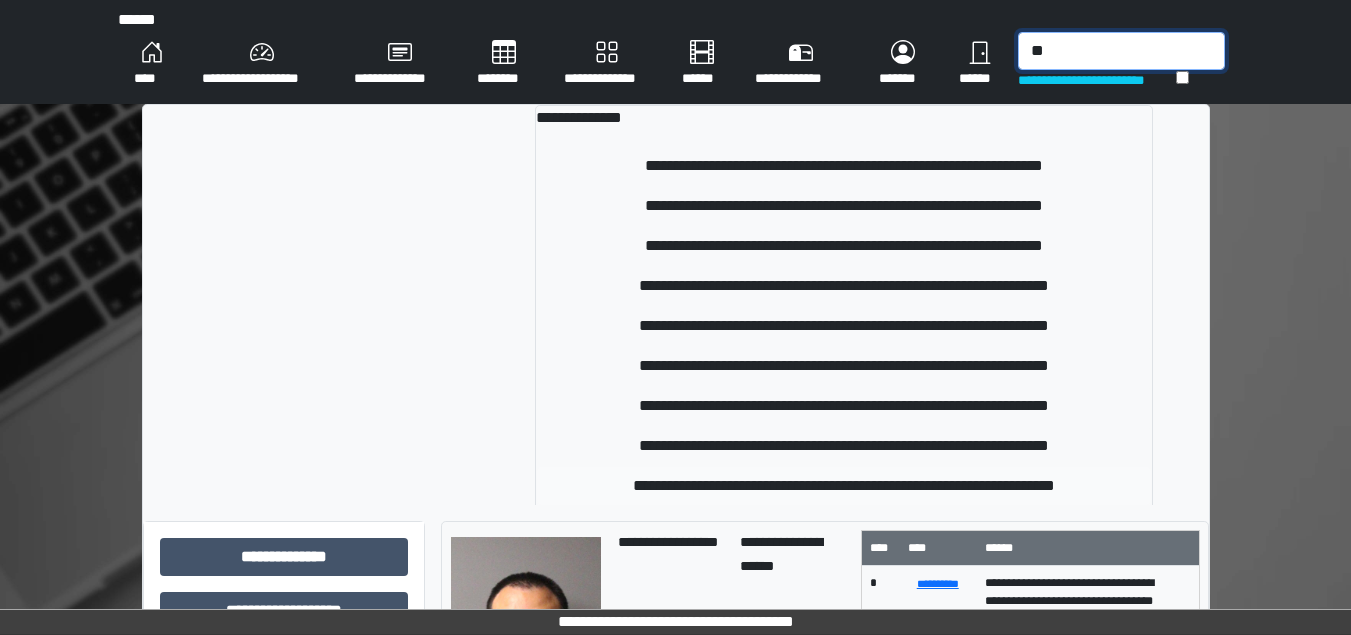 type on "*" 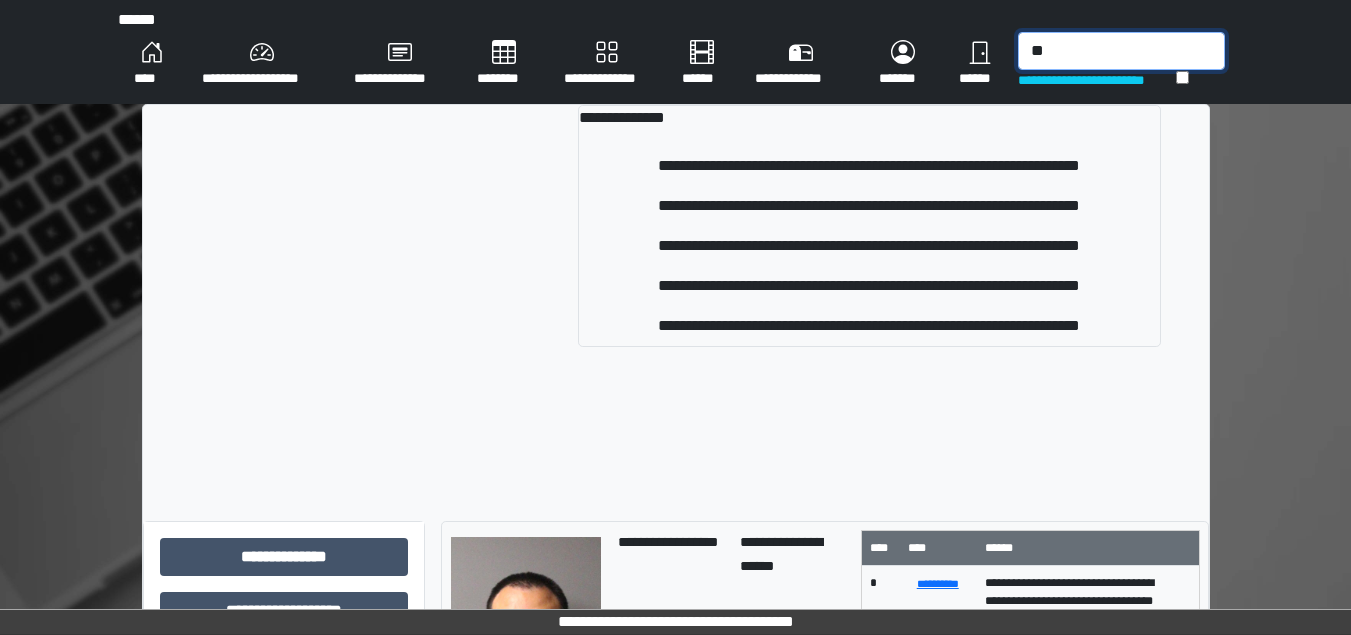 type on "*" 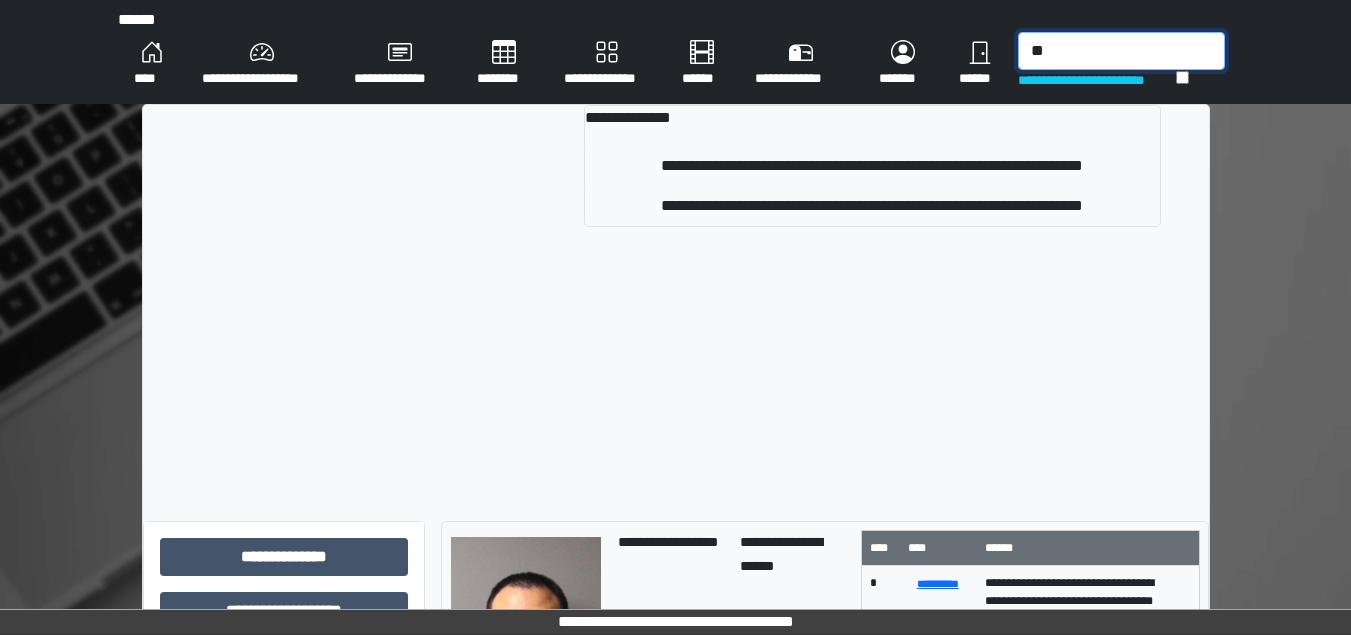 type on "*" 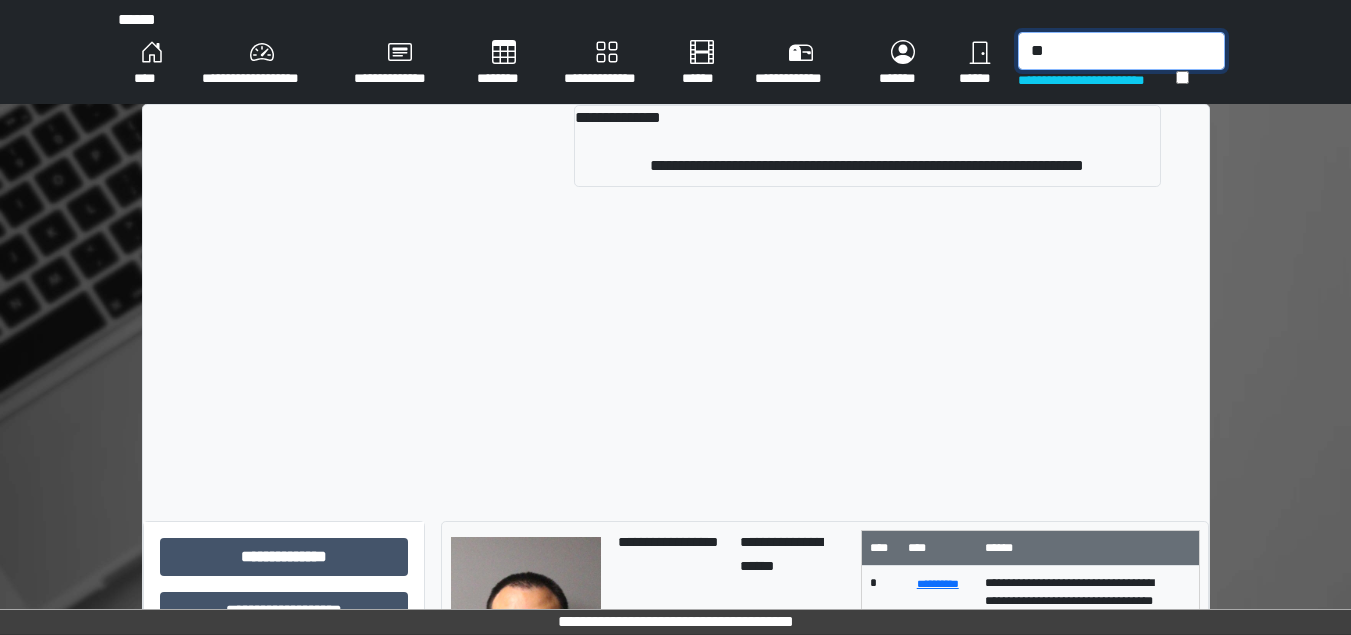 type on "*" 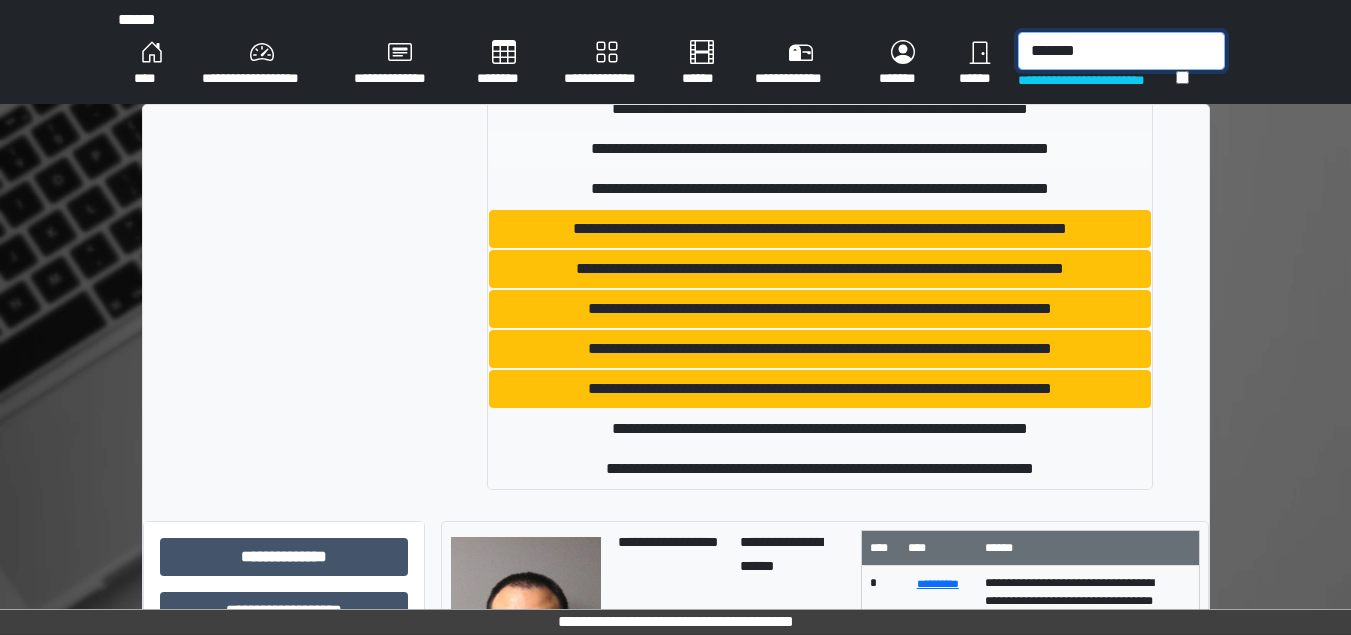 scroll, scrollTop: 218, scrollLeft: 0, axis: vertical 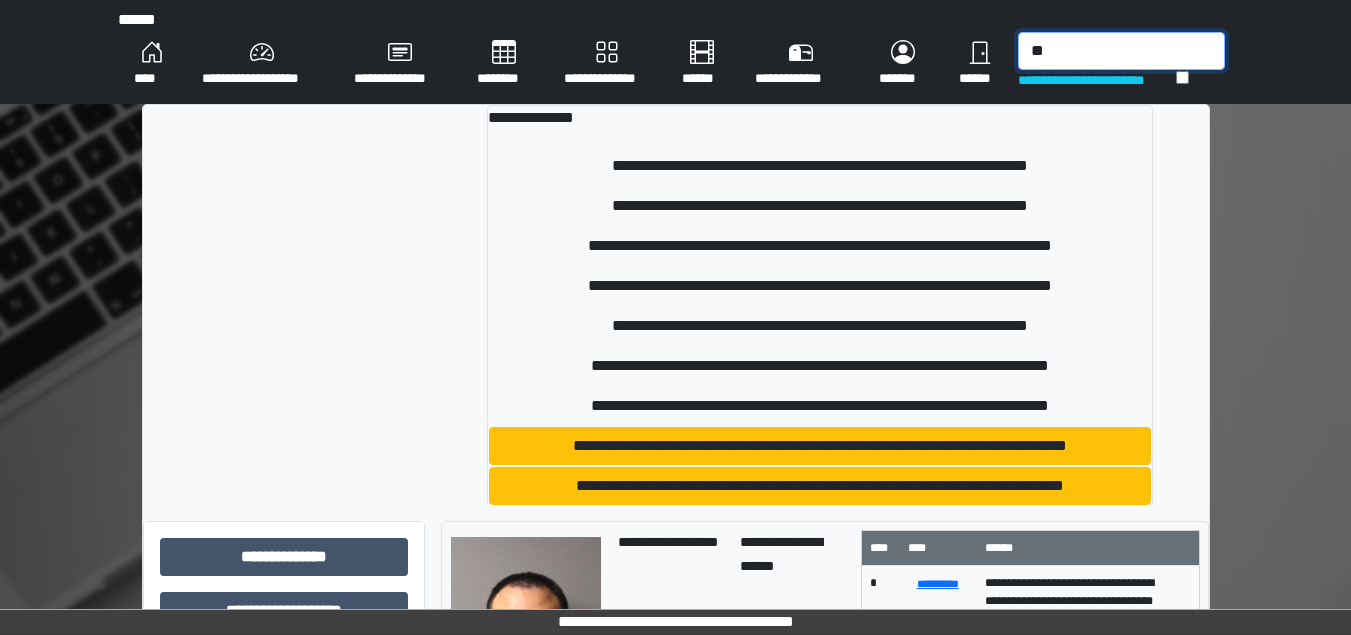 type on "*" 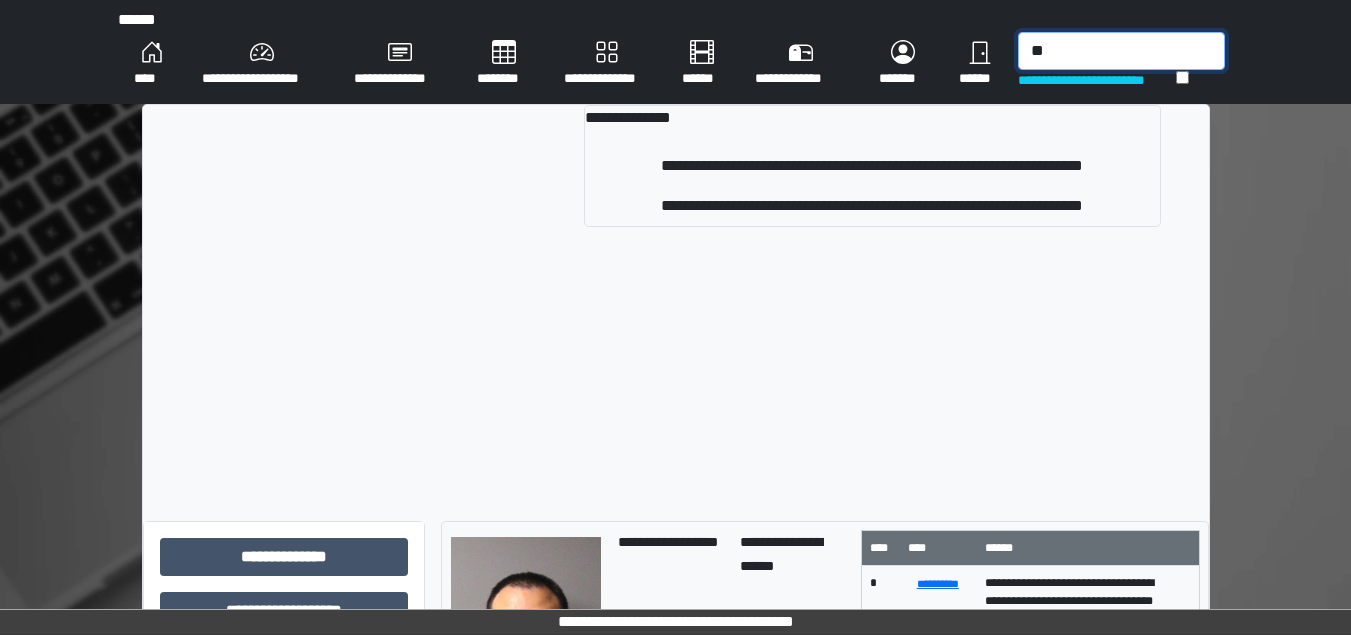 type on "*" 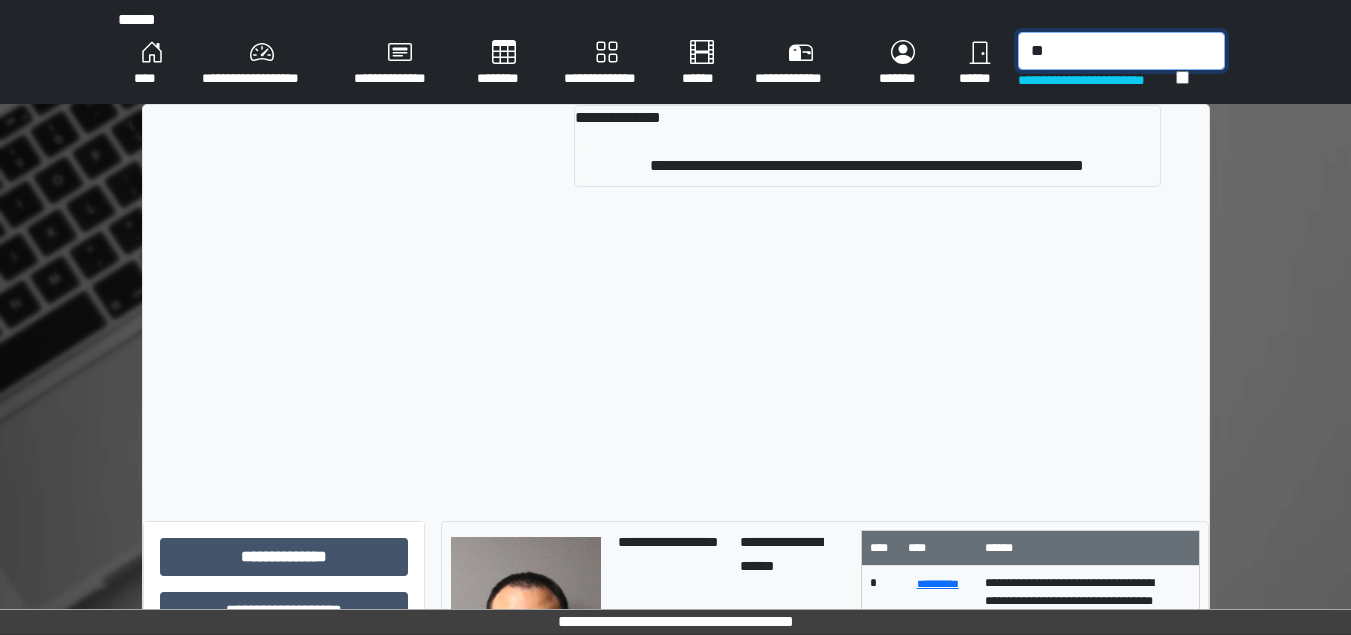 type on "*" 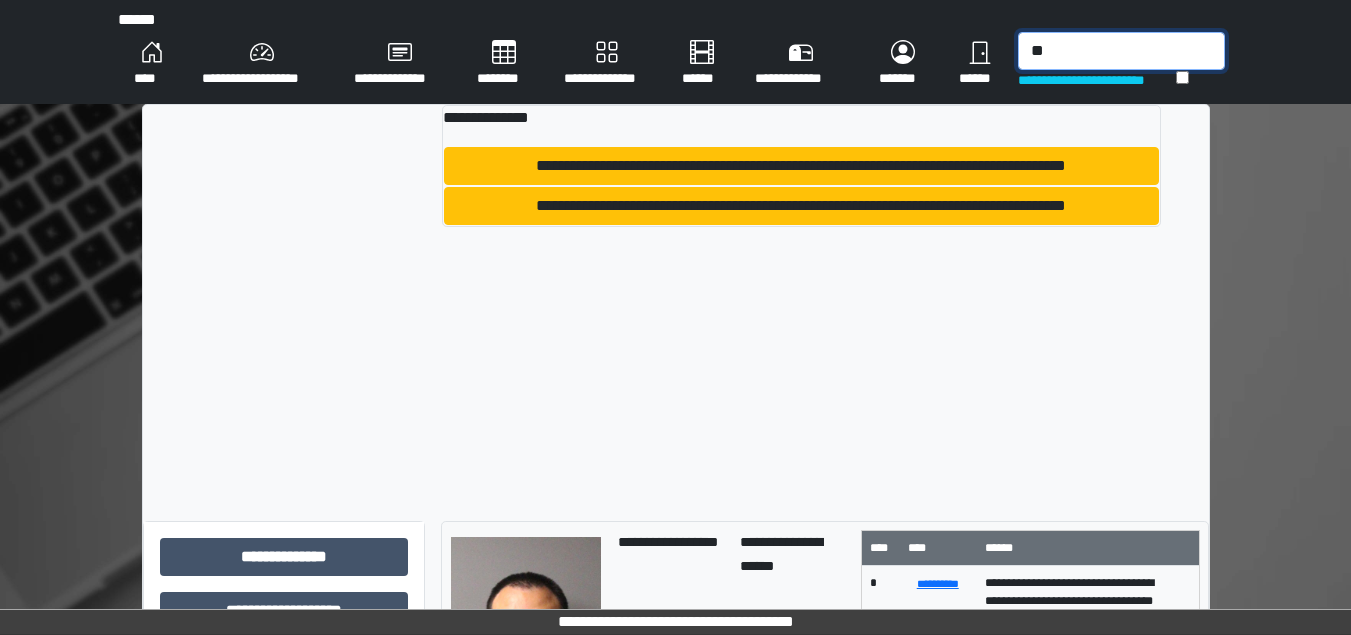 type on "*" 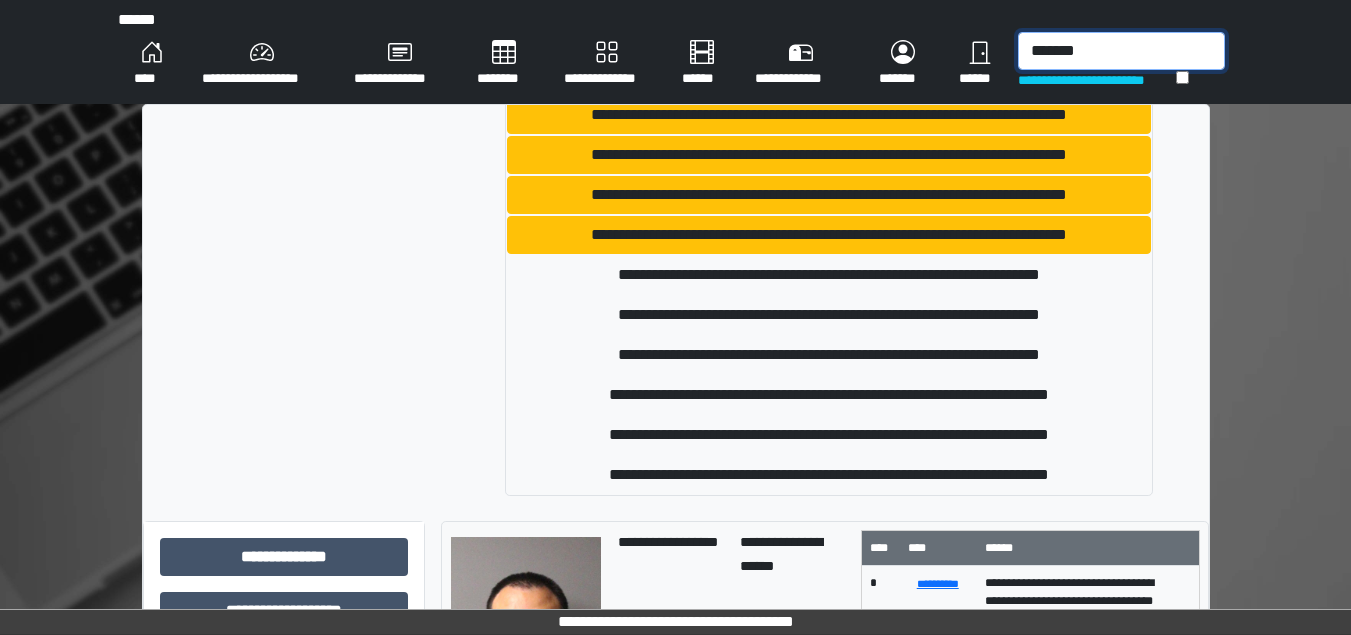 scroll, scrollTop: 378, scrollLeft: 0, axis: vertical 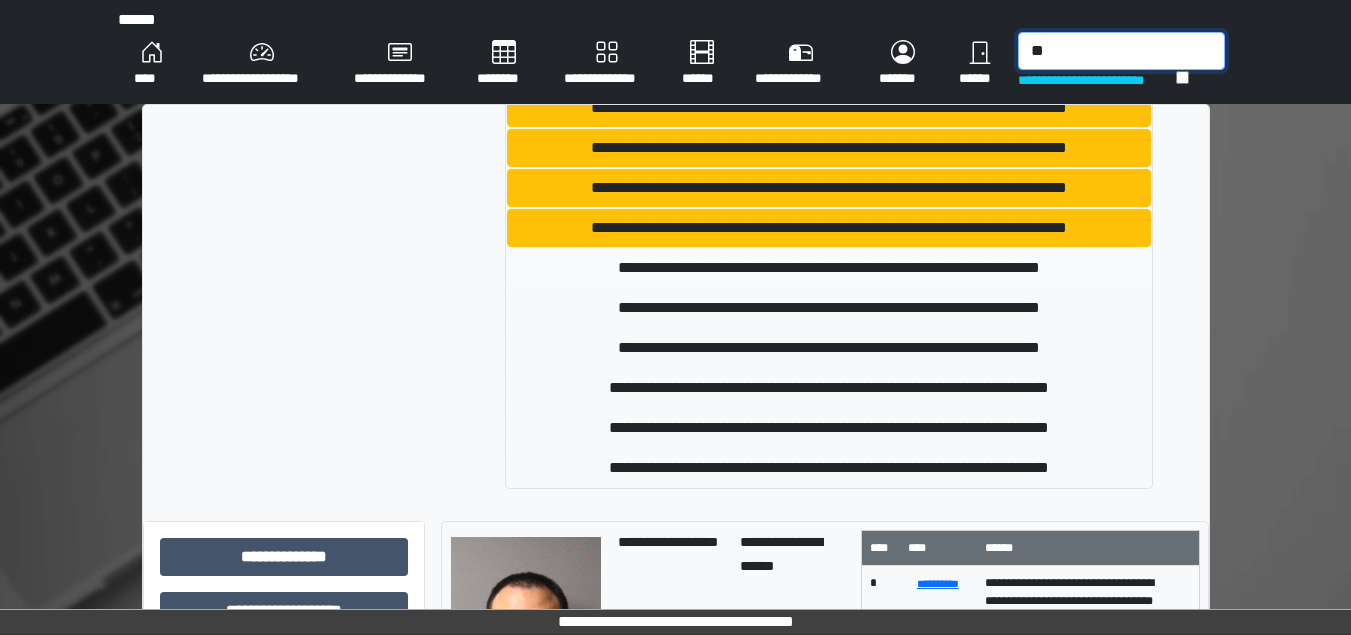 type on "*" 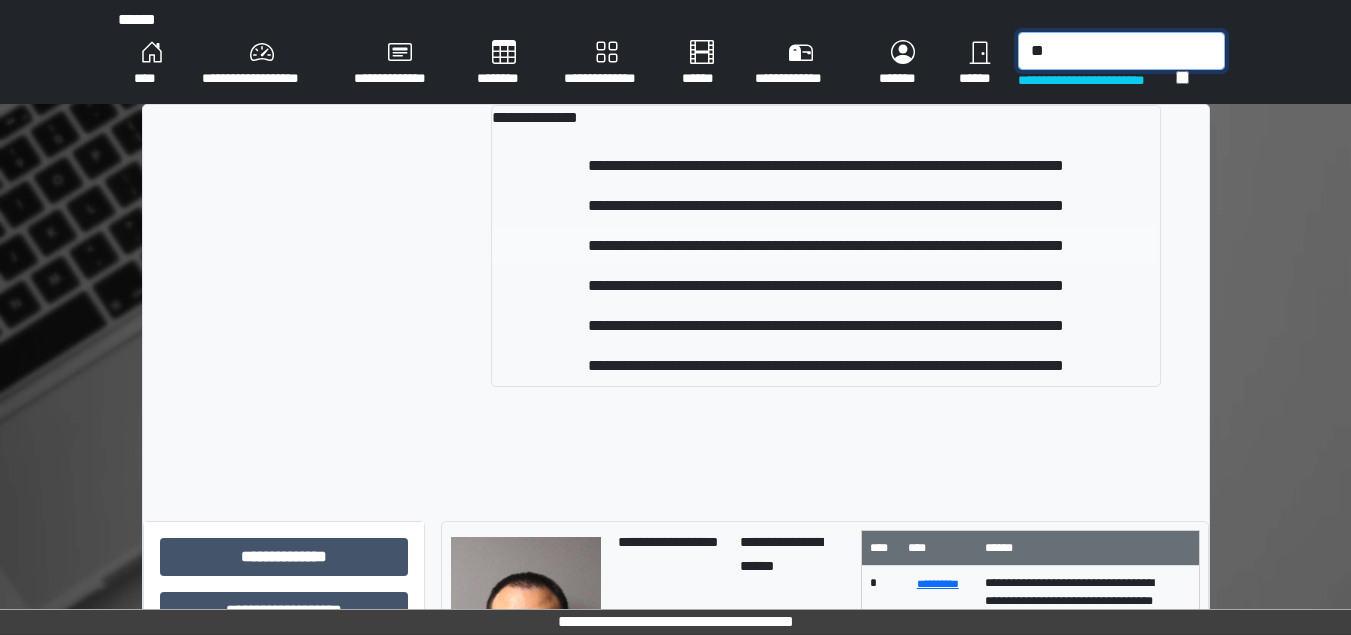 type on "*" 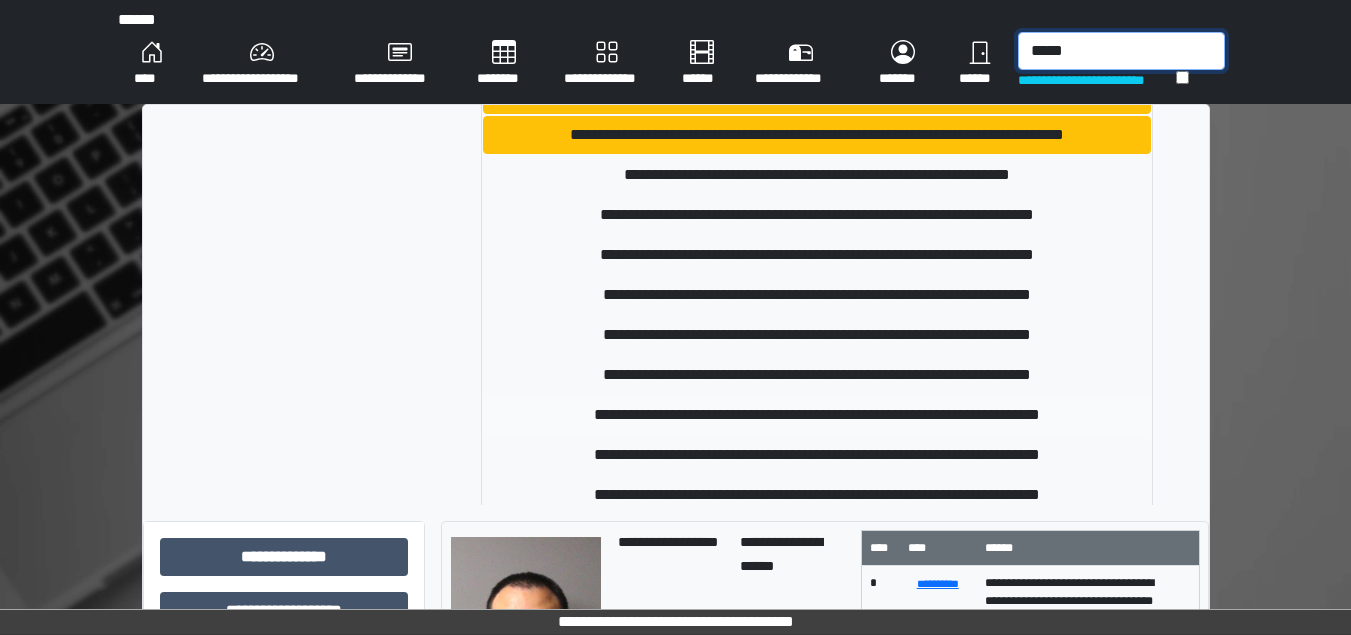 scroll, scrollTop: 200, scrollLeft: 0, axis: vertical 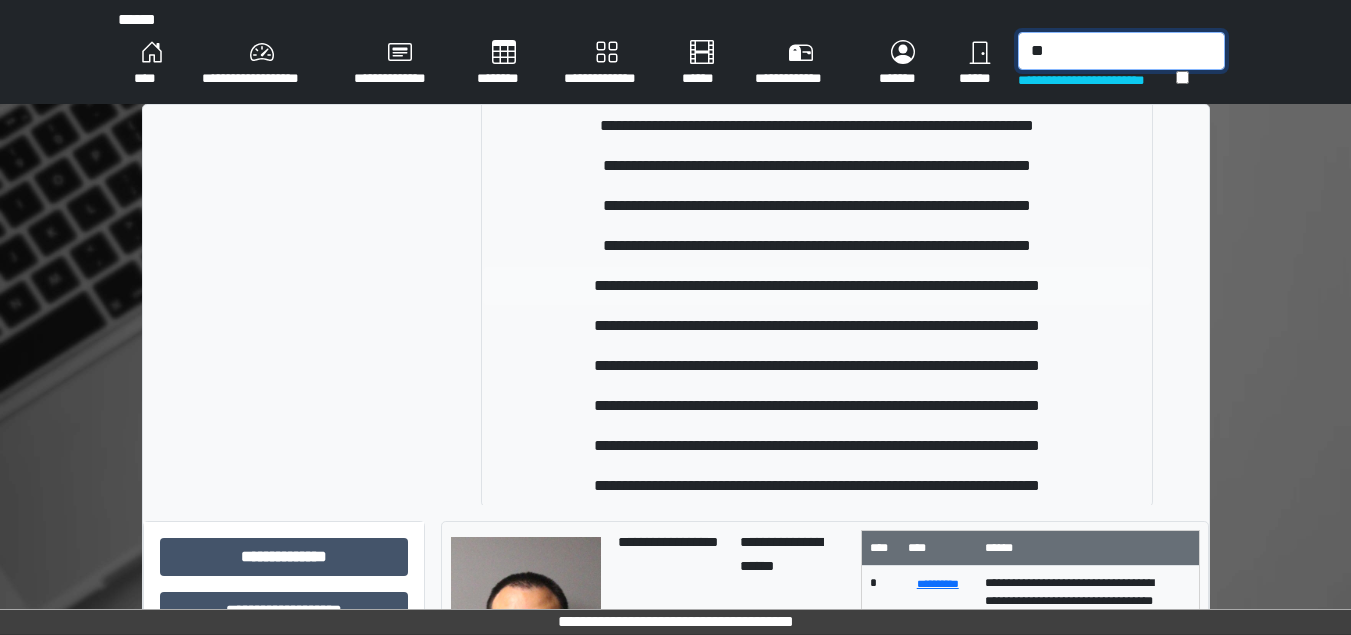 type on "*" 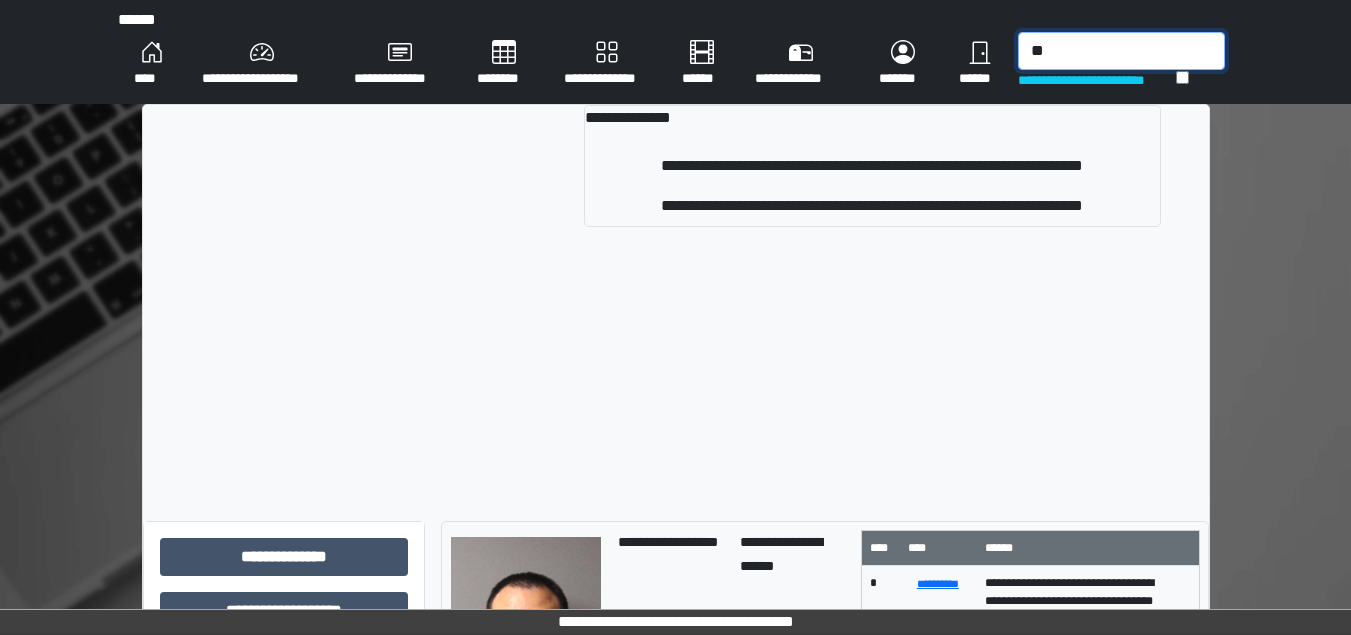 type on "*" 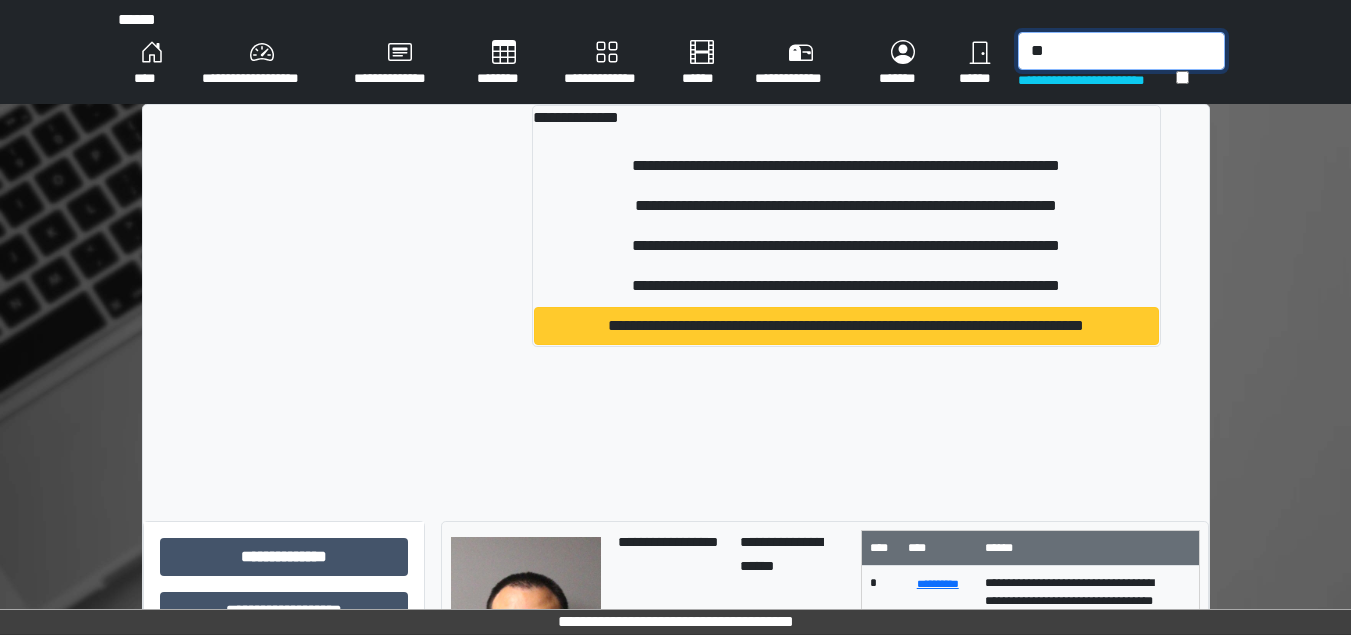 type on "*" 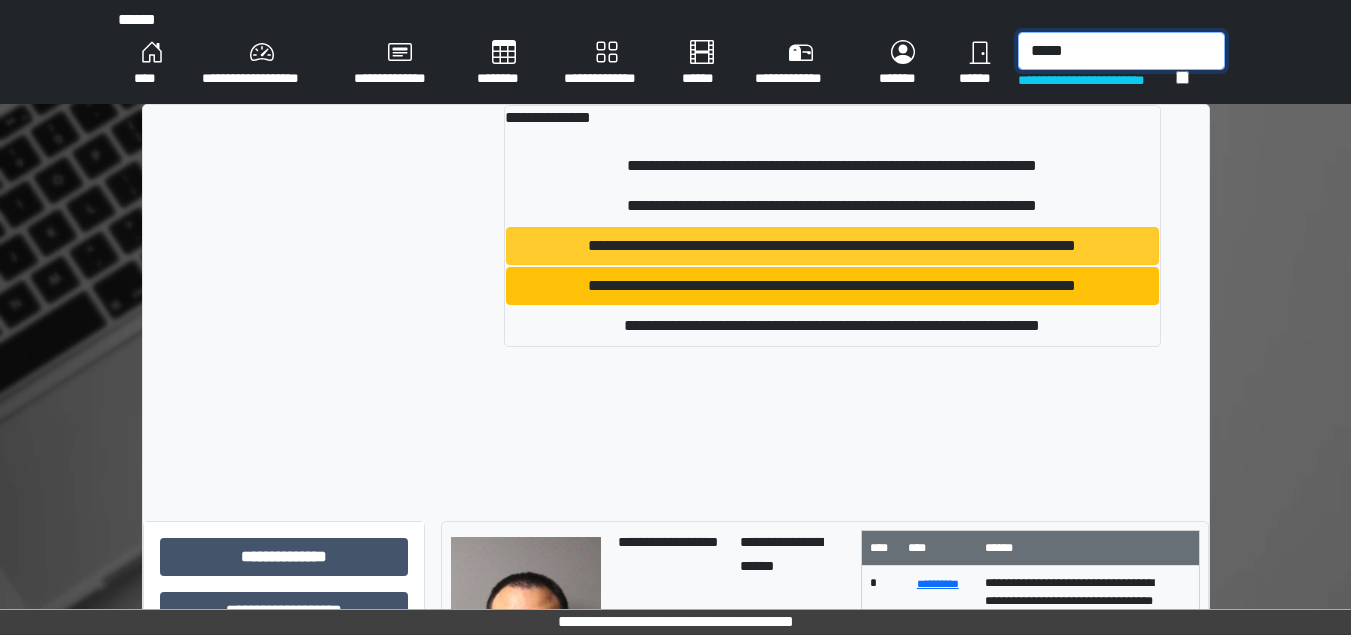 type on "*****" 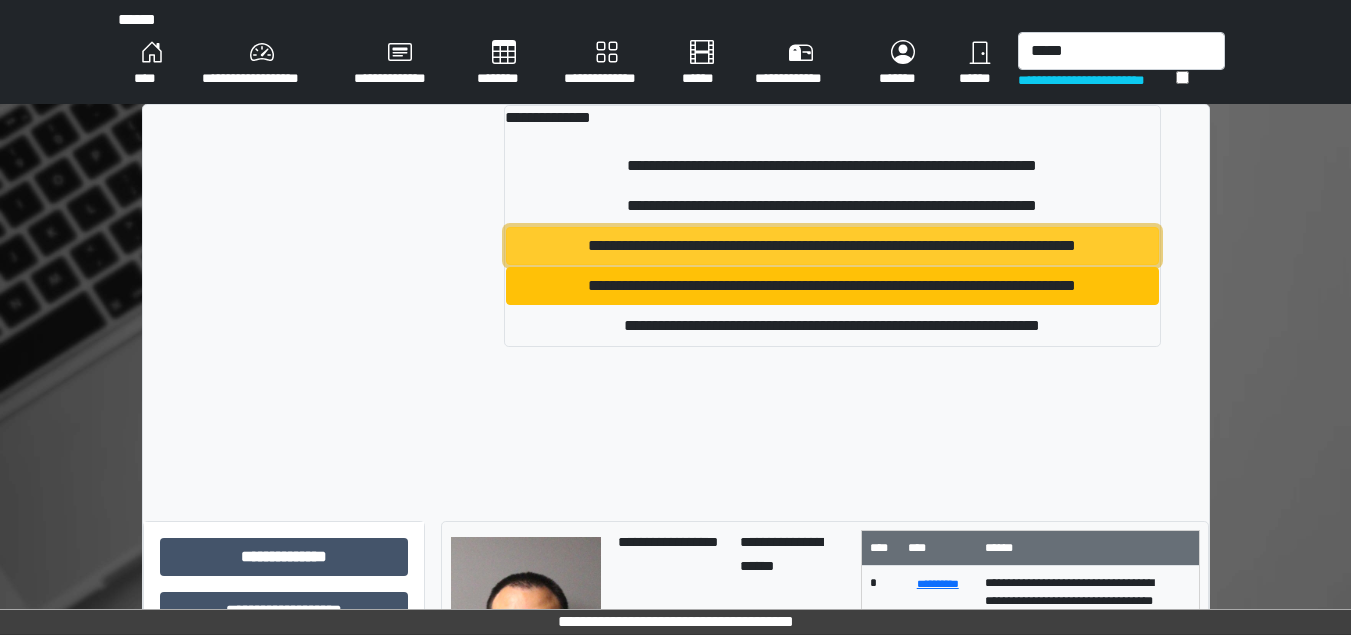 click on "**********" at bounding box center [832, 246] 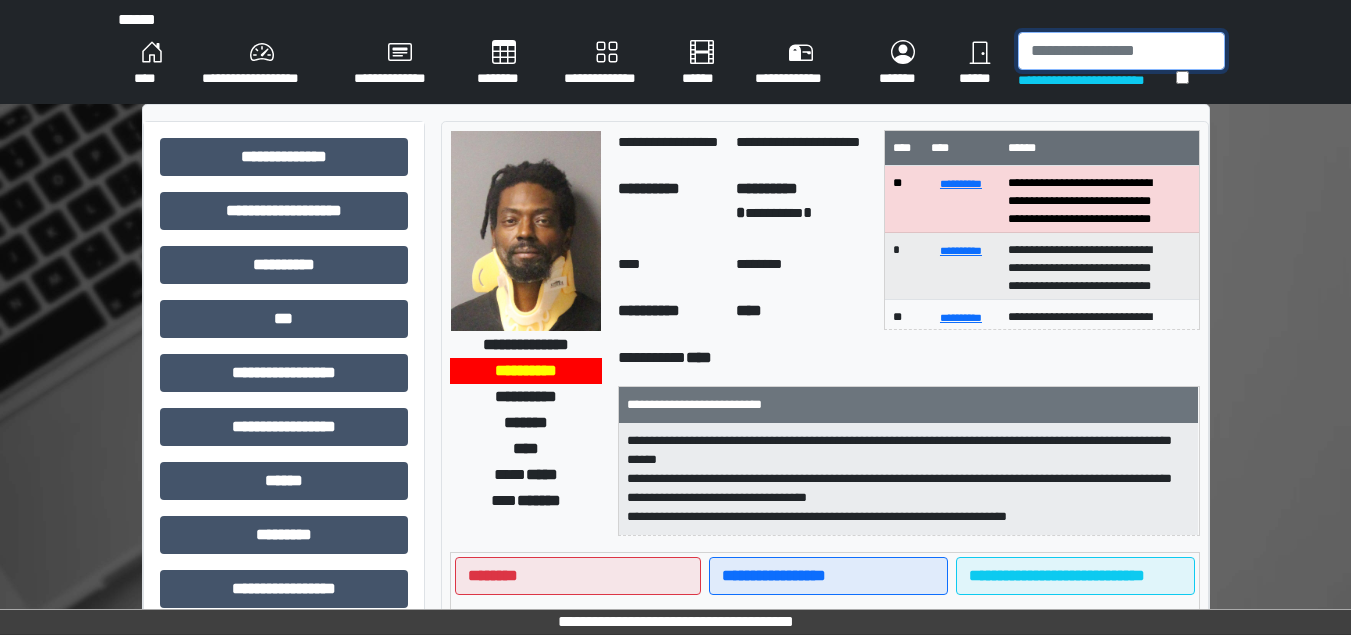 click at bounding box center (1121, 51) 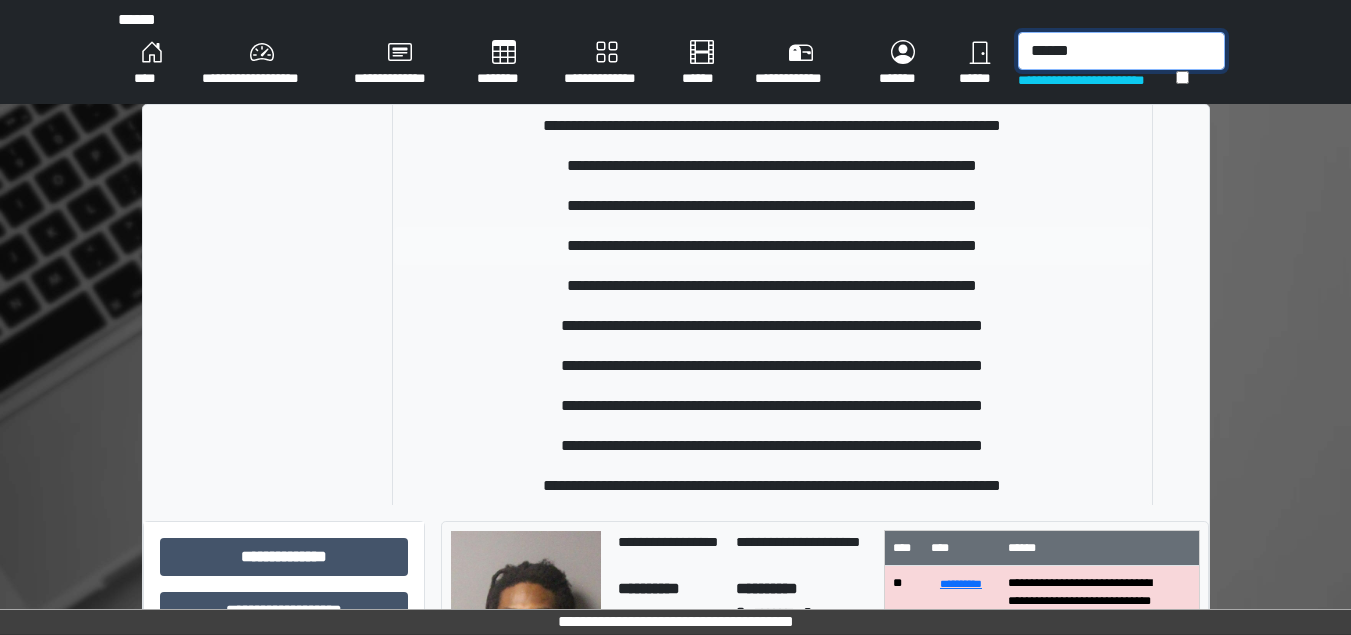scroll, scrollTop: 500, scrollLeft: 0, axis: vertical 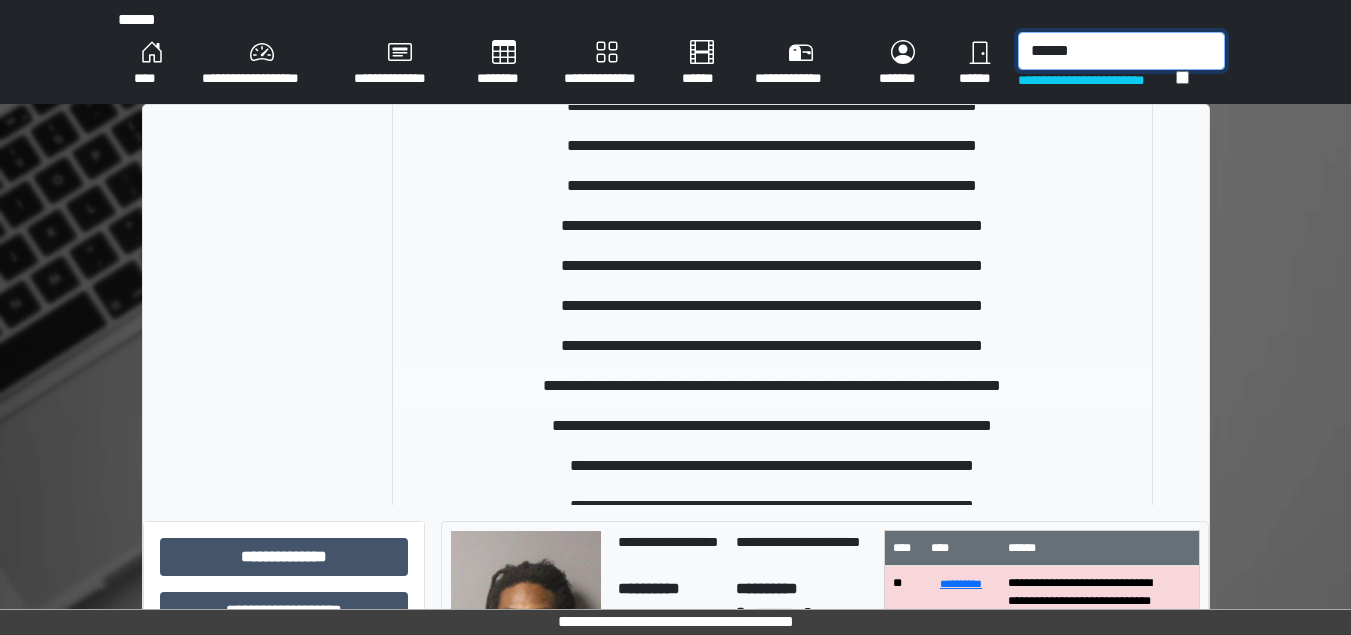 type on "******" 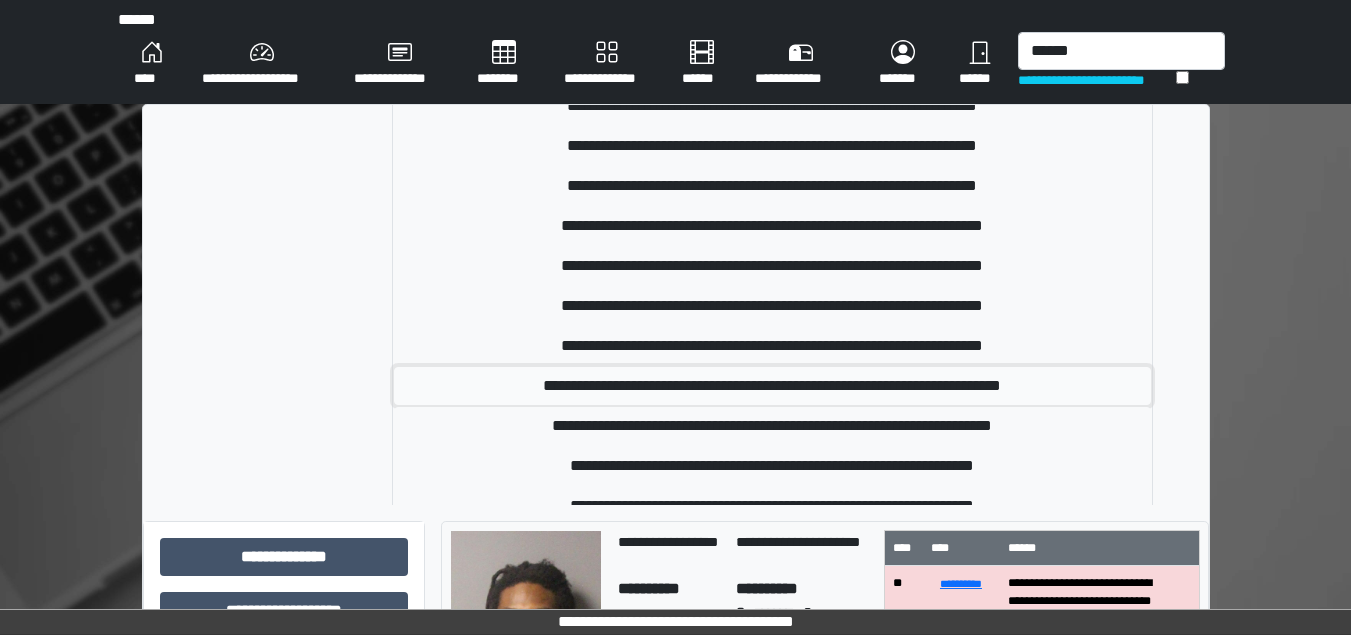 click on "**********" at bounding box center (772, 386) 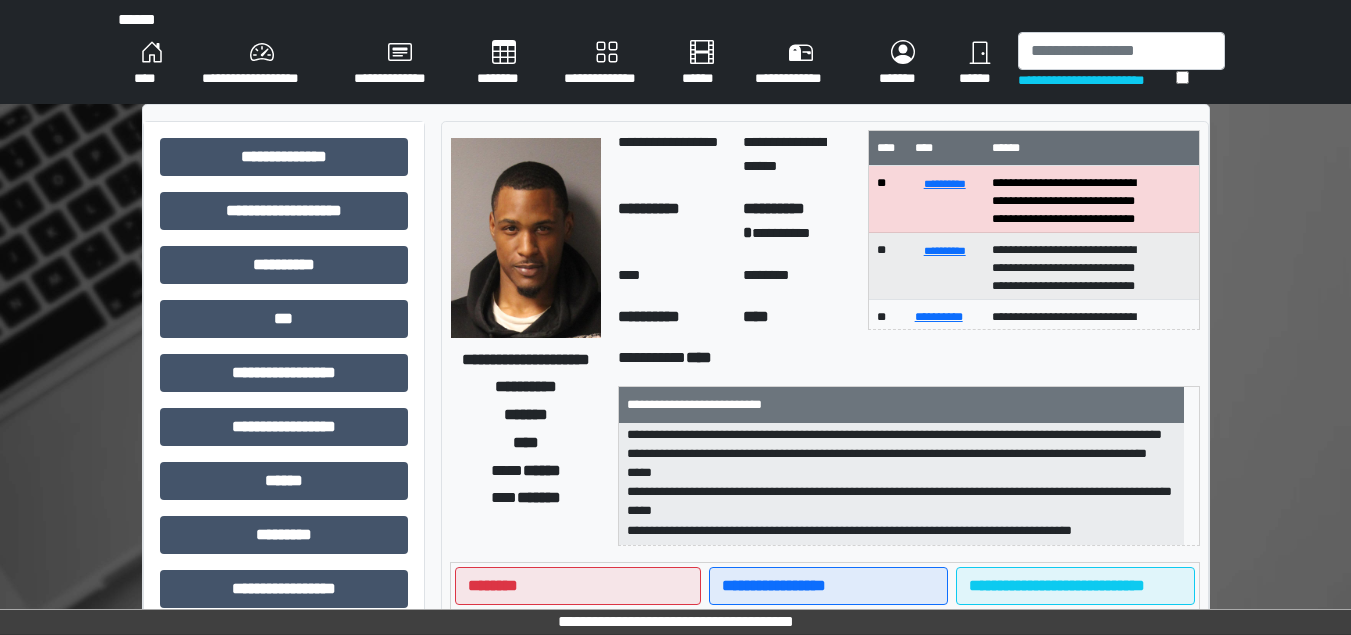 scroll, scrollTop: 0, scrollLeft: 0, axis: both 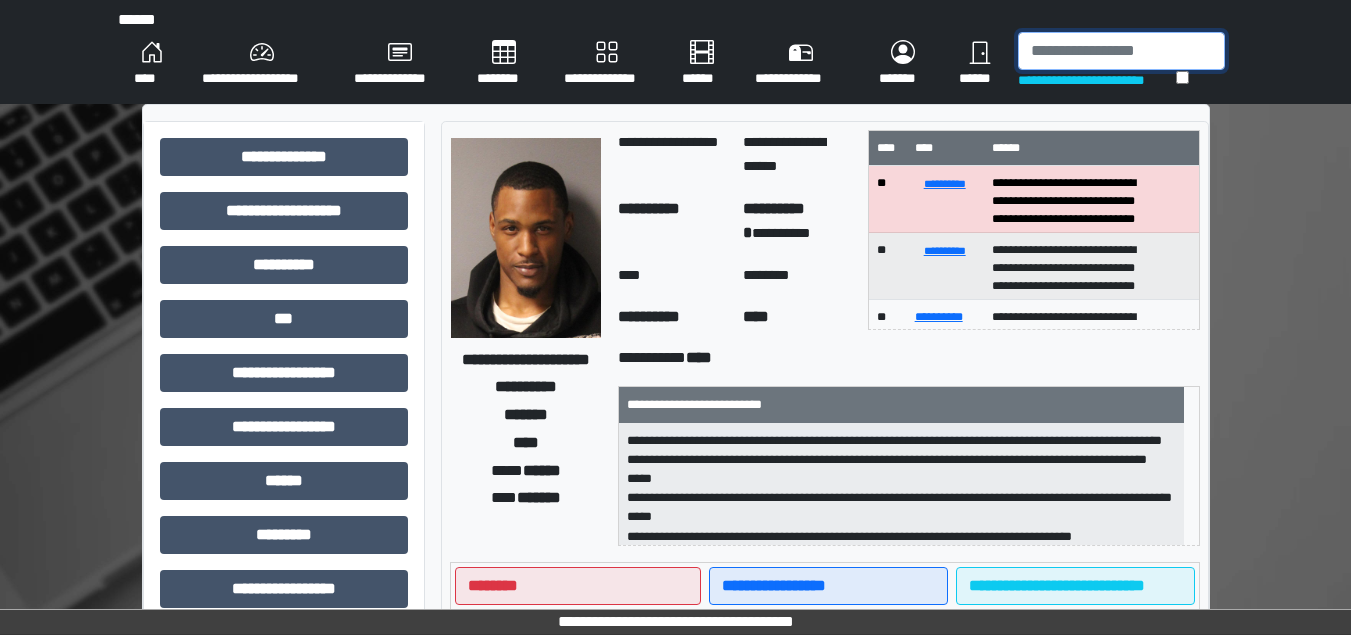 click at bounding box center (1121, 51) 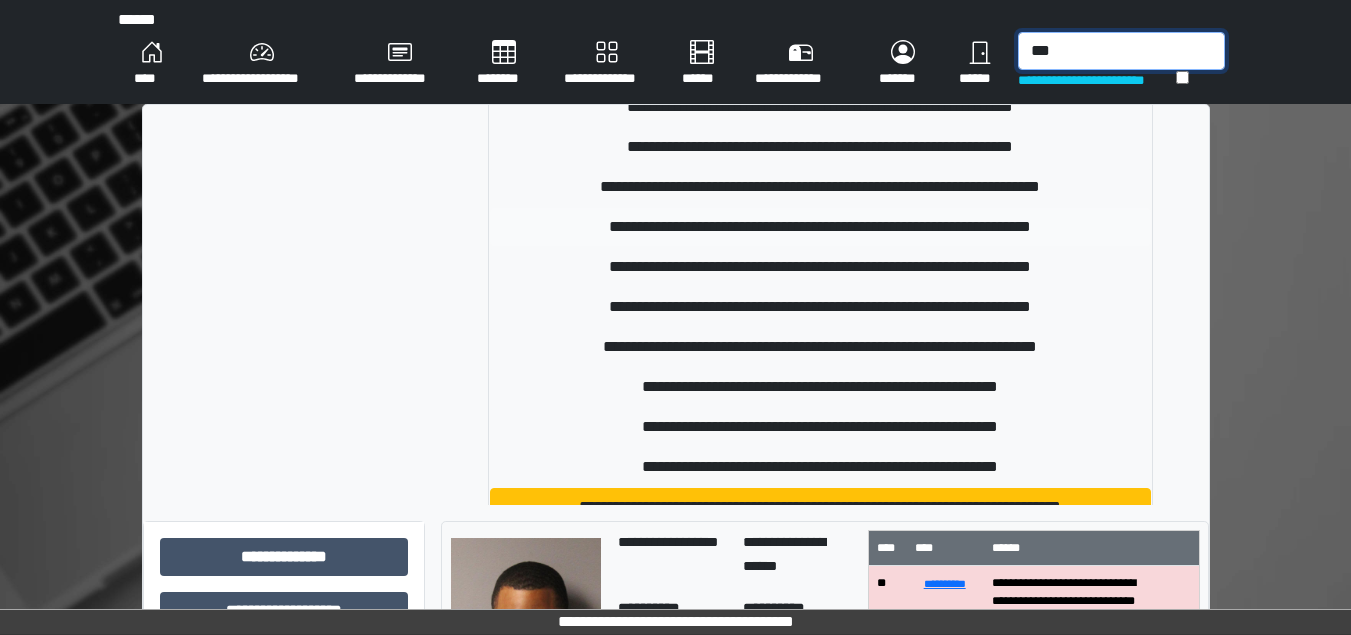 scroll, scrollTop: 600, scrollLeft: 0, axis: vertical 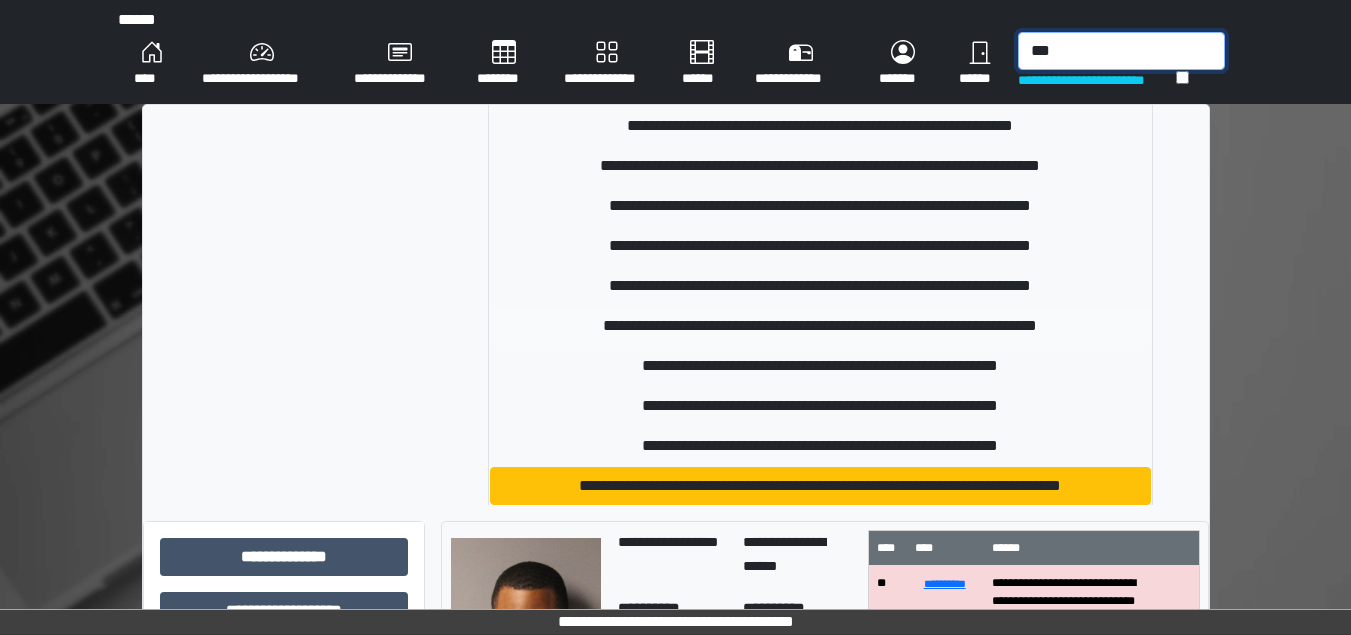 type on "***" 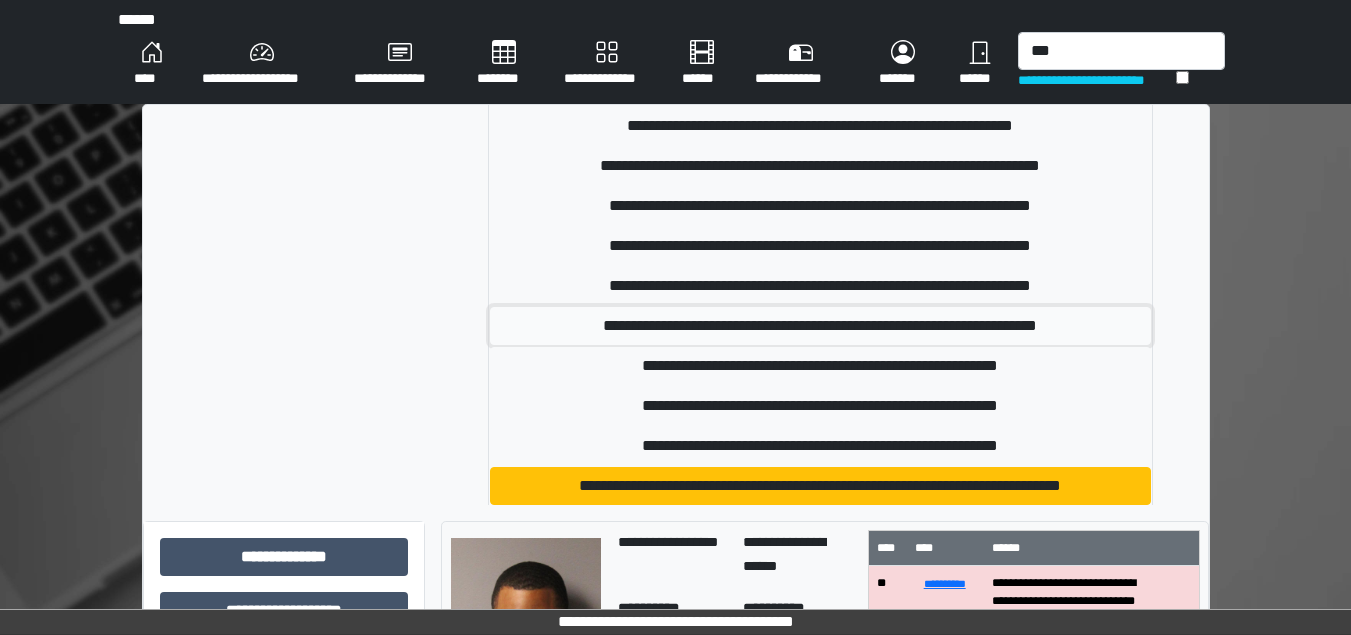 click on "**********" at bounding box center [820, 326] 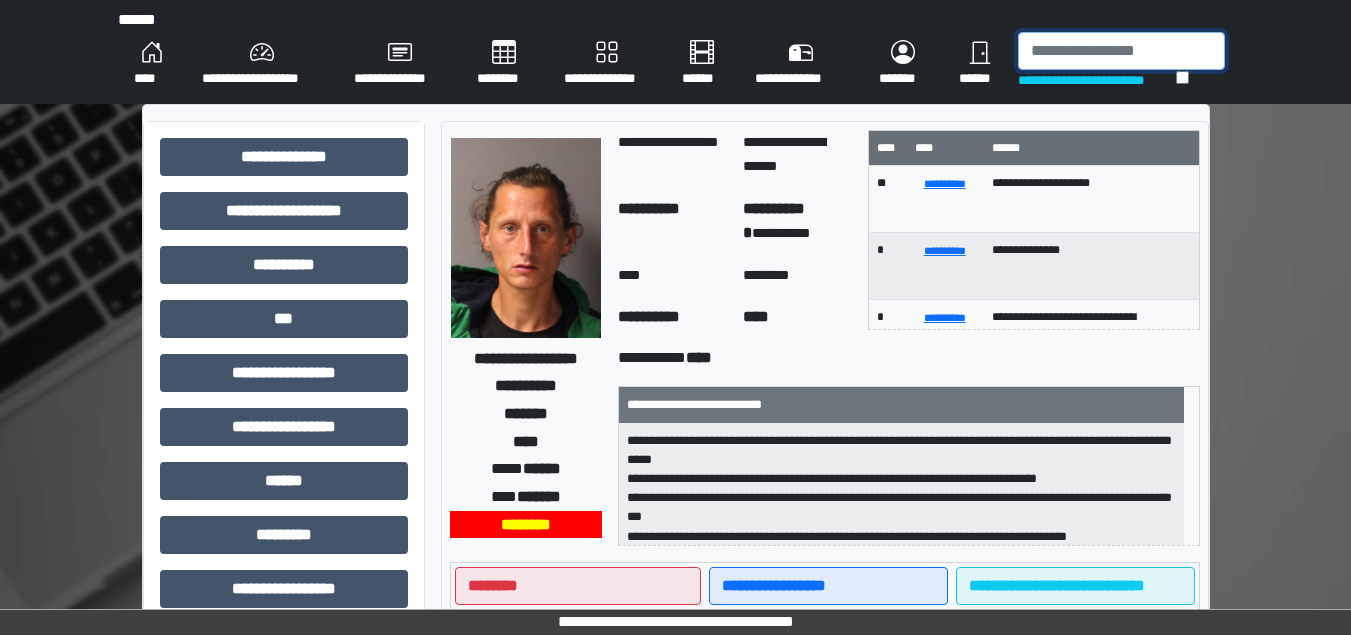 click at bounding box center [1121, 51] 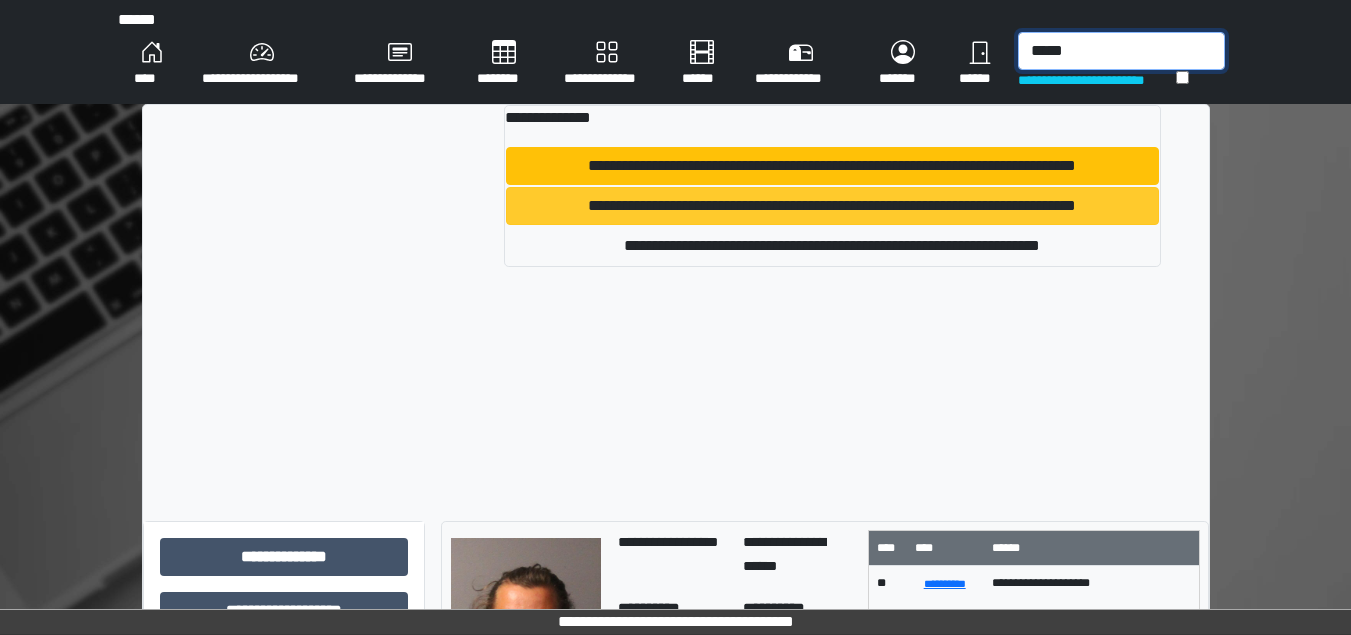 type on "*****" 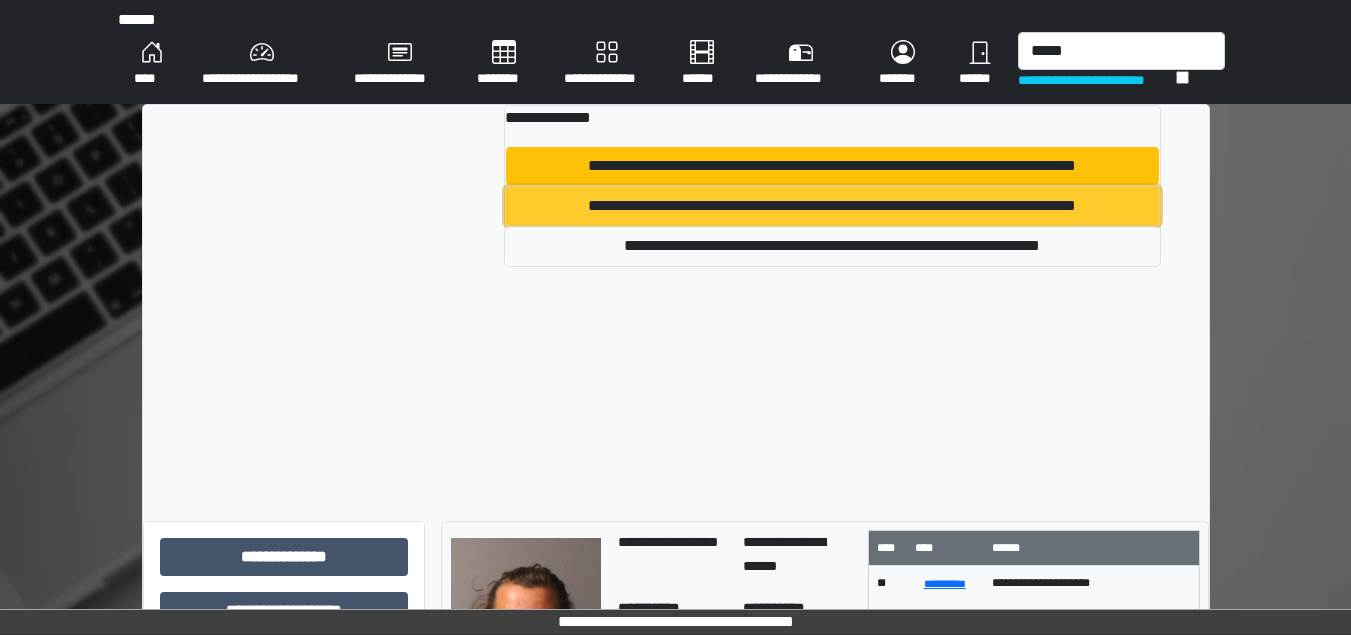 click on "**********" at bounding box center (832, 206) 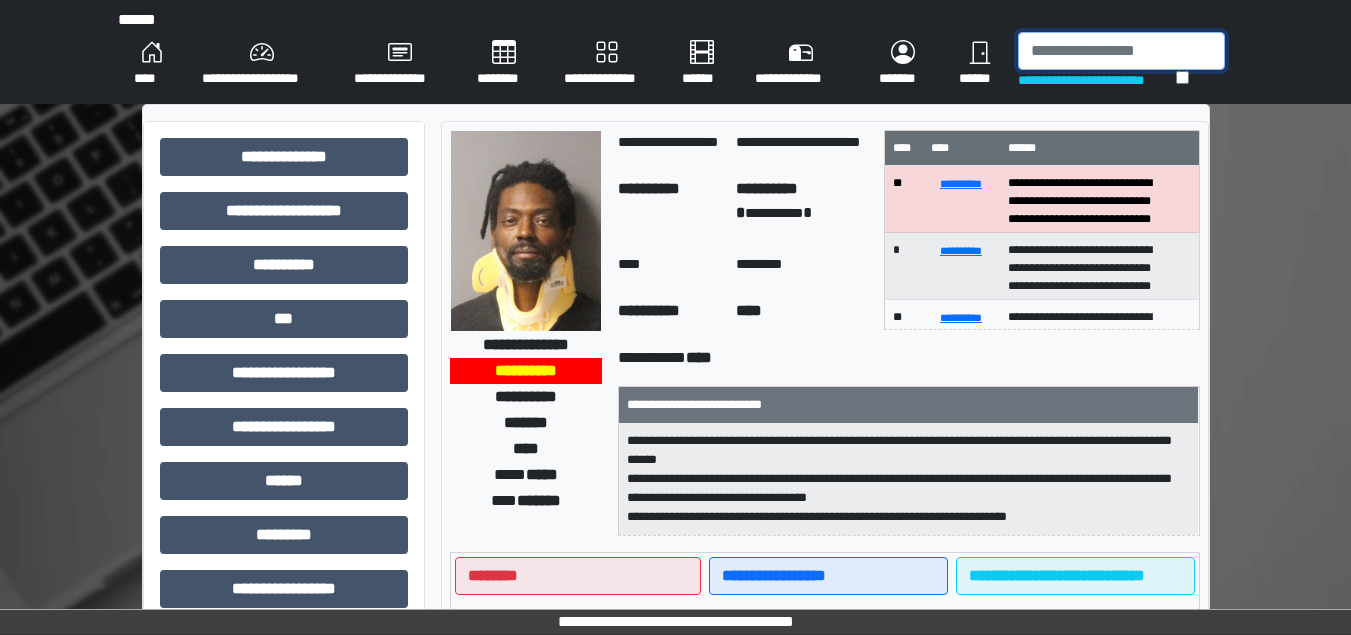 click at bounding box center (1121, 51) 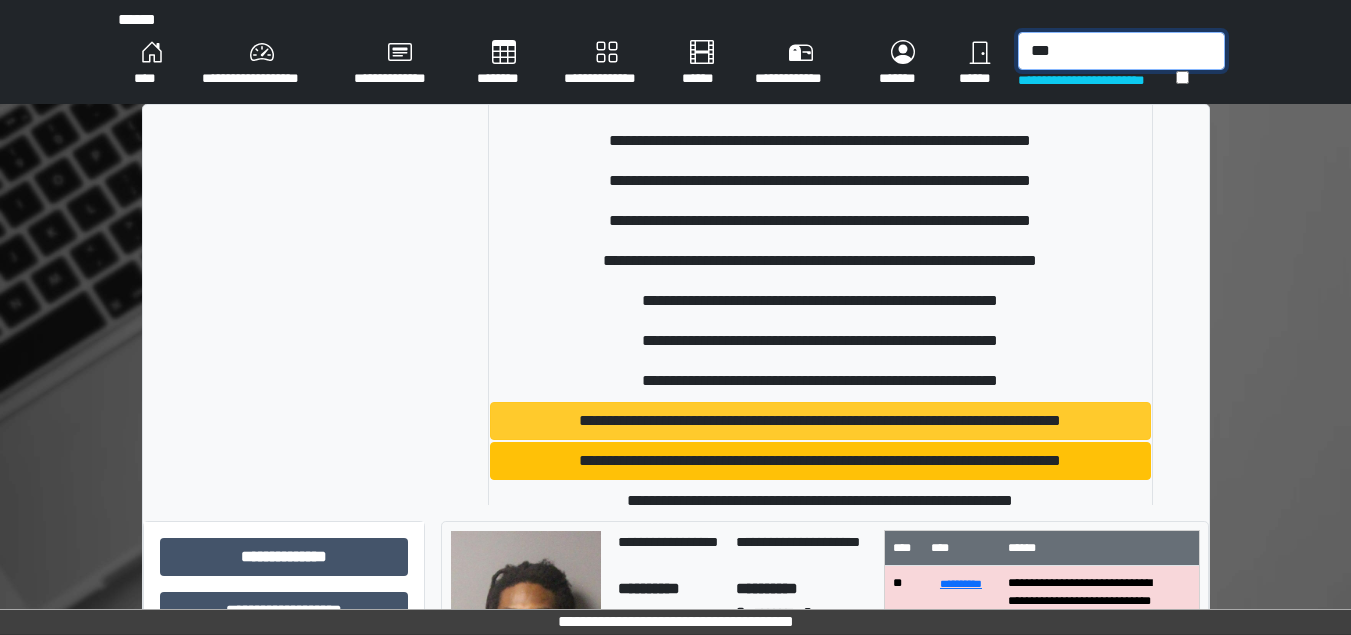 scroll, scrollTop: 800, scrollLeft: 0, axis: vertical 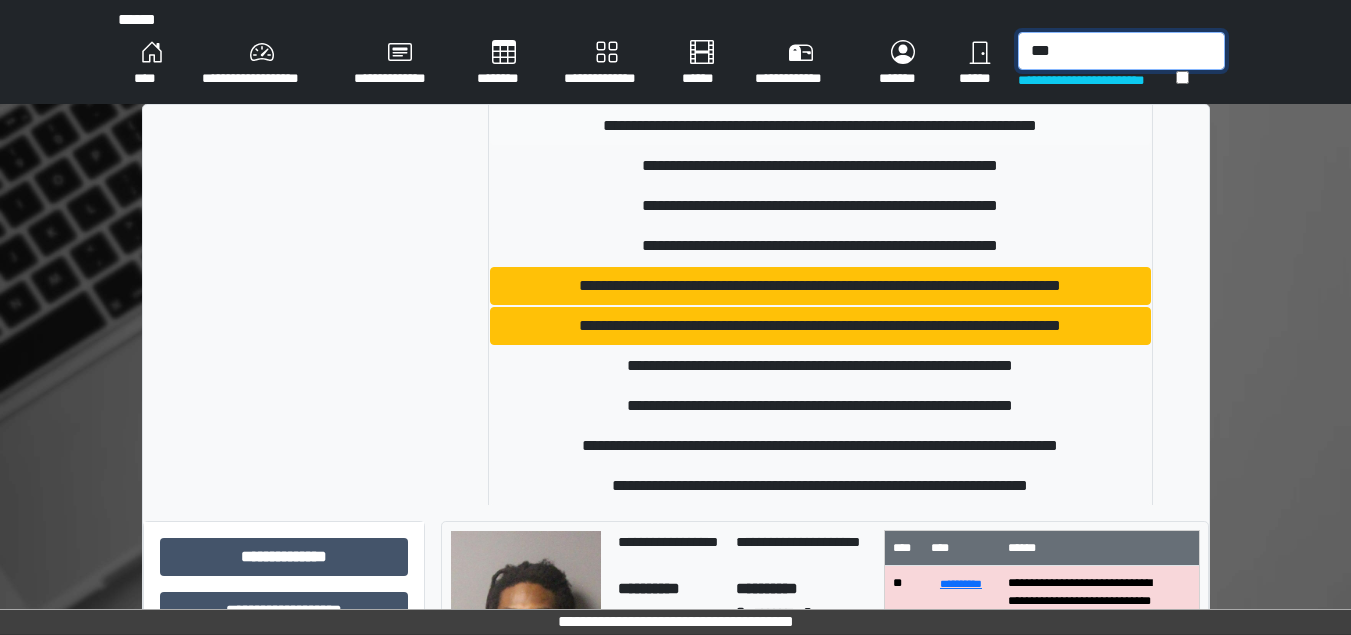 type on "***" 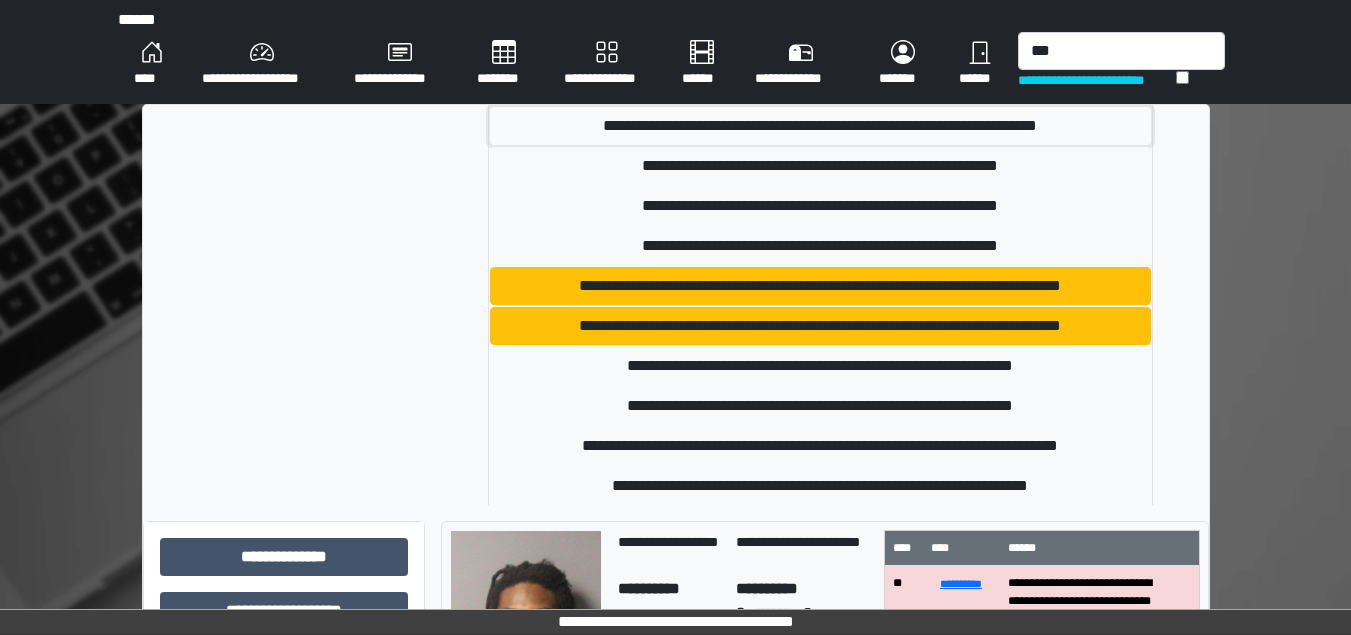 click on "**********" at bounding box center [820, 126] 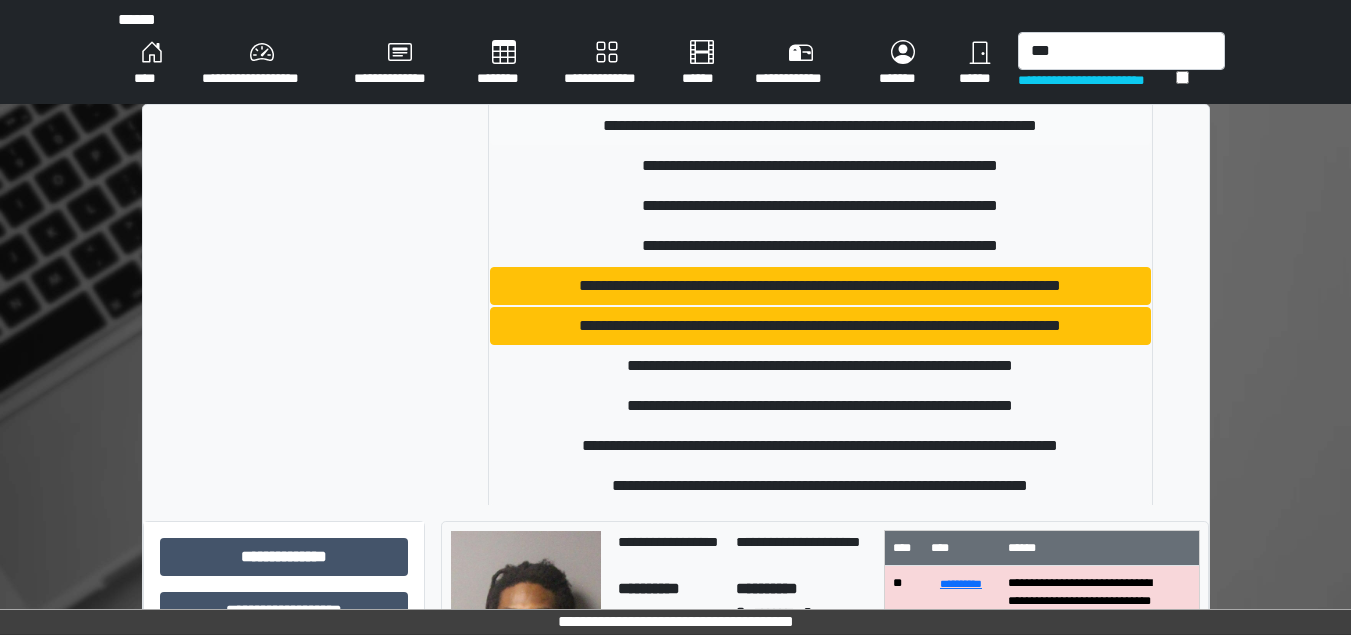 type 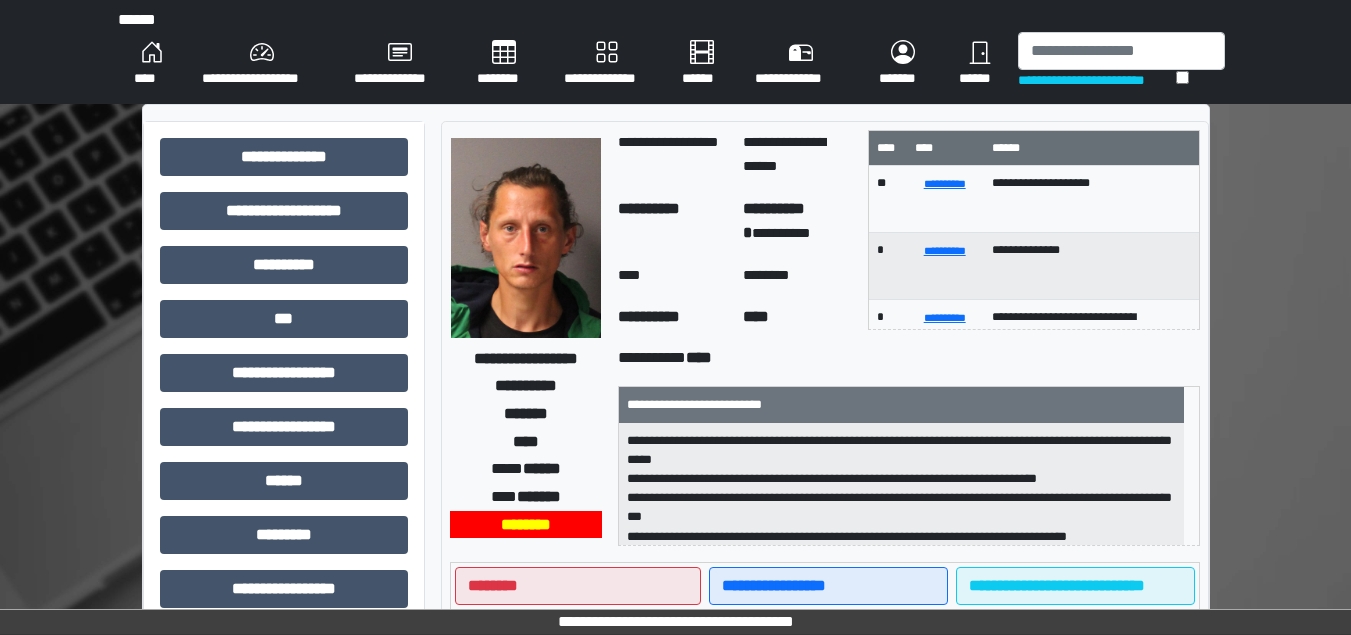 scroll, scrollTop: 2, scrollLeft: 0, axis: vertical 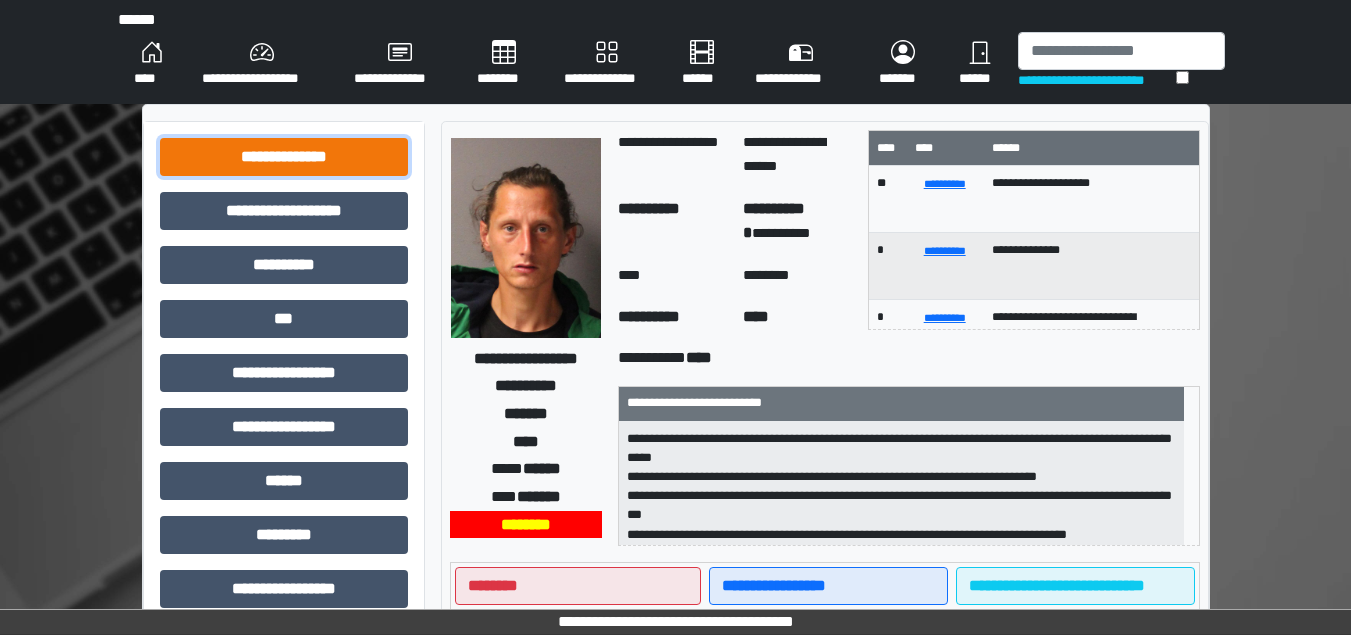 click on "**********" at bounding box center (284, 157) 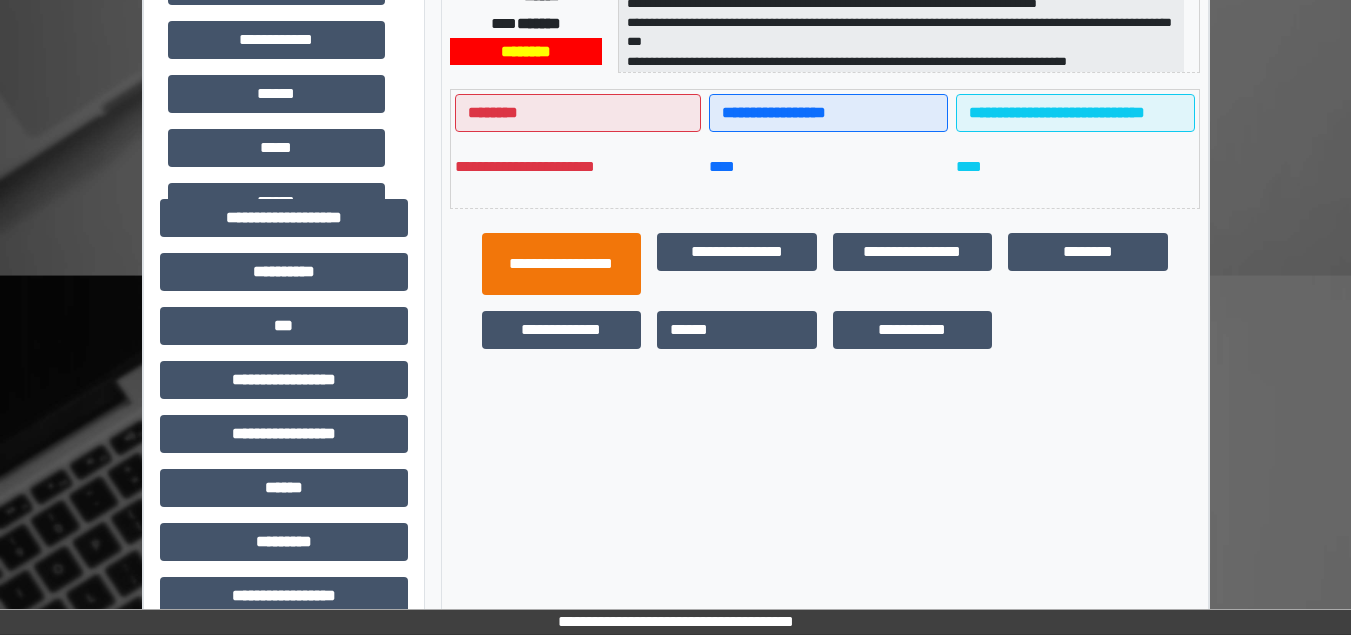 scroll, scrollTop: 400, scrollLeft: 0, axis: vertical 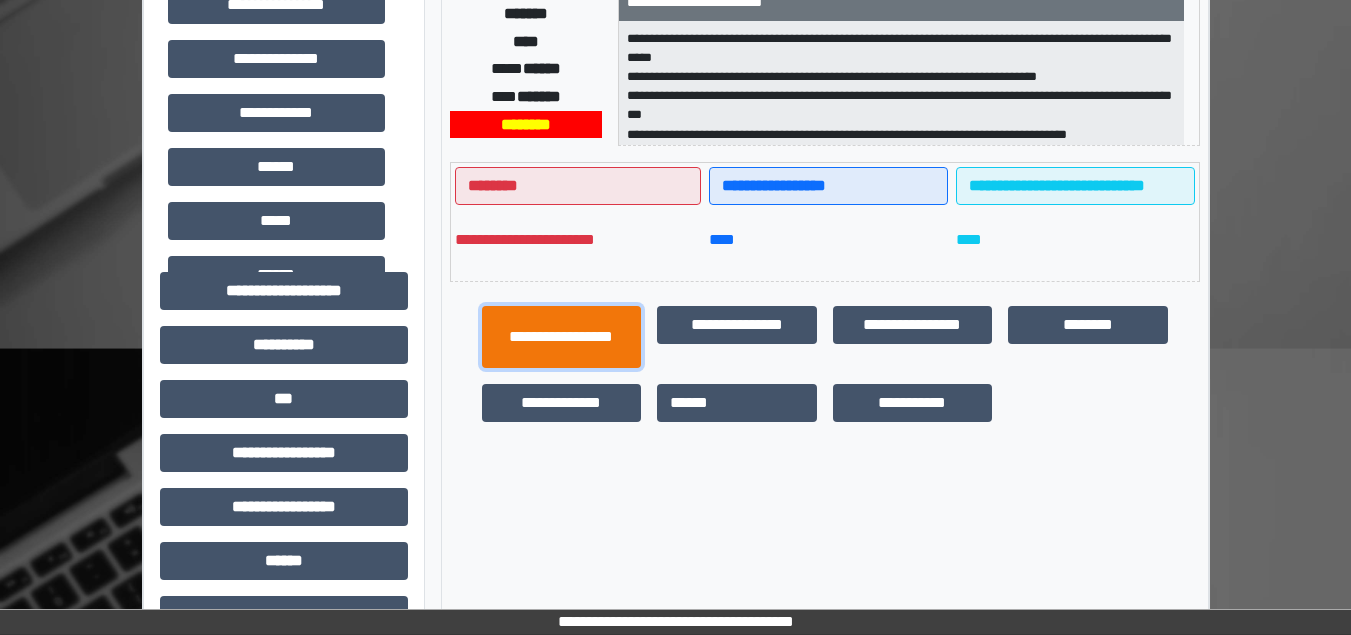 click on "**********" at bounding box center (562, 337) 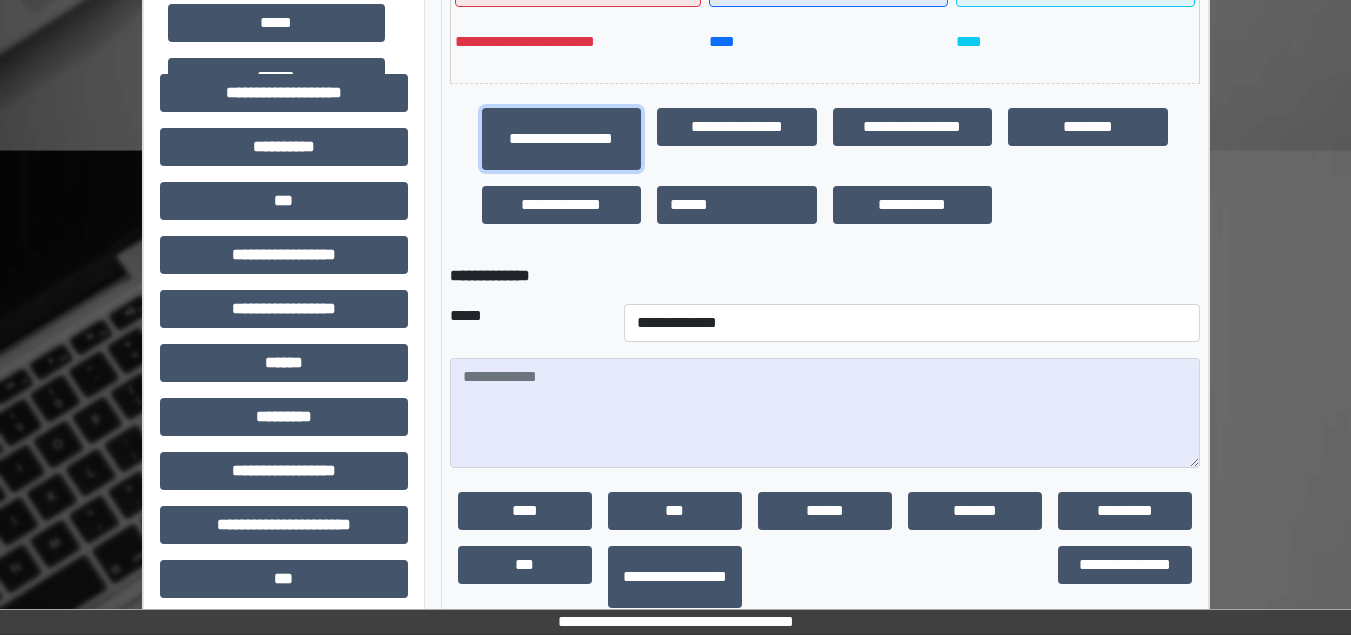 scroll, scrollTop: 600, scrollLeft: 0, axis: vertical 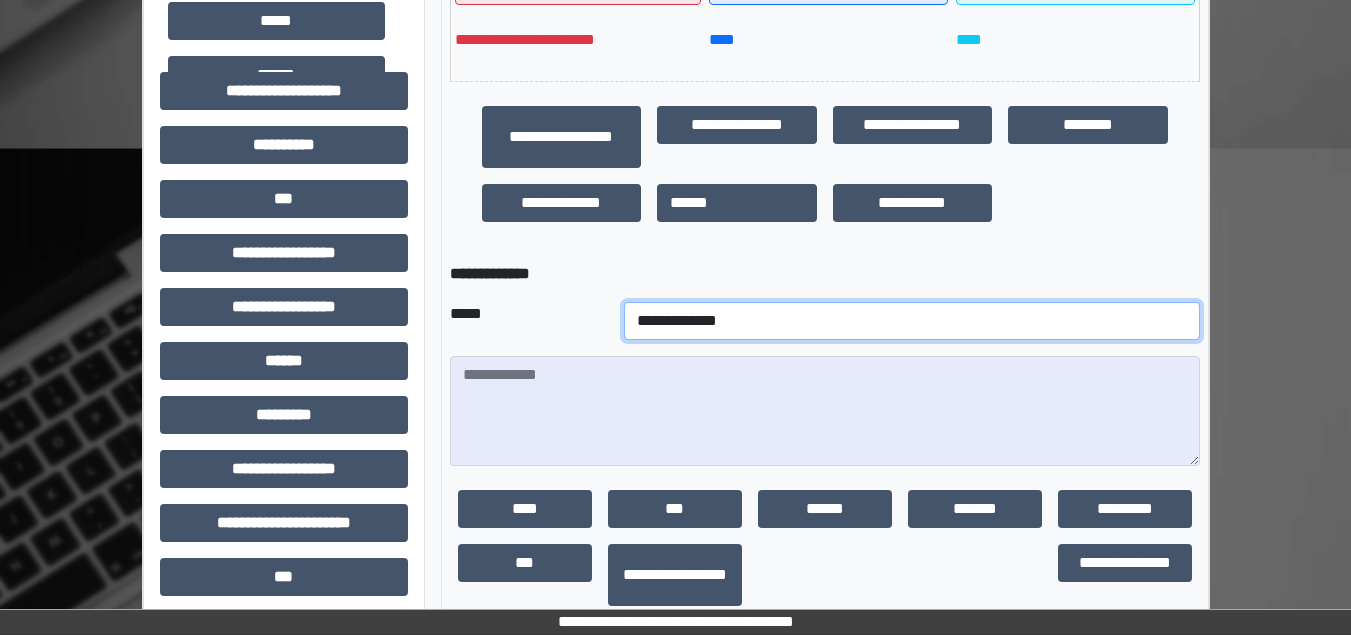click on "**********" at bounding box center (912, 321) 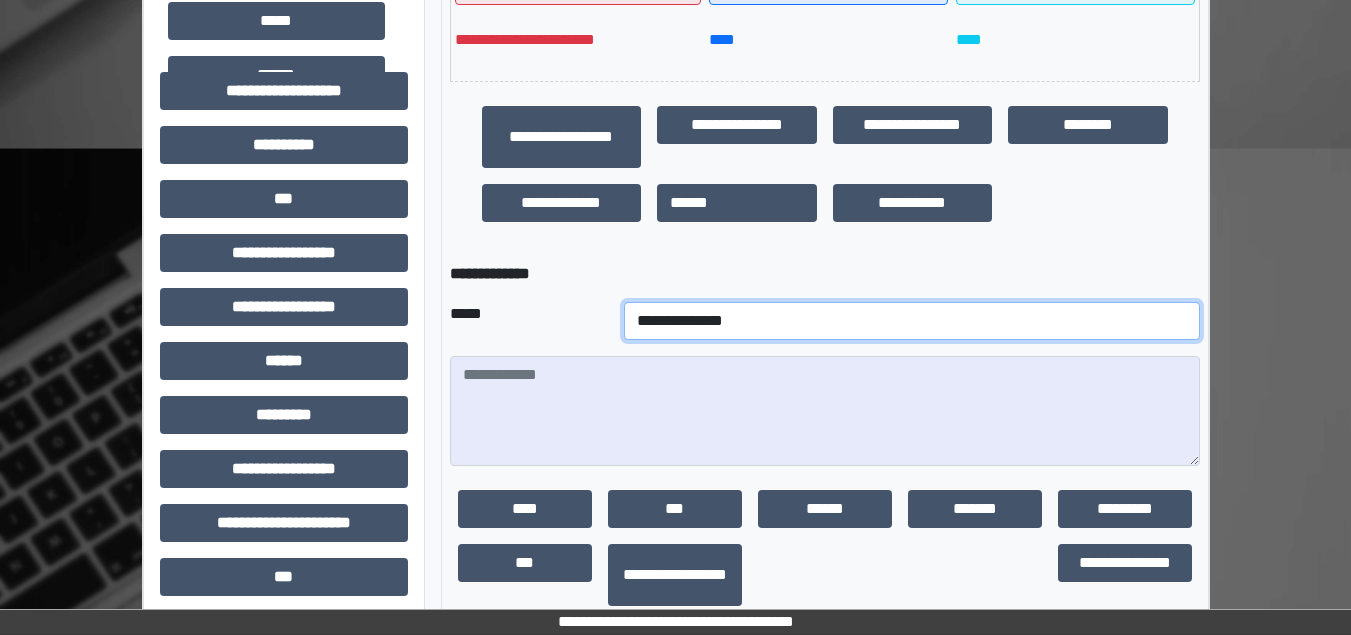 click on "**********" at bounding box center (912, 321) 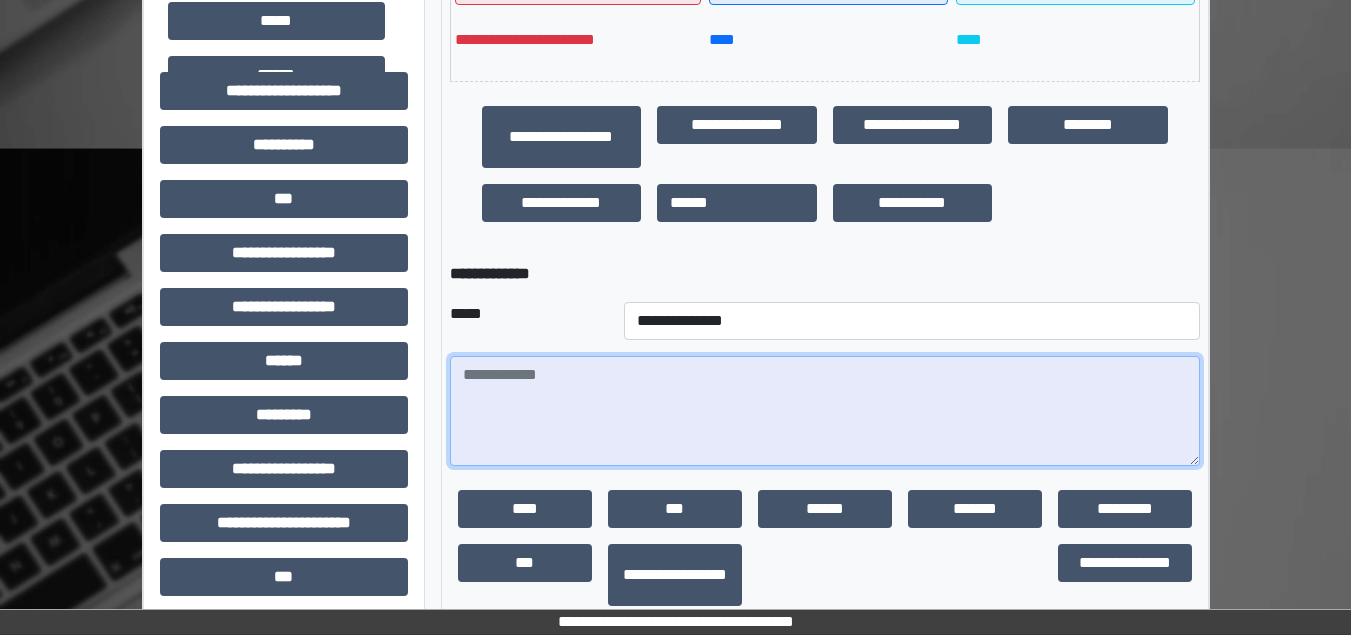 click at bounding box center (825, 411) 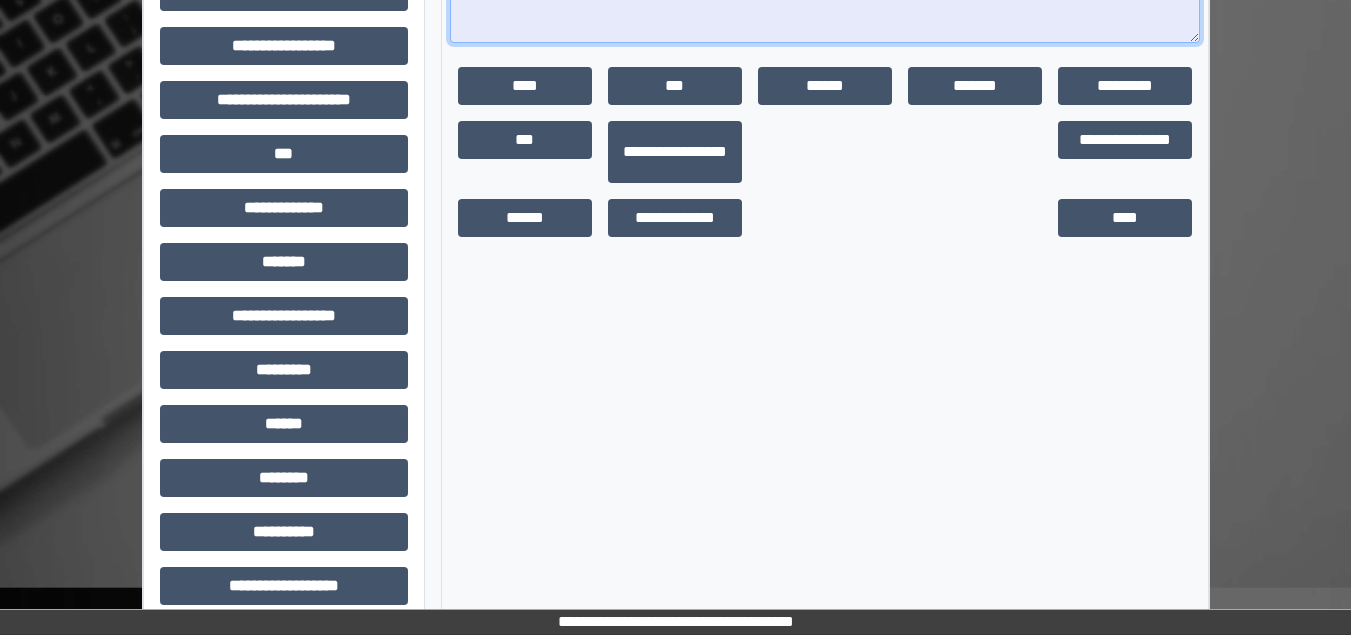 scroll, scrollTop: 1043, scrollLeft: 0, axis: vertical 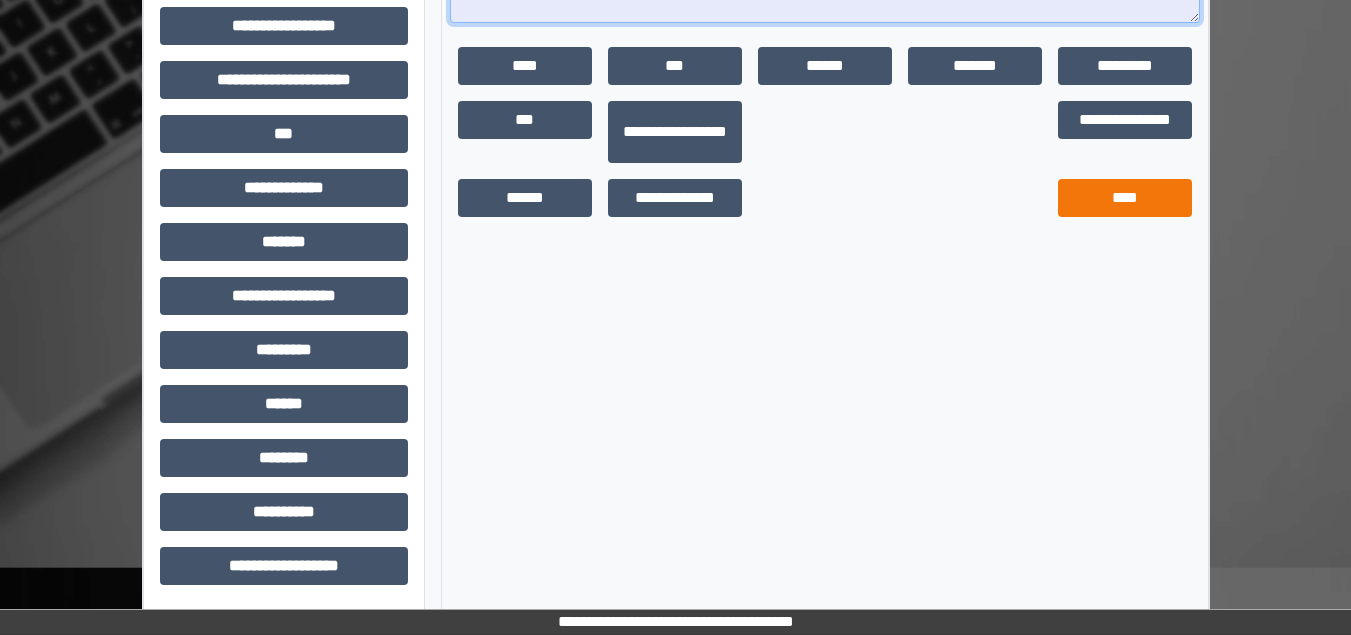 type on "**********" 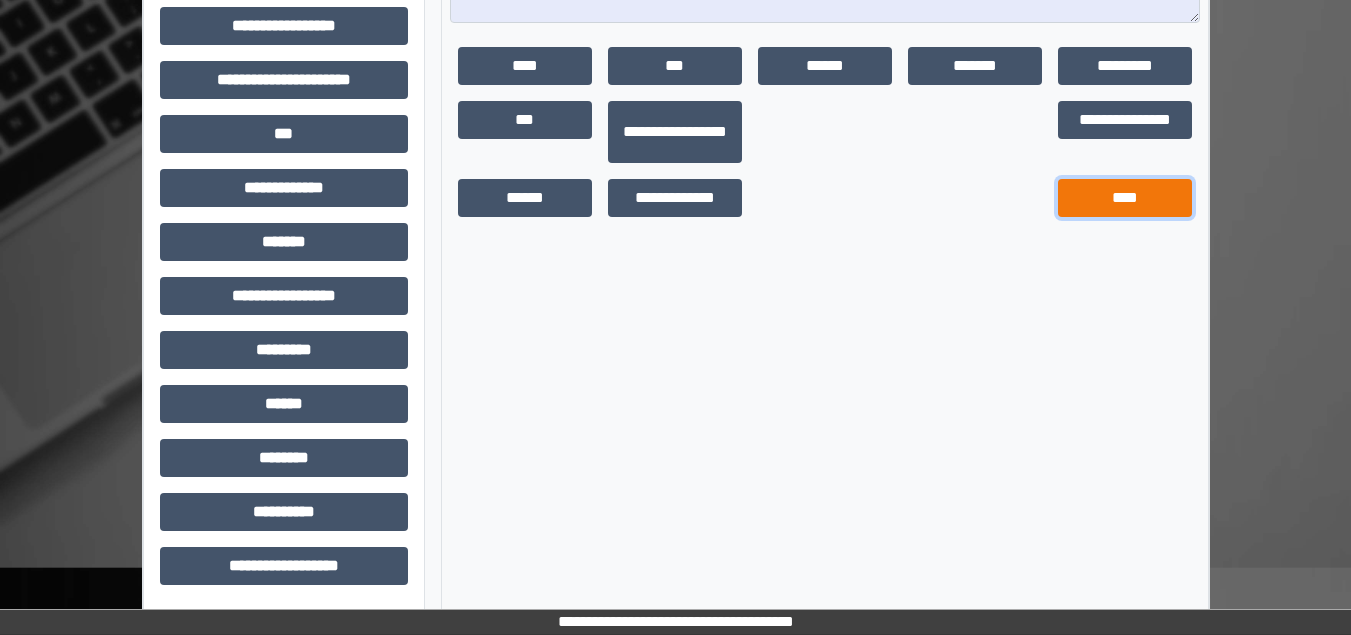 click on "****" at bounding box center [1125, 198] 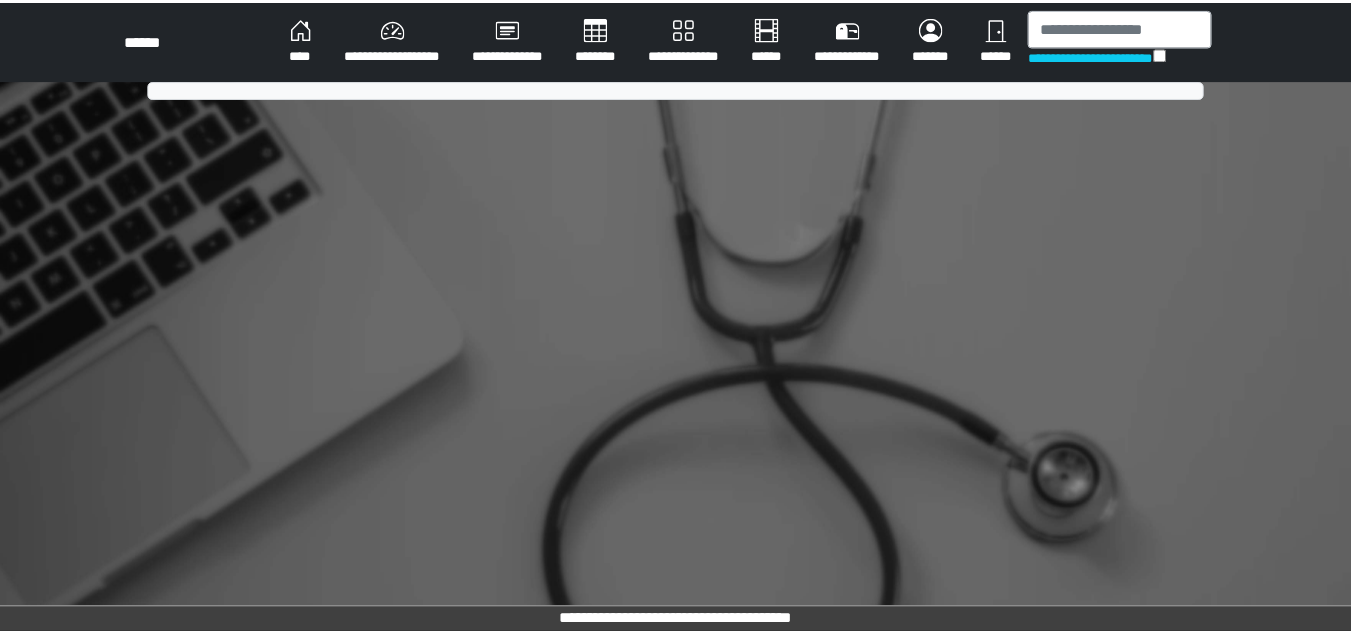 scroll, scrollTop: 0, scrollLeft: 0, axis: both 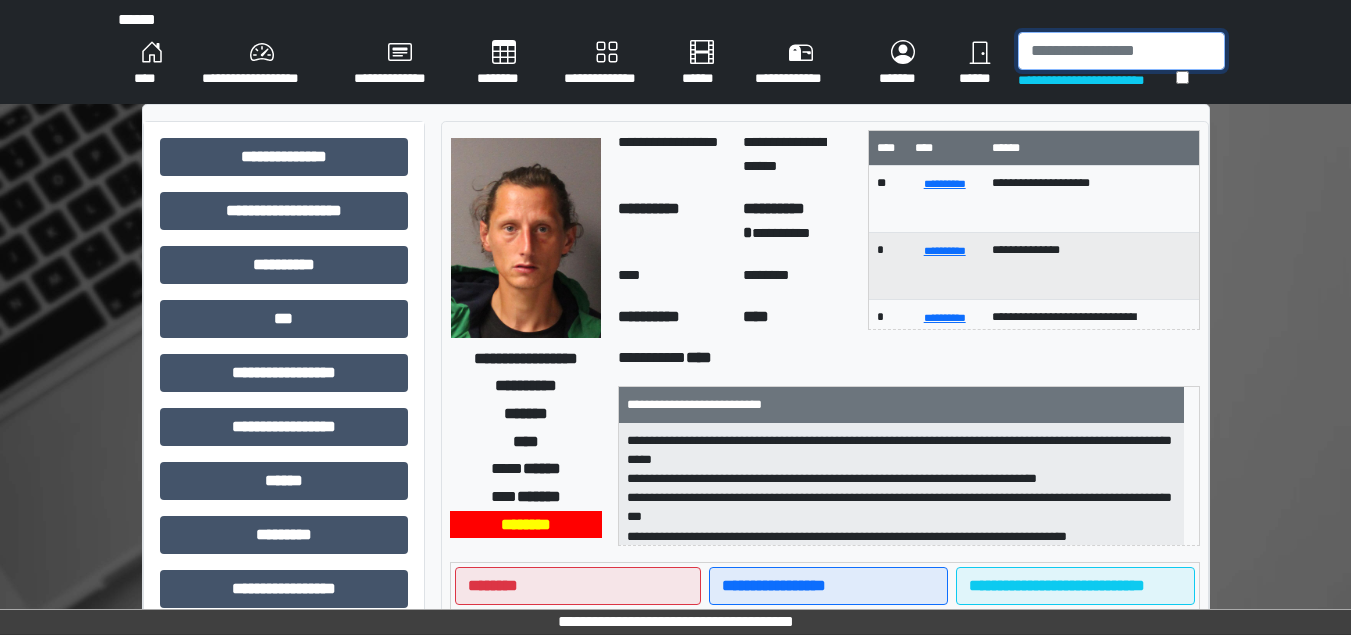 click at bounding box center (1121, 51) 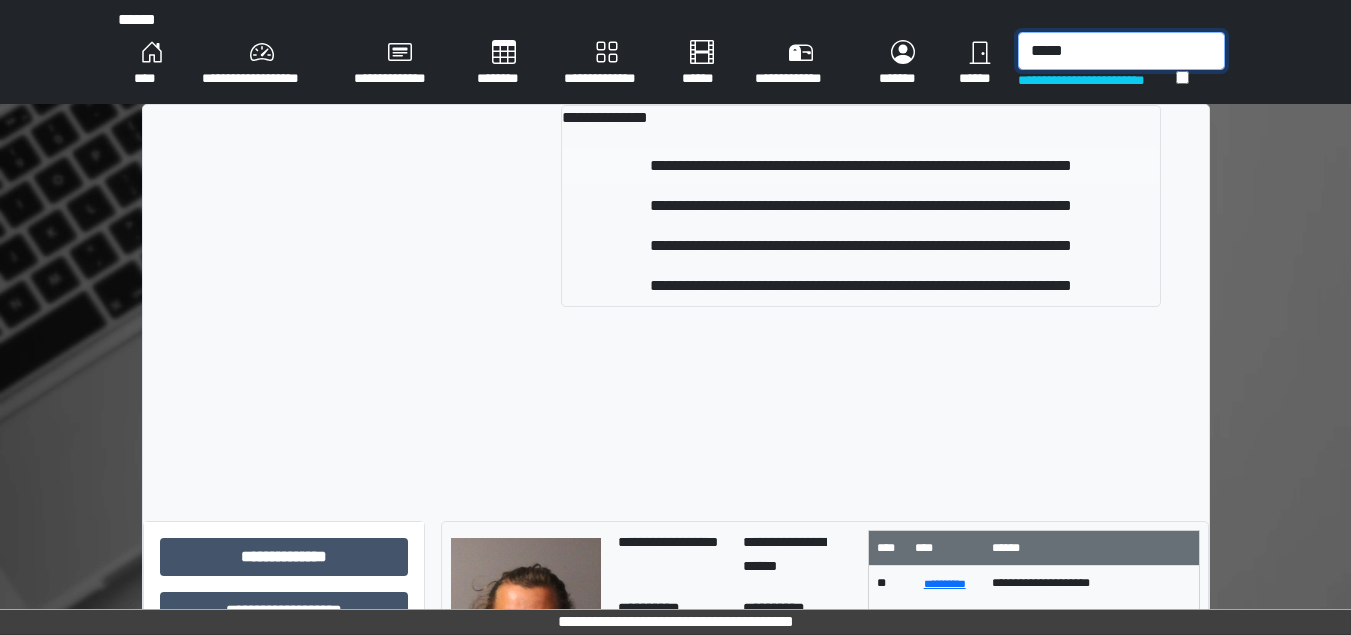 type on "*****" 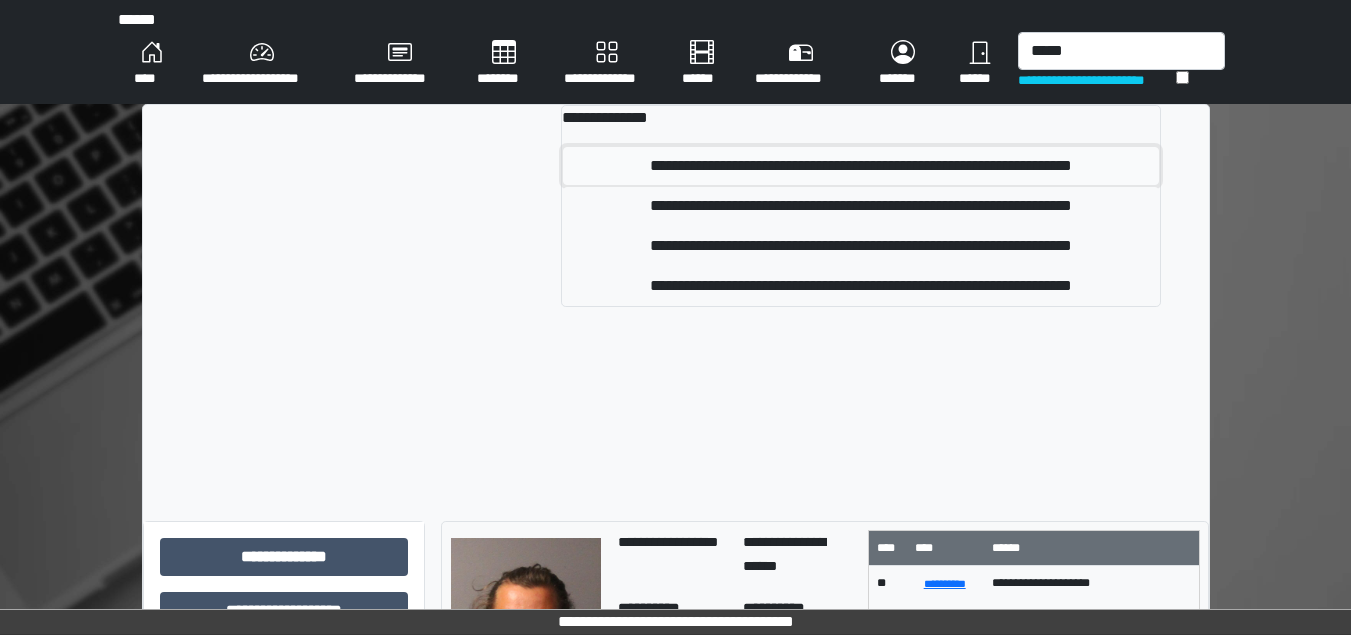 click on "**********" at bounding box center (860, 166) 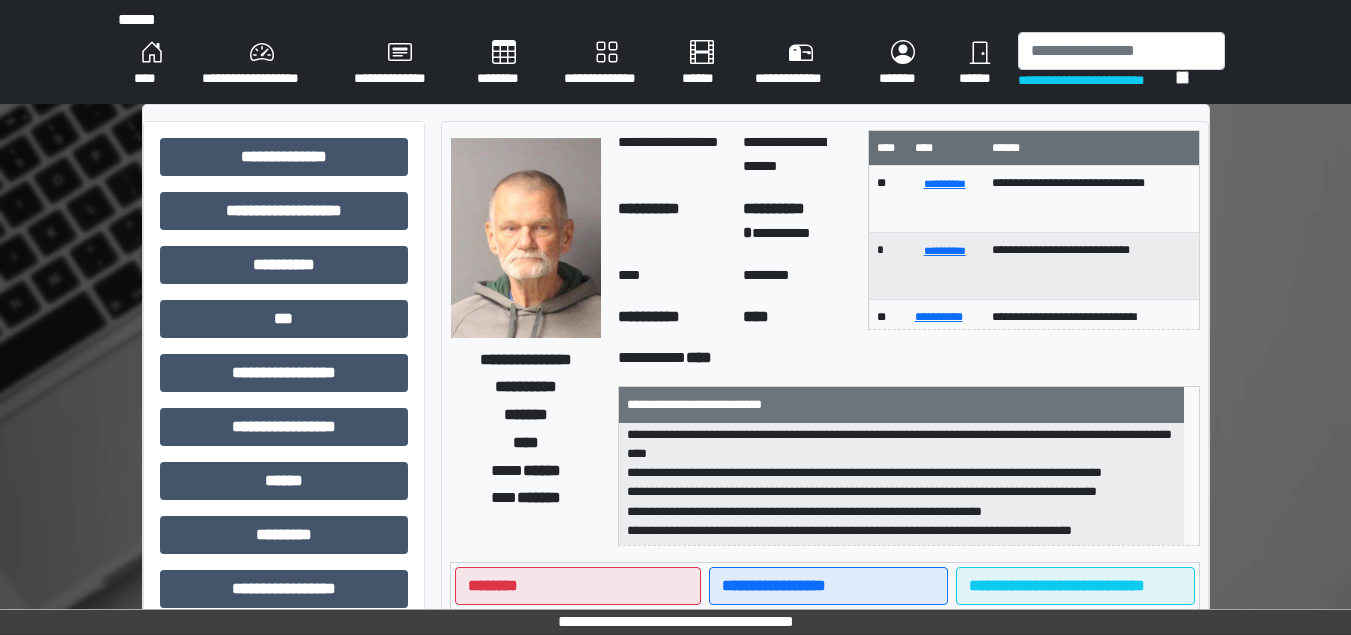 scroll, scrollTop: 80, scrollLeft: 0, axis: vertical 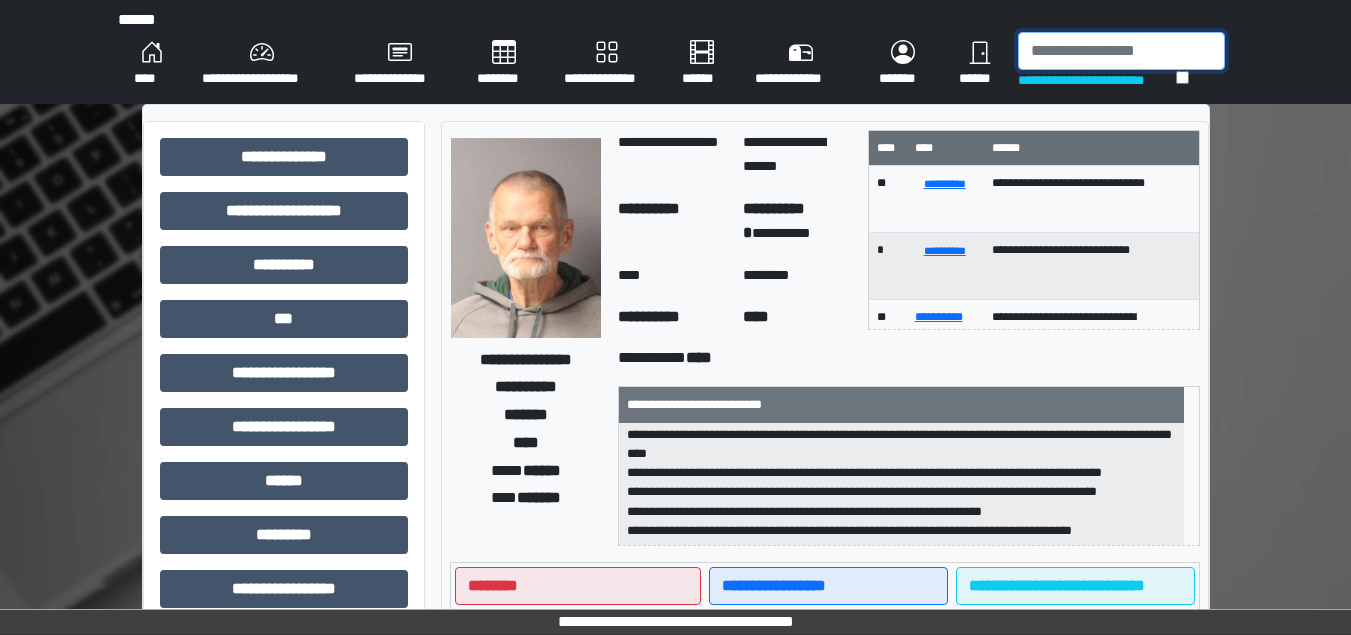 click at bounding box center [1121, 51] 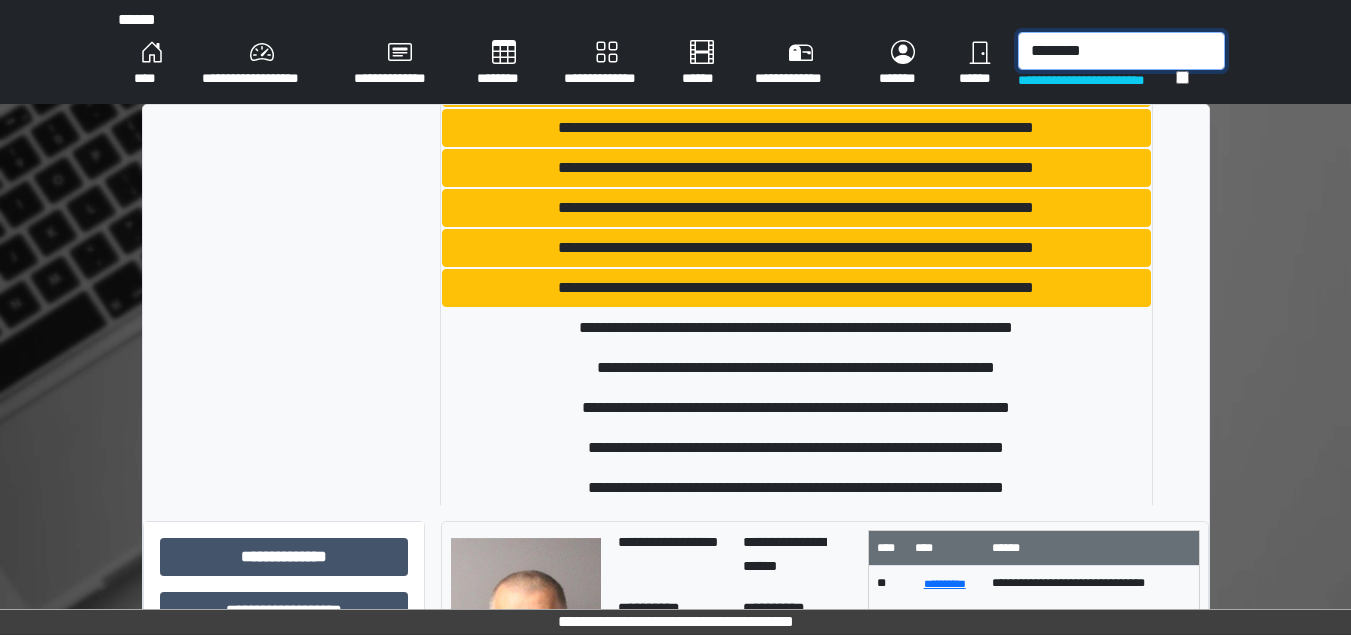 scroll, scrollTop: 800, scrollLeft: 0, axis: vertical 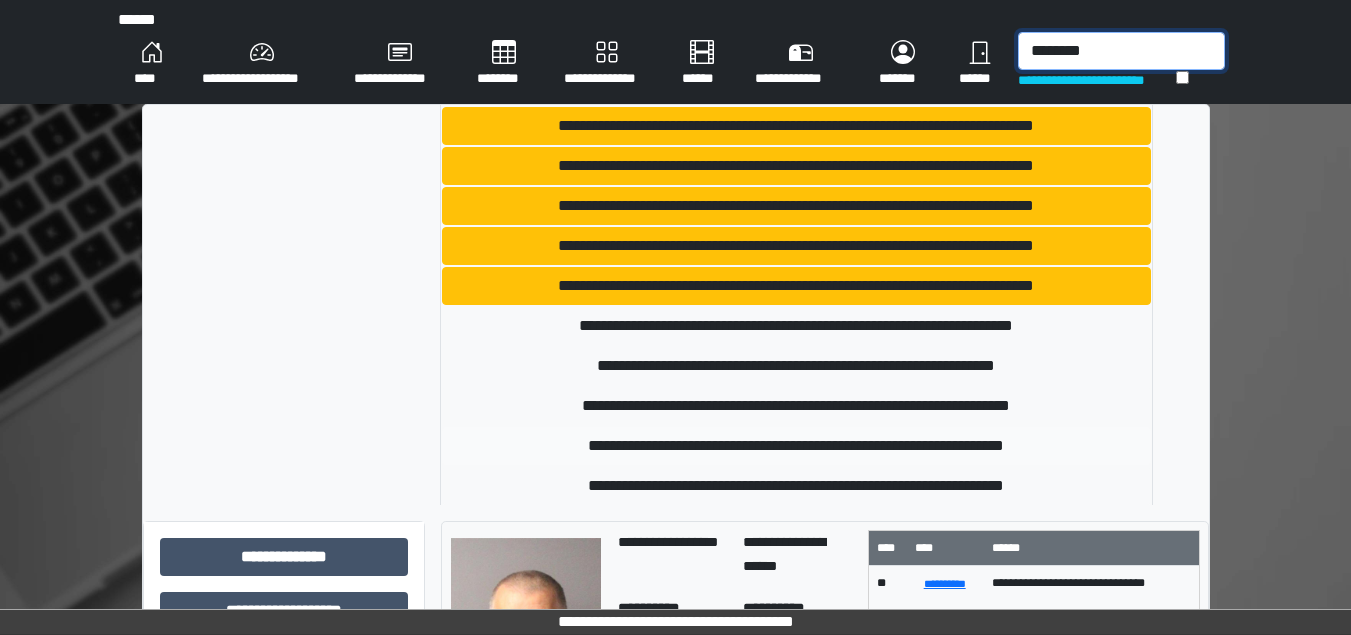 type on "********" 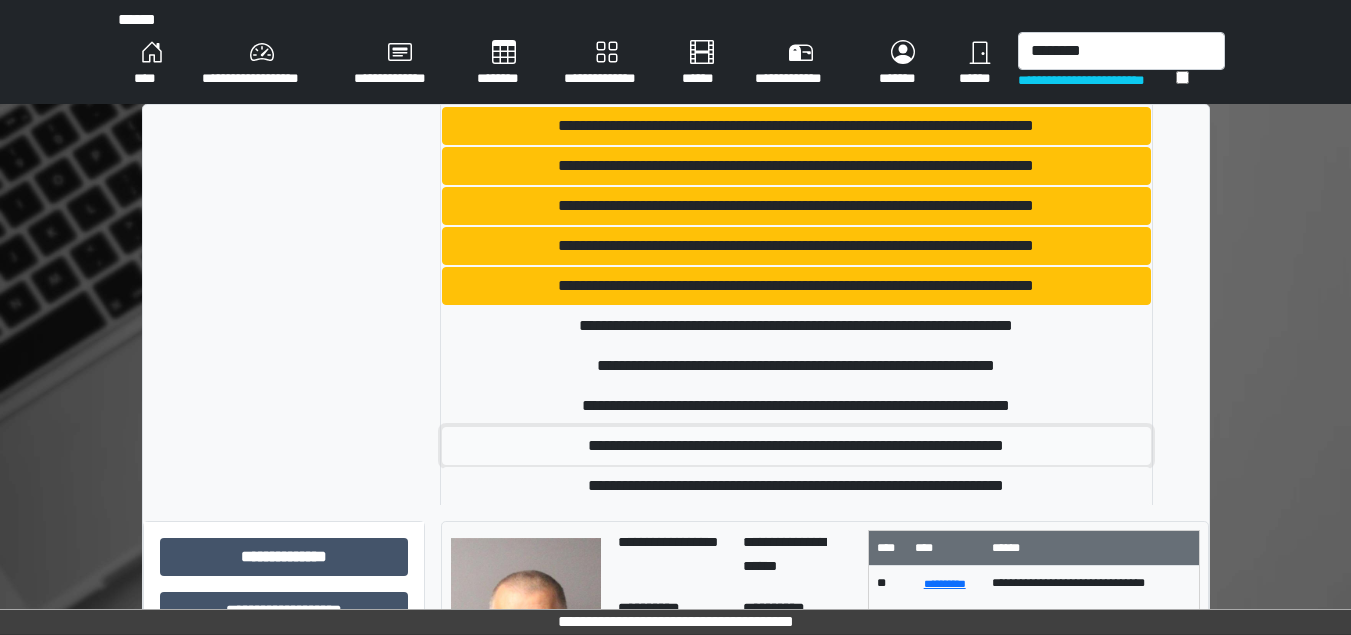click on "**********" at bounding box center [796, 446] 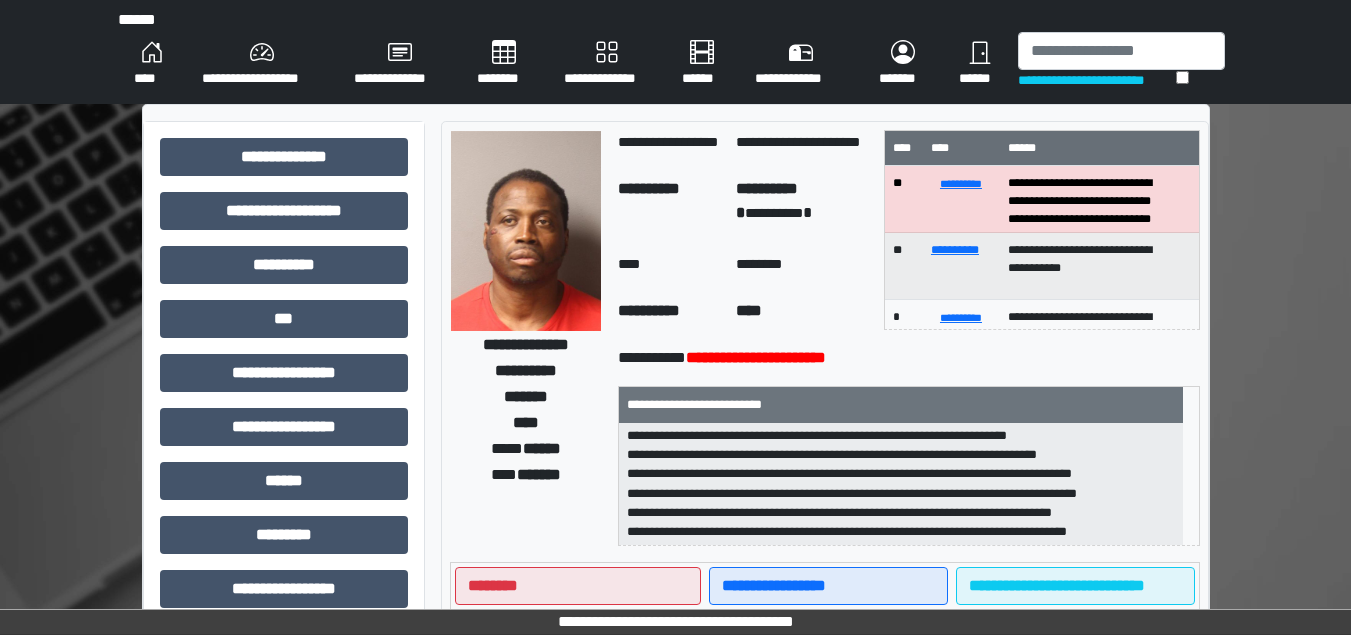 scroll, scrollTop: 44, scrollLeft: 0, axis: vertical 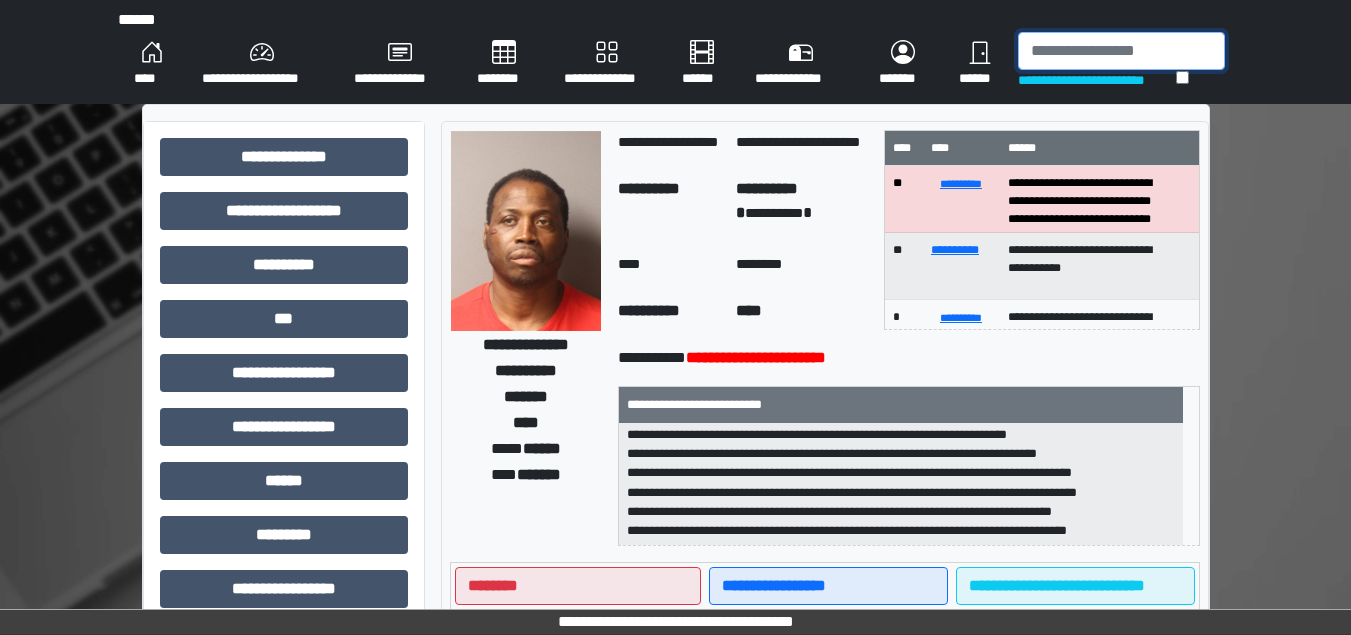 click at bounding box center [1121, 51] 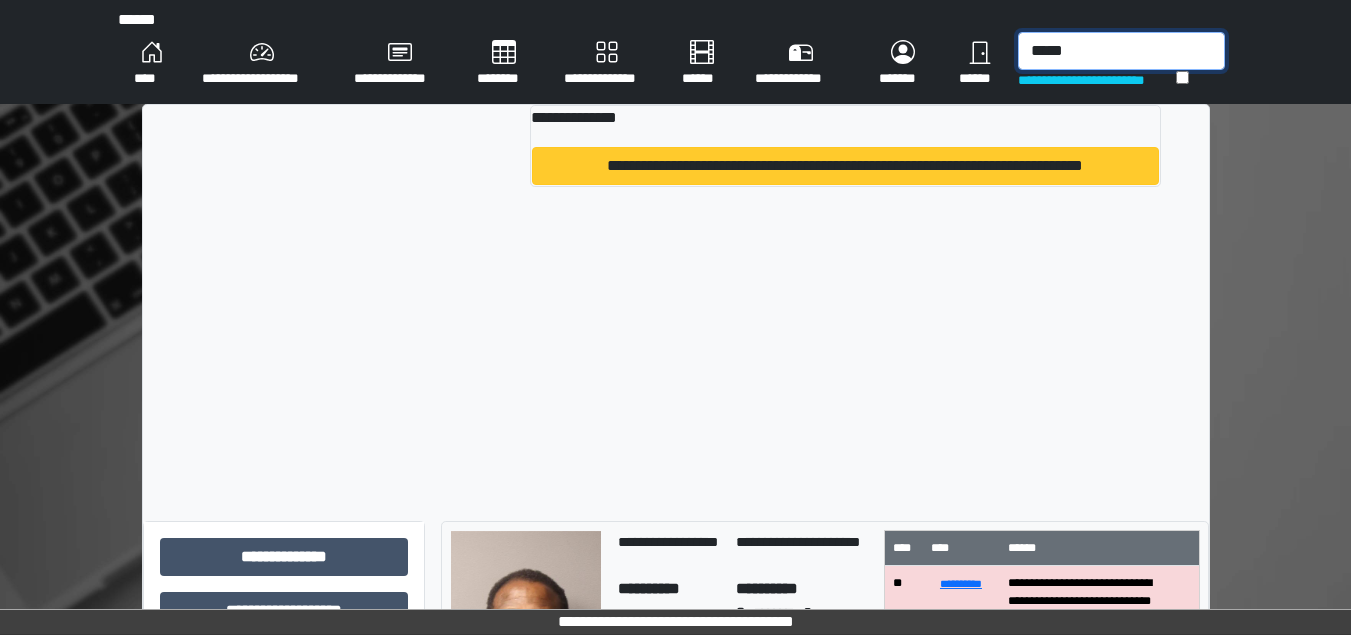 type on "*****" 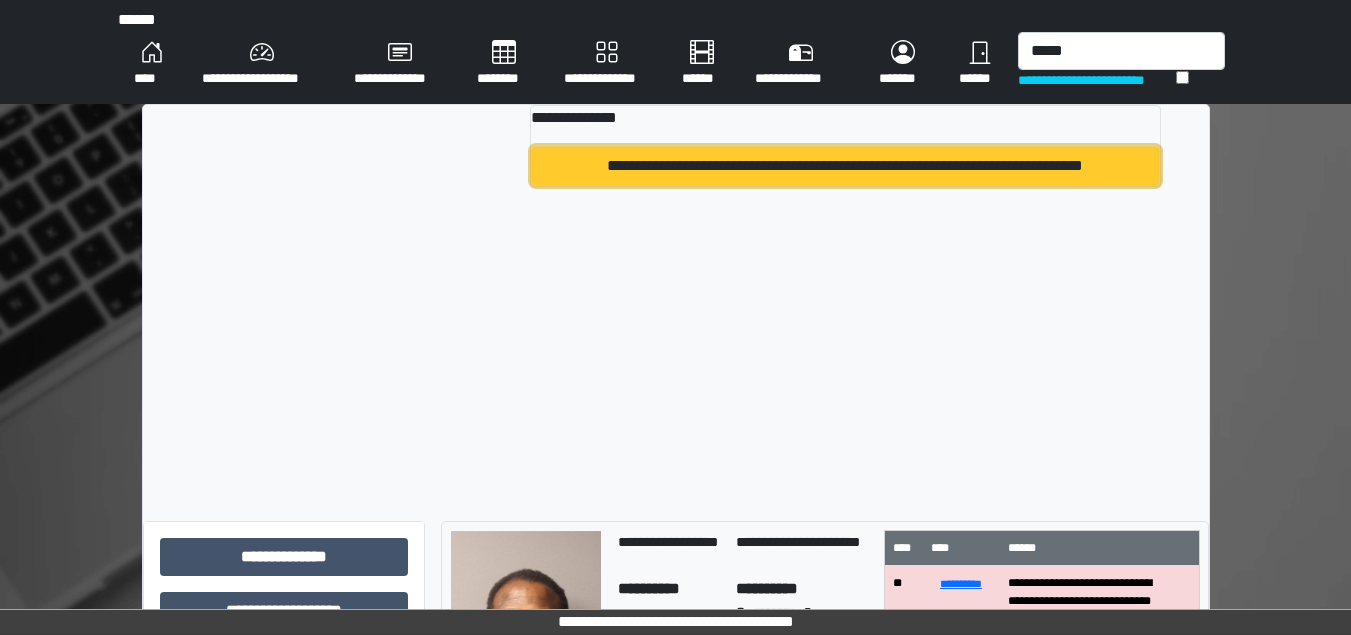 click on "**********" at bounding box center (845, 166) 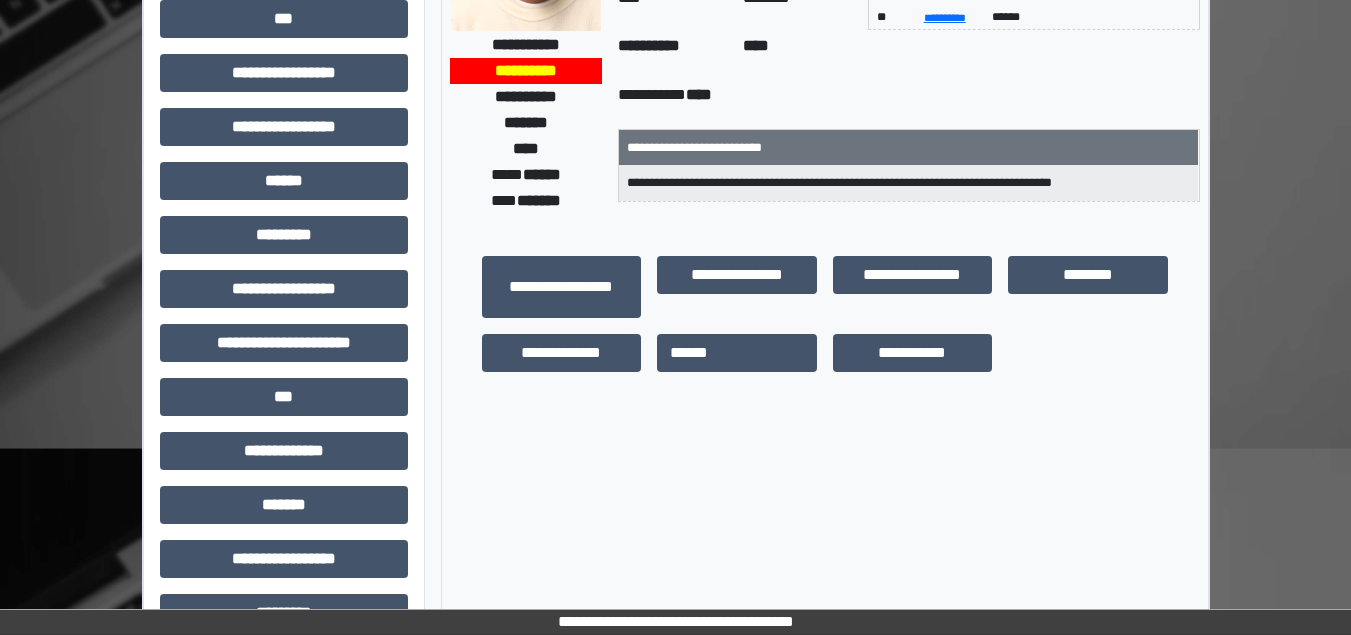 scroll, scrollTop: 563, scrollLeft: 0, axis: vertical 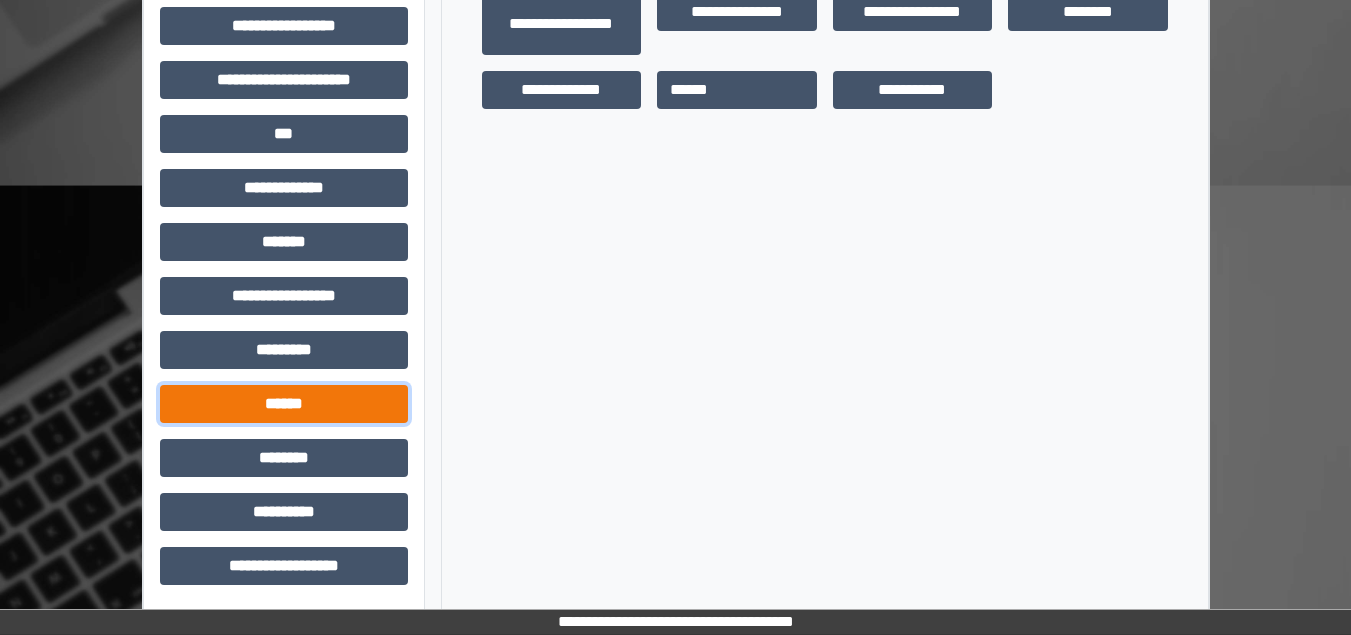 click on "******" at bounding box center [284, 404] 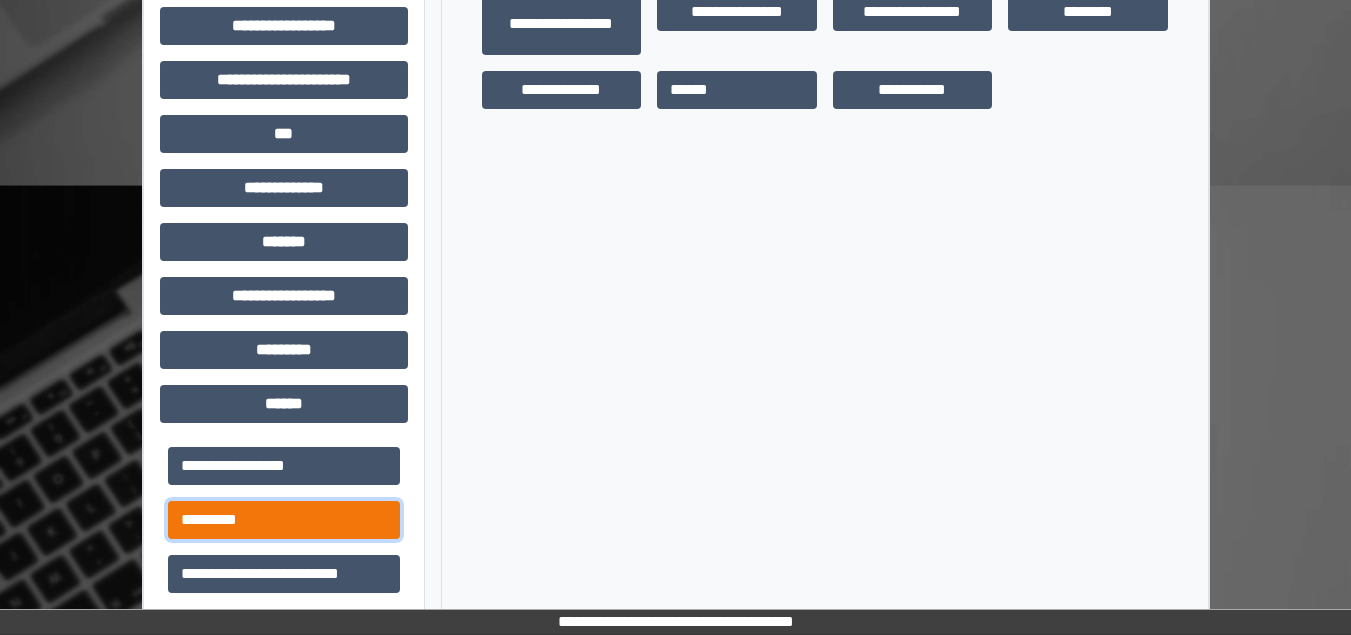 click on "*********" at bounding box center [284, 520] 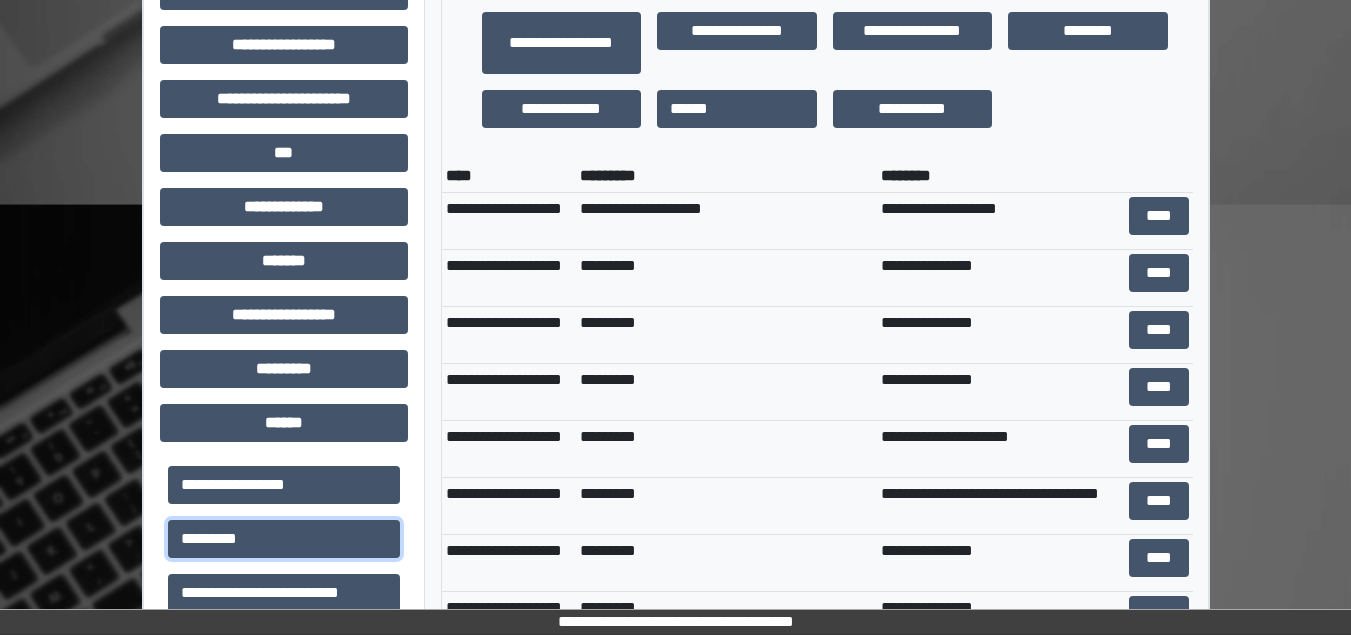 scroll, scrollTop: 563, scrollLeft: 0, axis: vertical 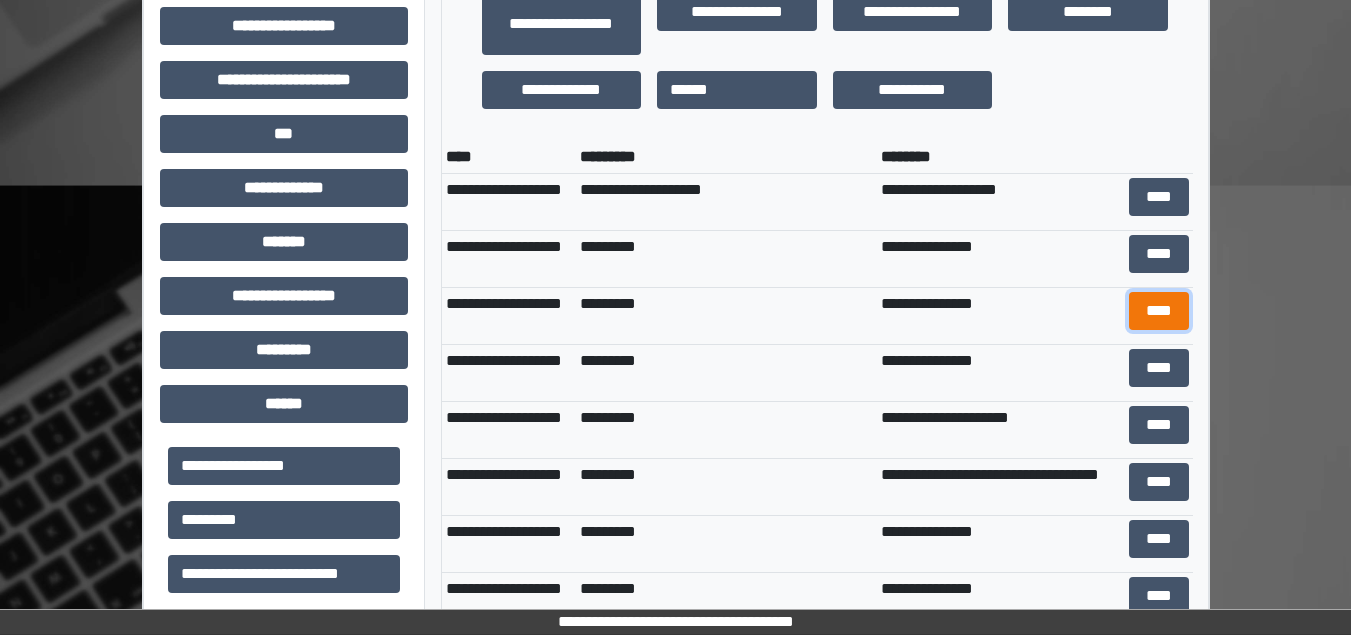 click on "****" at bounding box center (1159, 311) 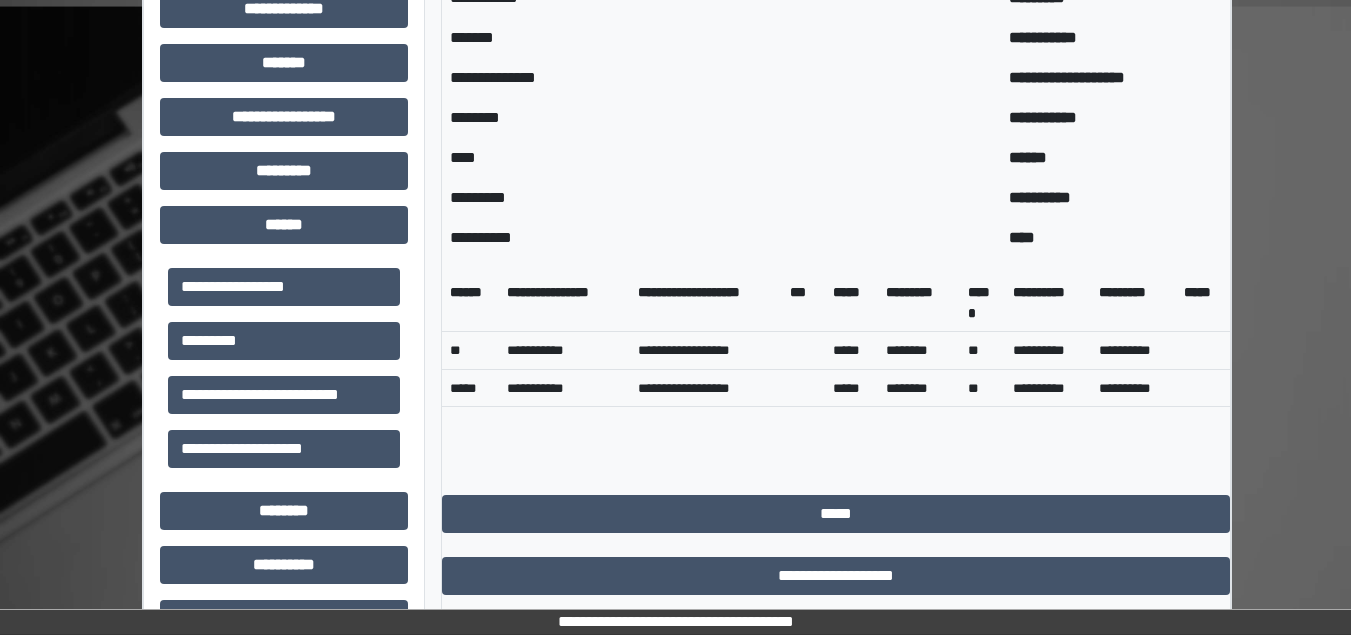scroll, scrollTop: 763, scrollLeft: 0, axis: vertical 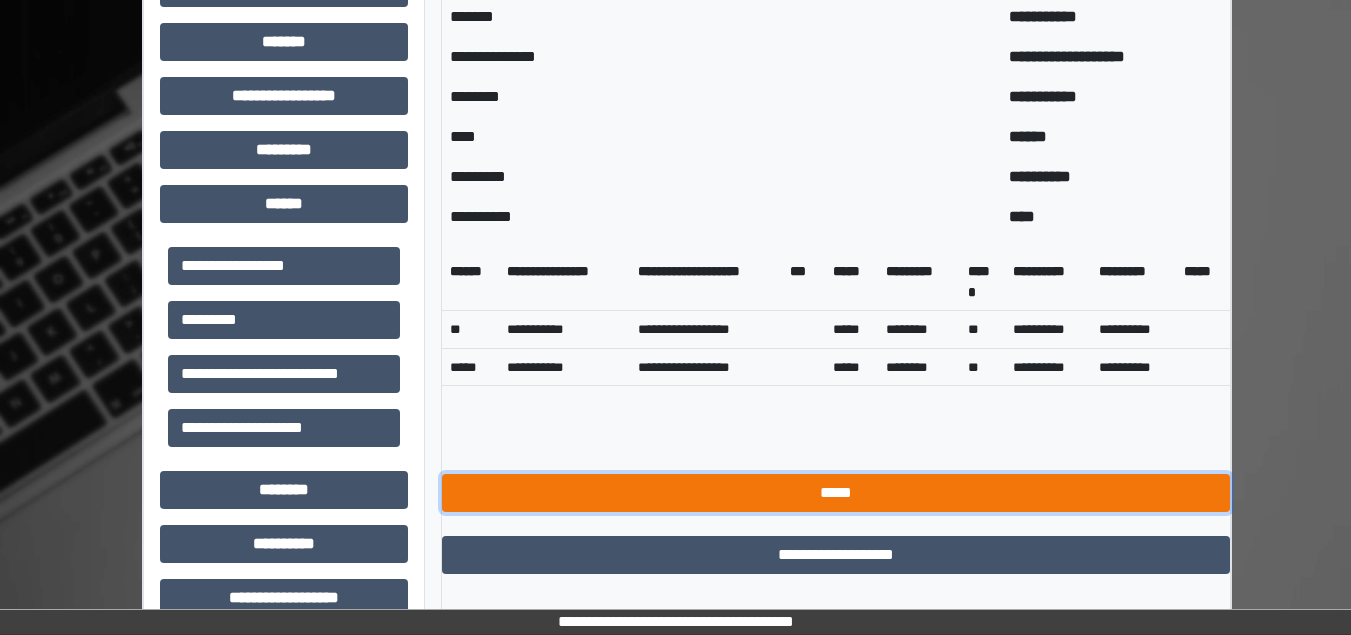 click on "*****" at bounding box center [836, 493] 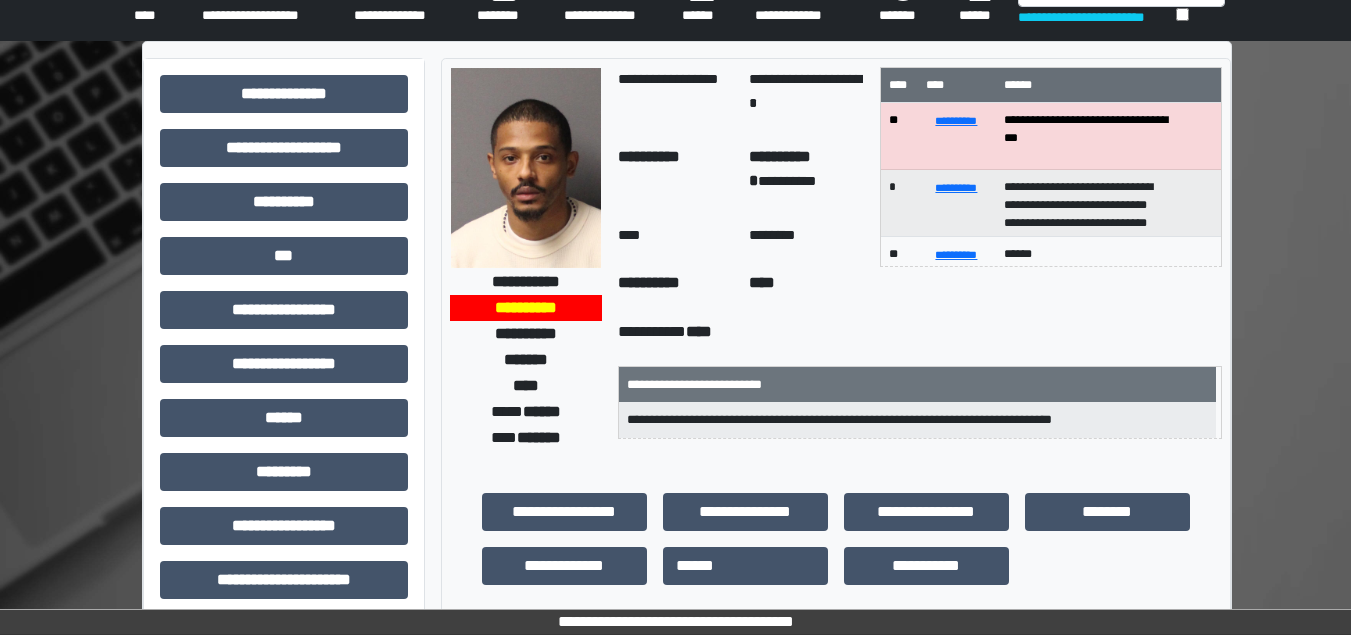 scroll, scrollTop: 0, scrollLeft: 0, axis: both 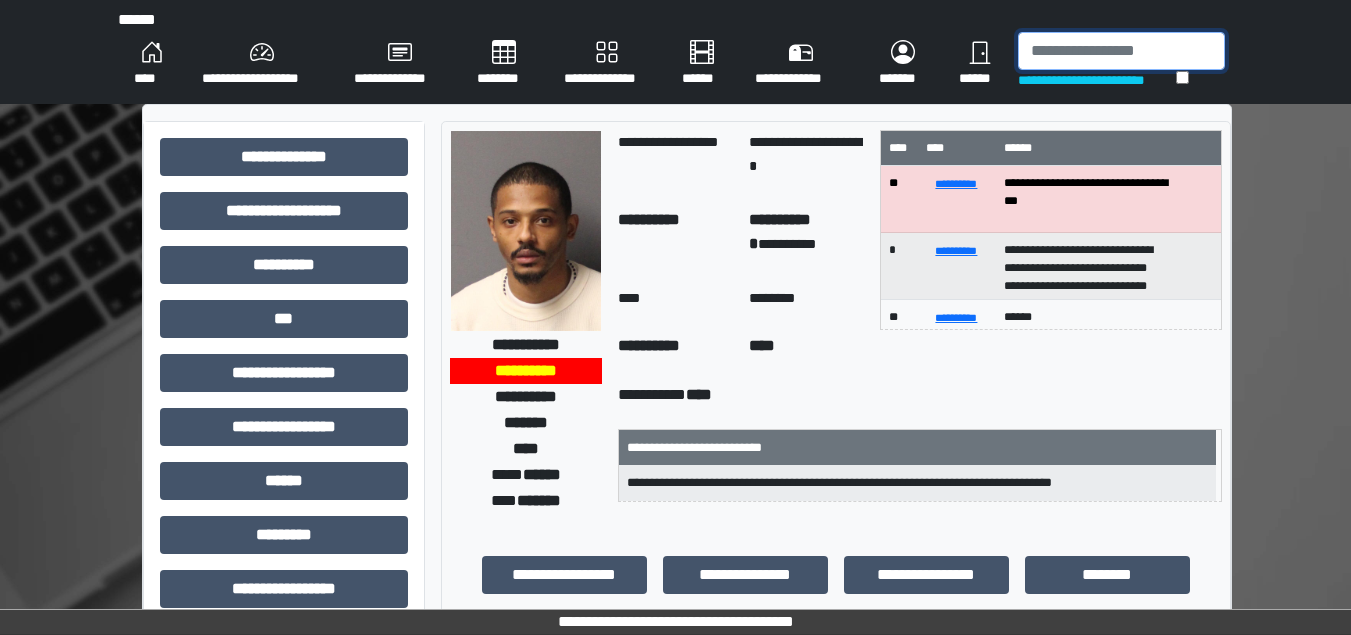 click at bounding box center [1121, 51] 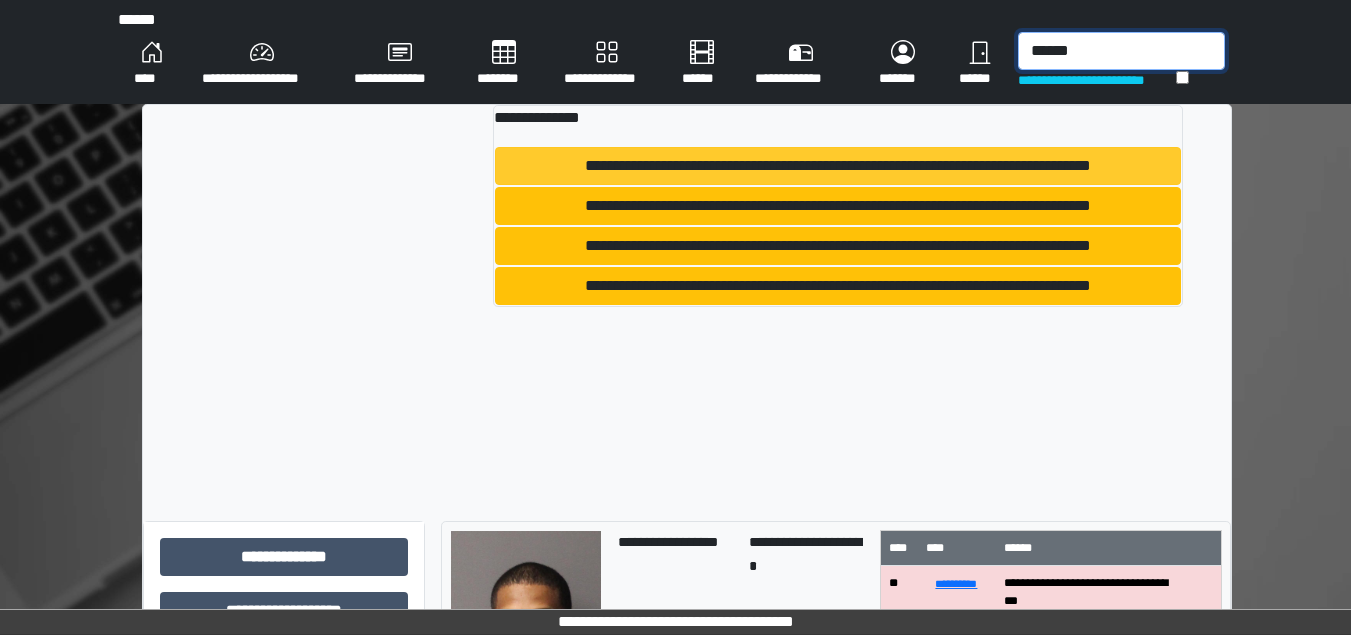 type on "******" 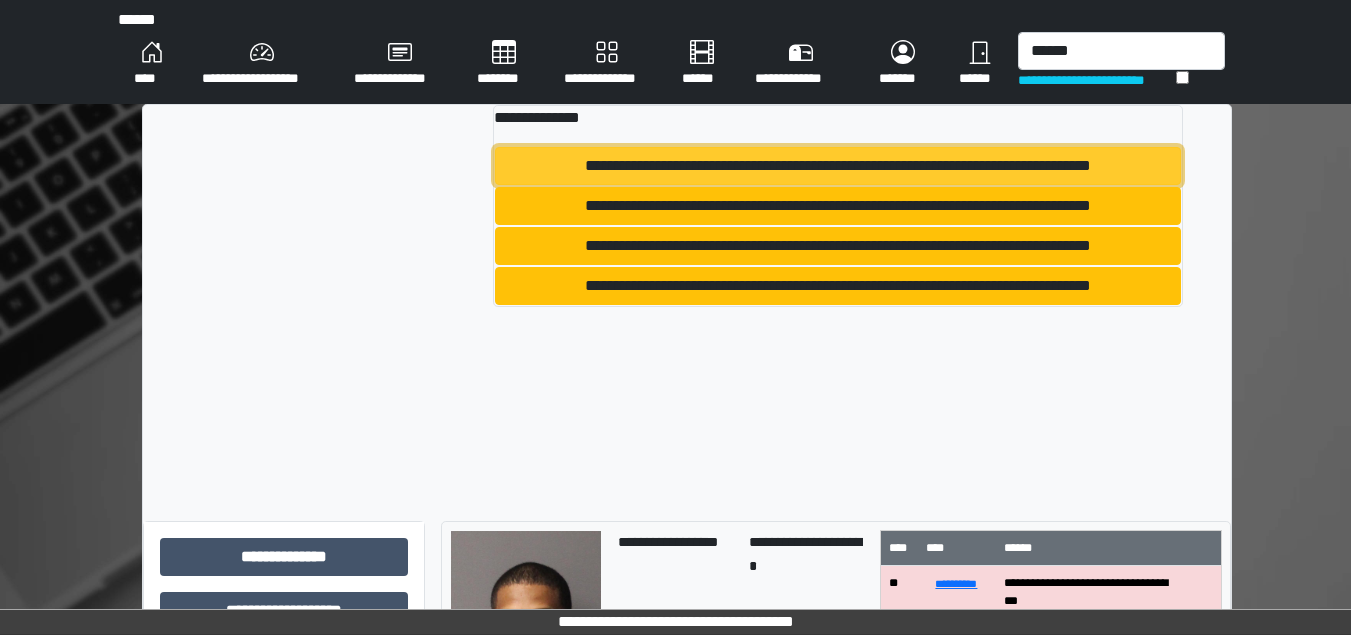 click on "**********" at bounding box center [837, 166] 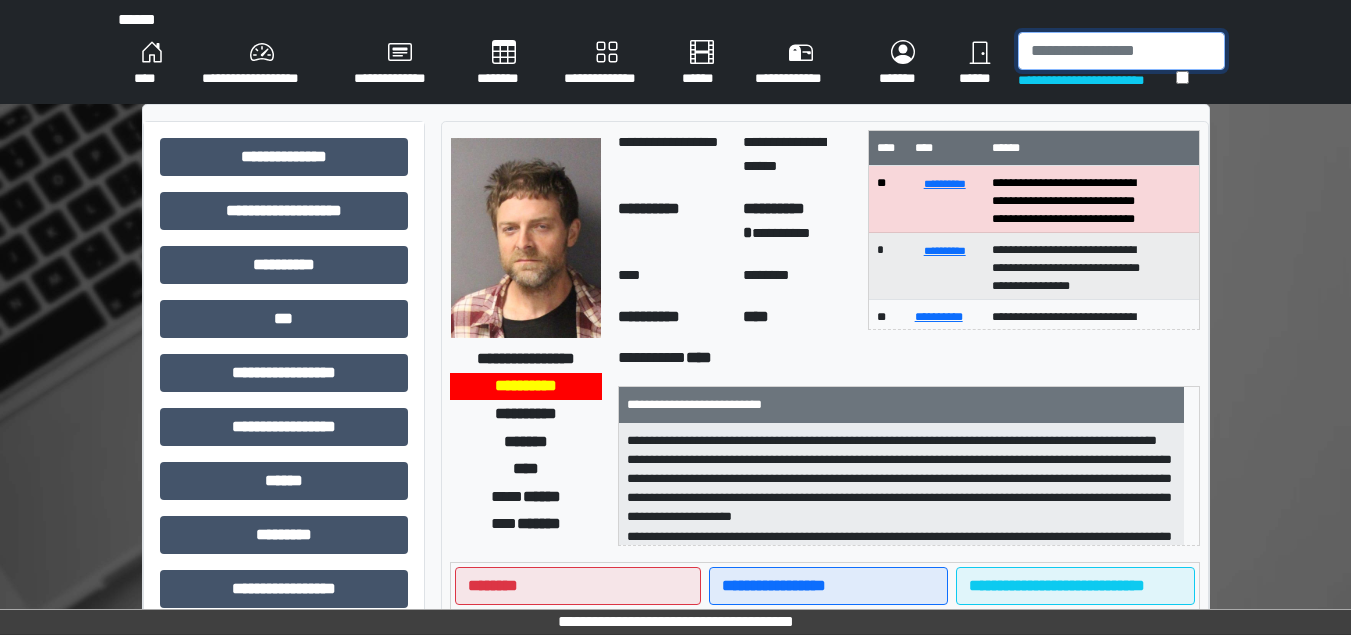 click at bounding box center [1121, 51] 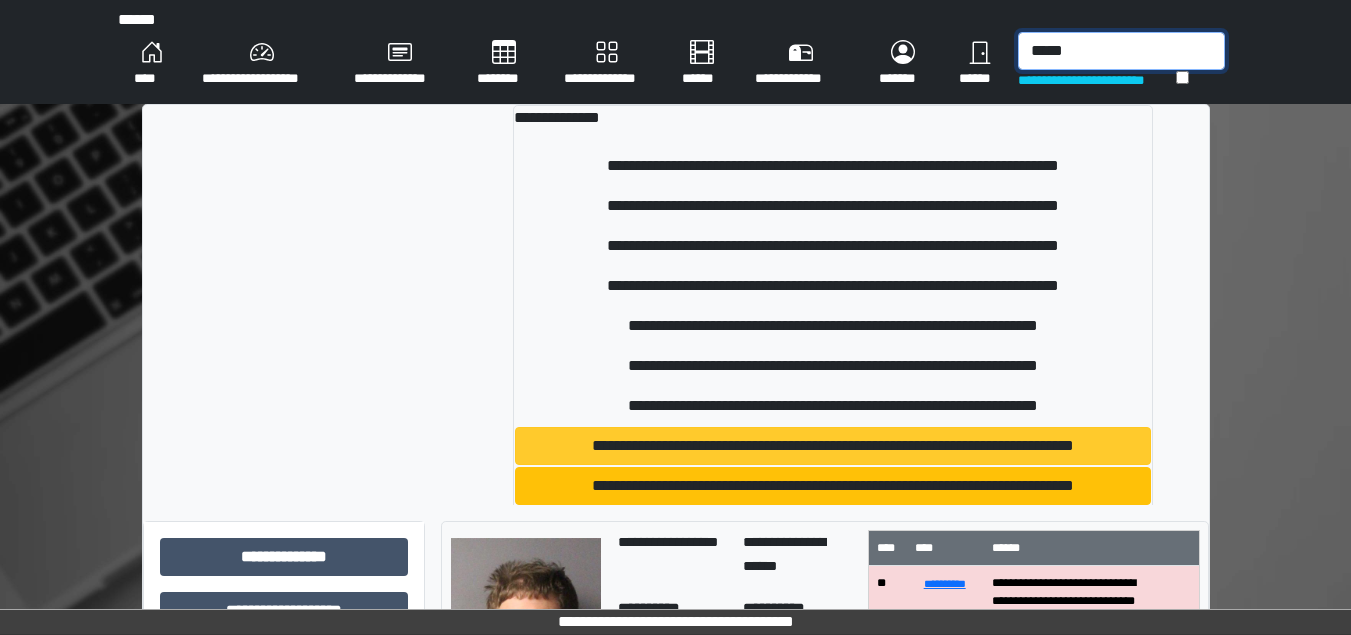 type on "*****" 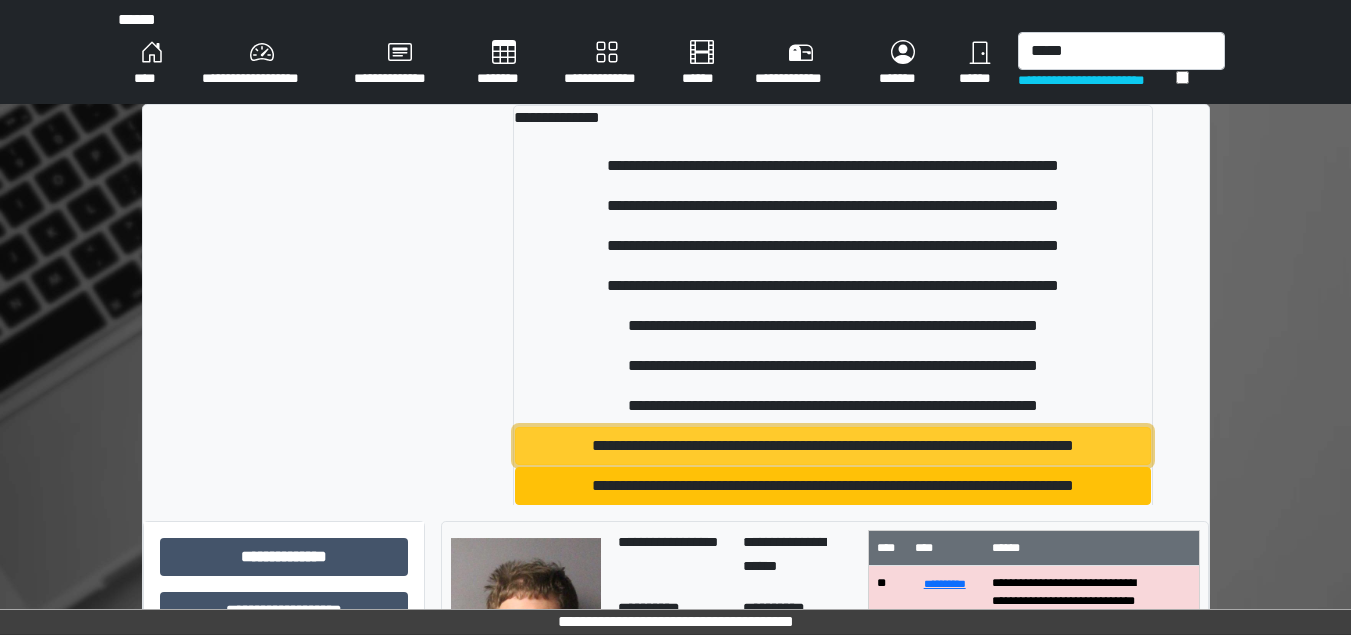click on "**********" at bounding box center (833, 446) 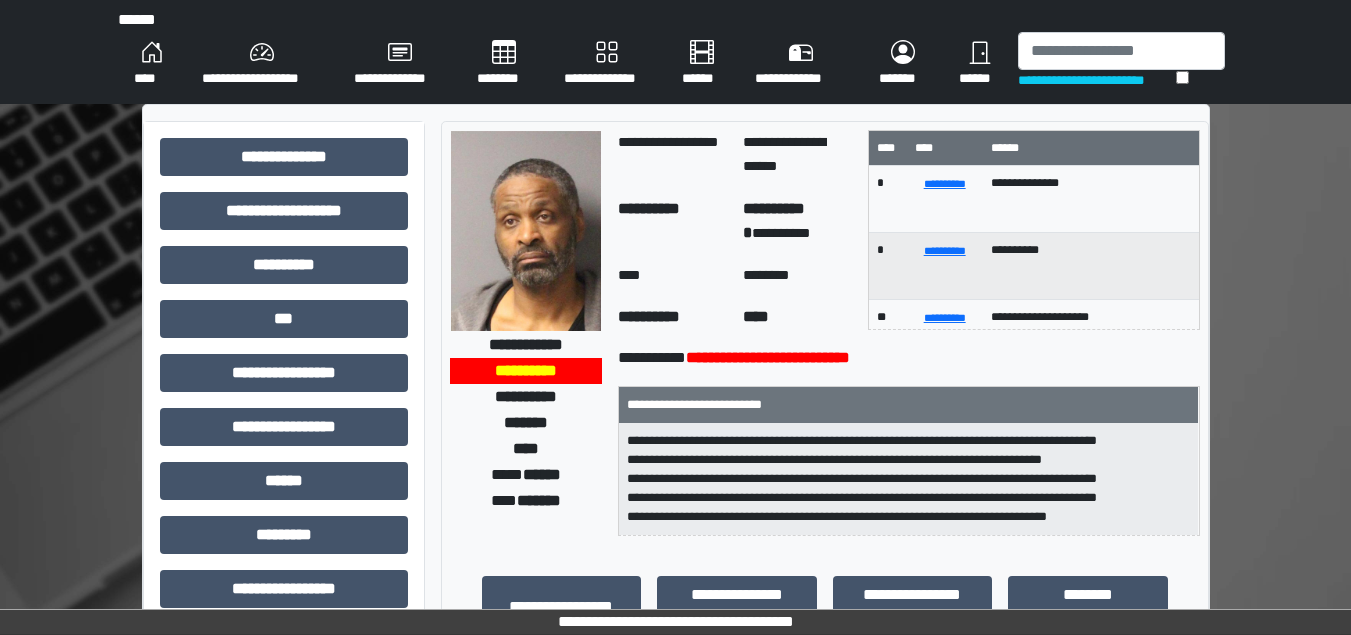 click on "**********" at bounding box center (676, 52) 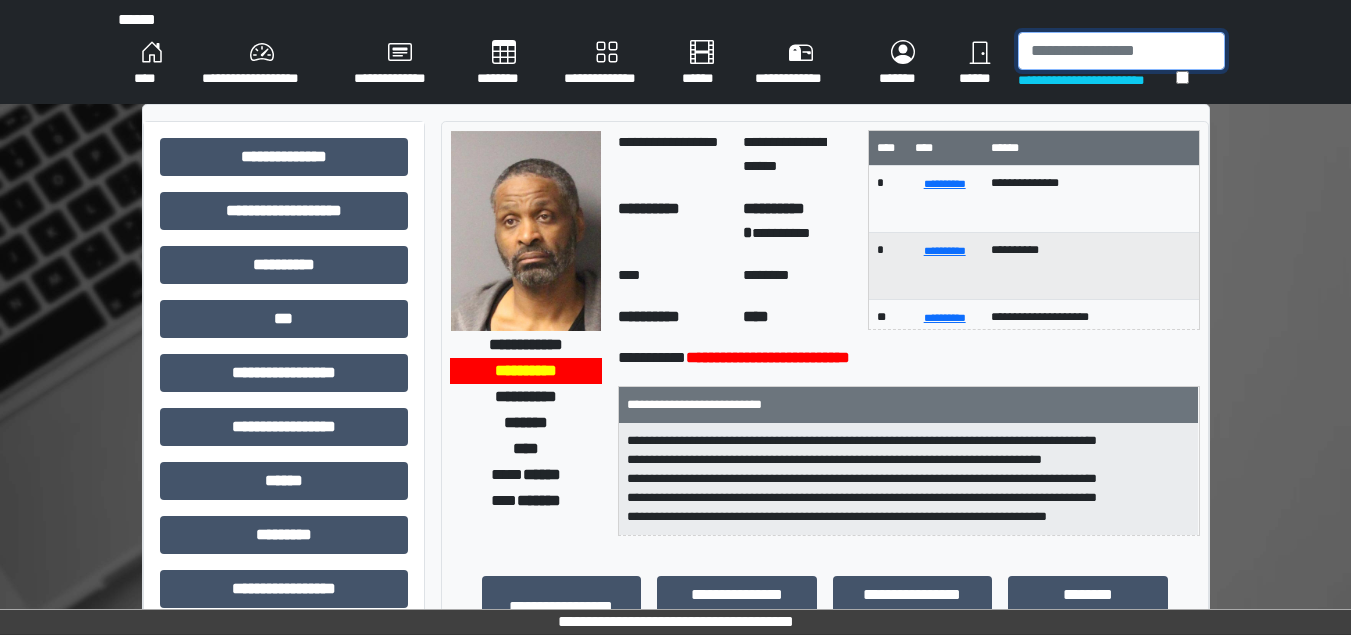 click at bounding box center (1121, 51) 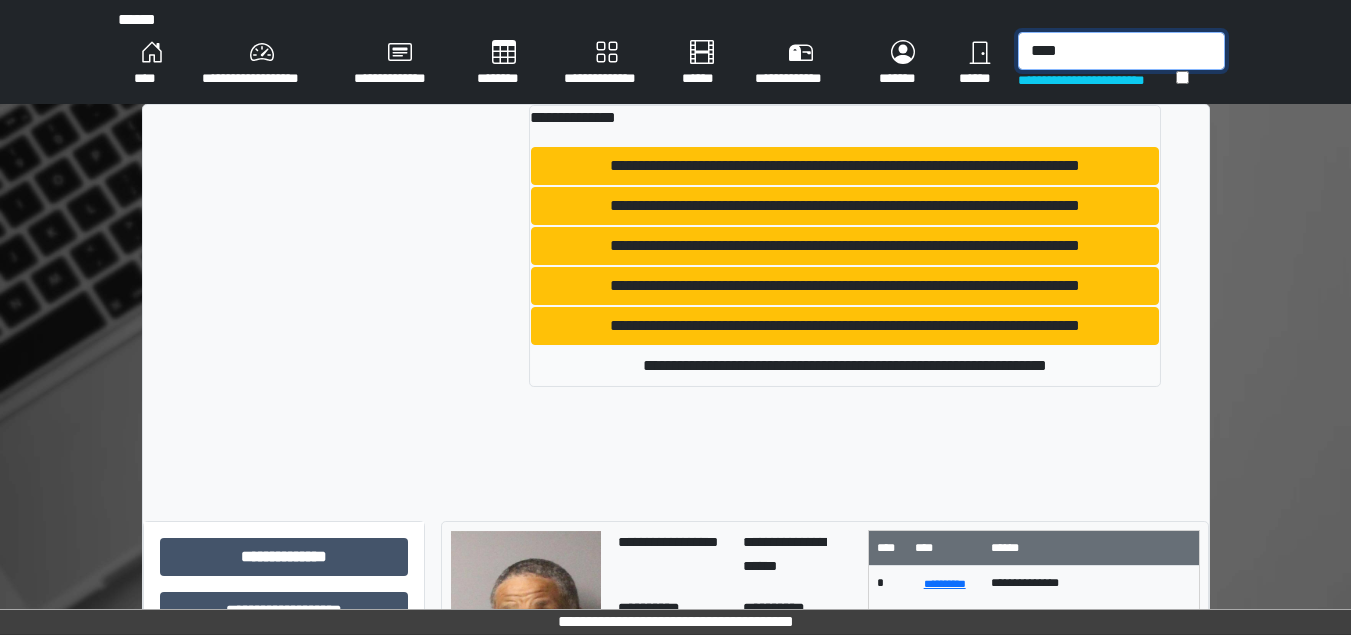 type on "****" 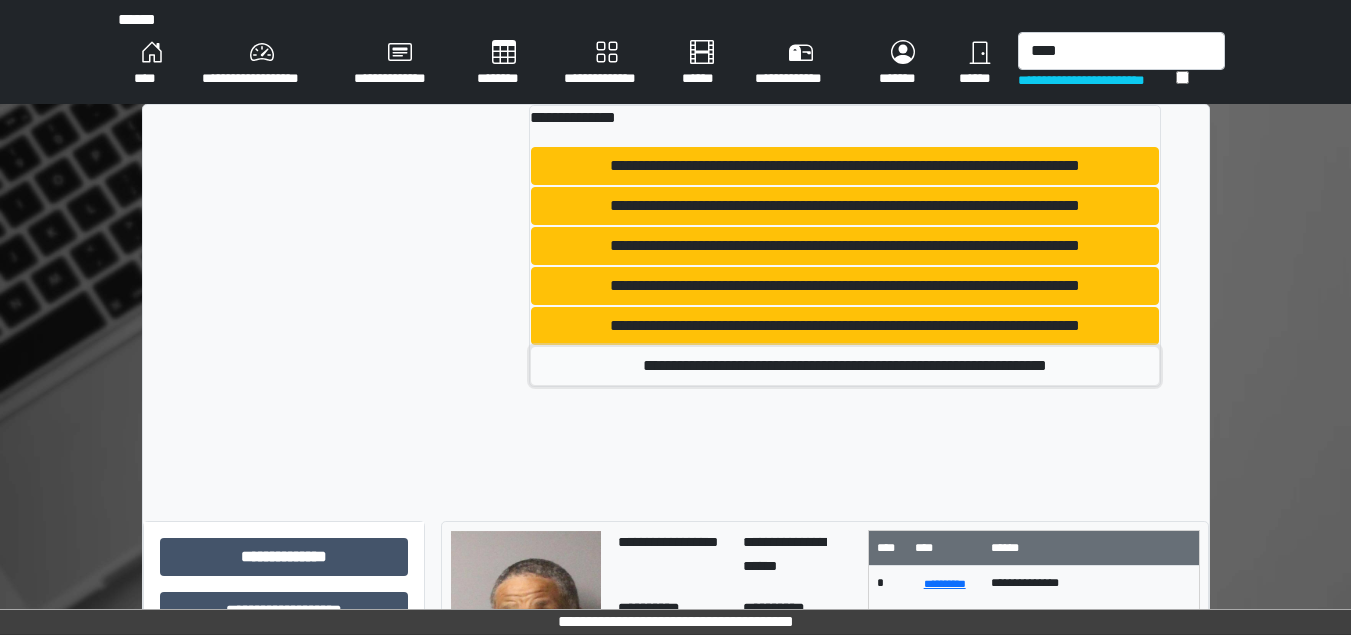 click on "**********" at bounding box center (844, 366) 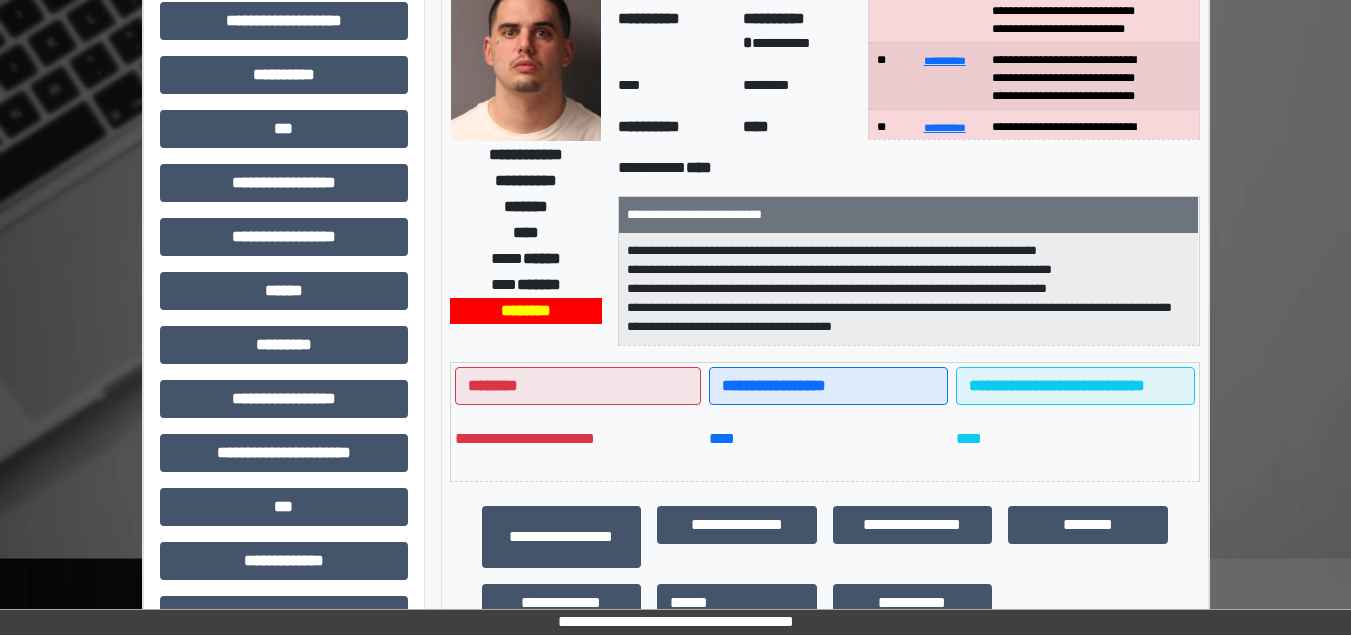 scroll, scrollTop: 300, scrollLeft: 0, axis: vertical 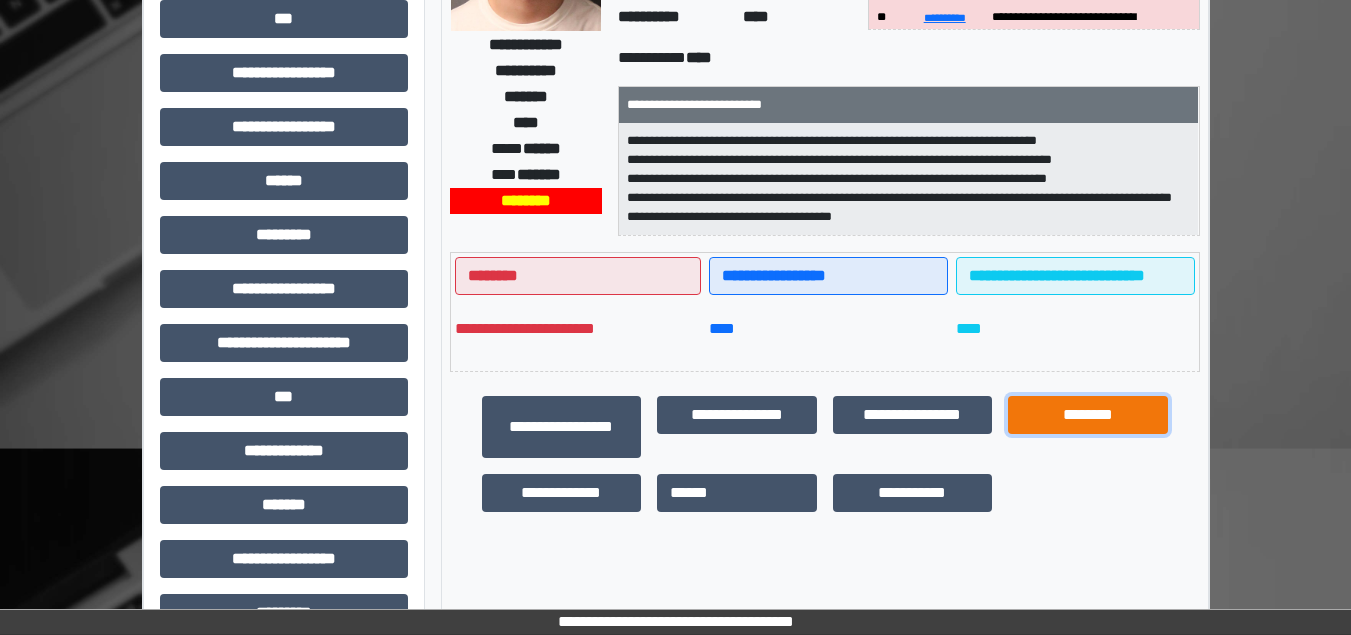 click on "********" at bounding box center [1088, 415] 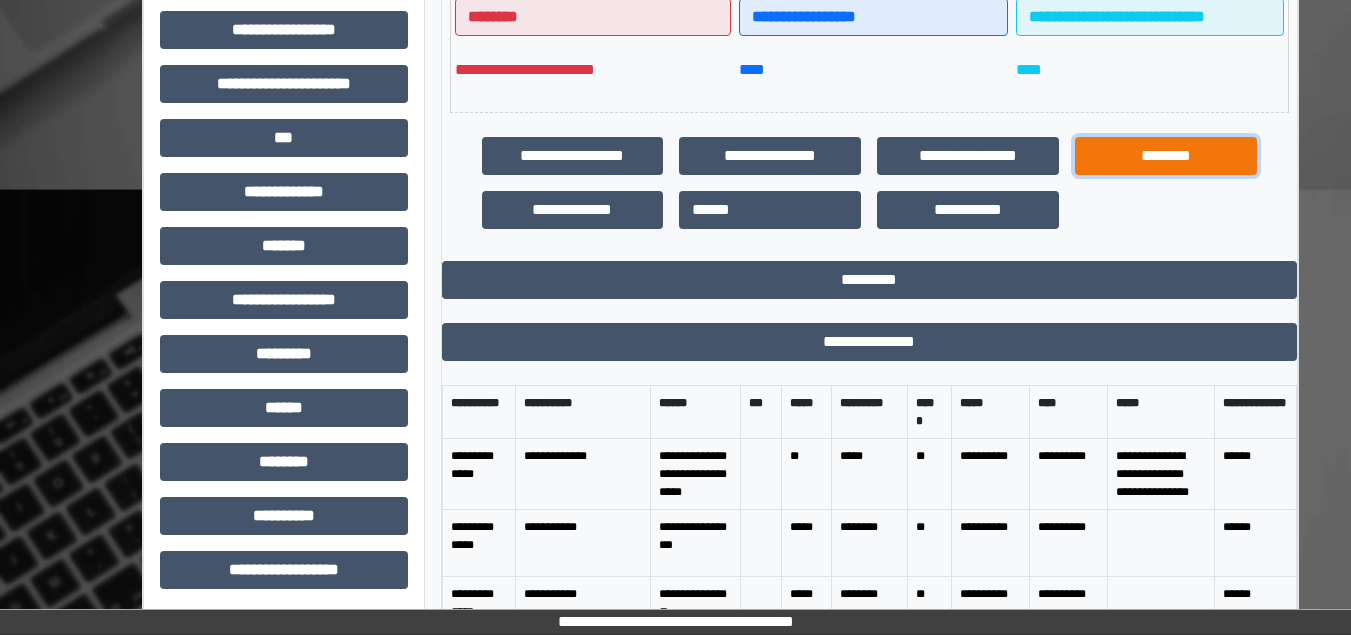 scroll, scrollTop: 563, scrollLeft: 0, axis: vertical 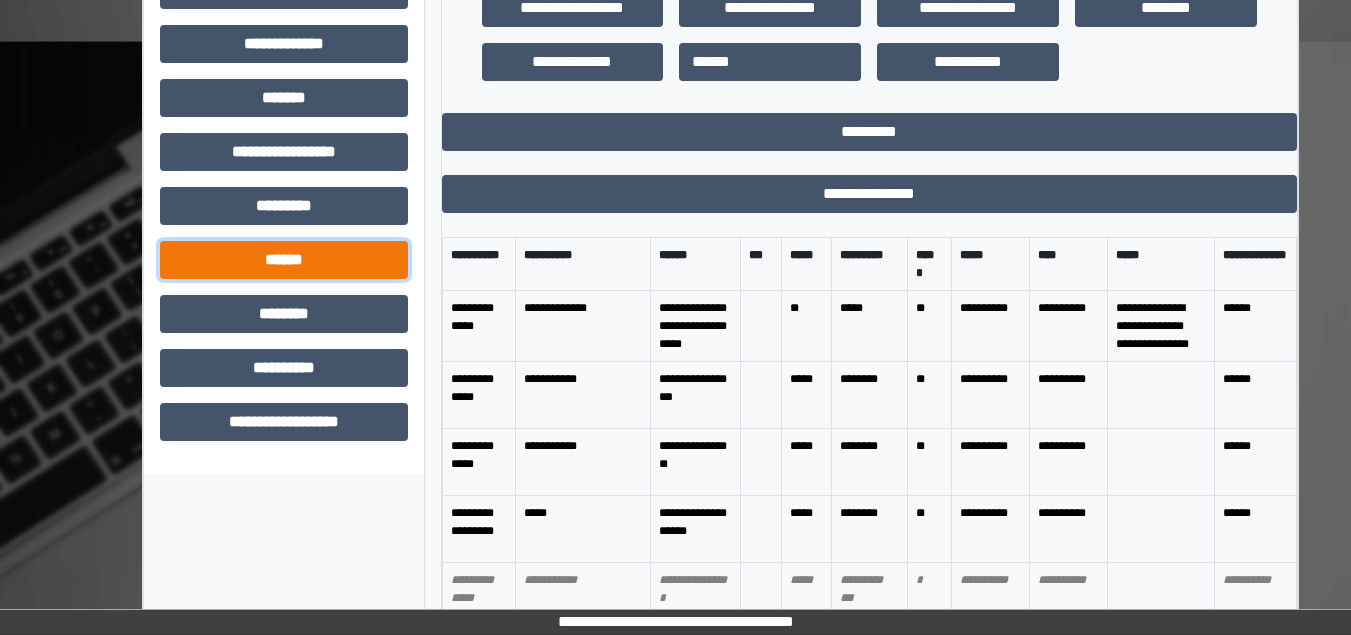 click on "******" at bounding box center [284, 260] 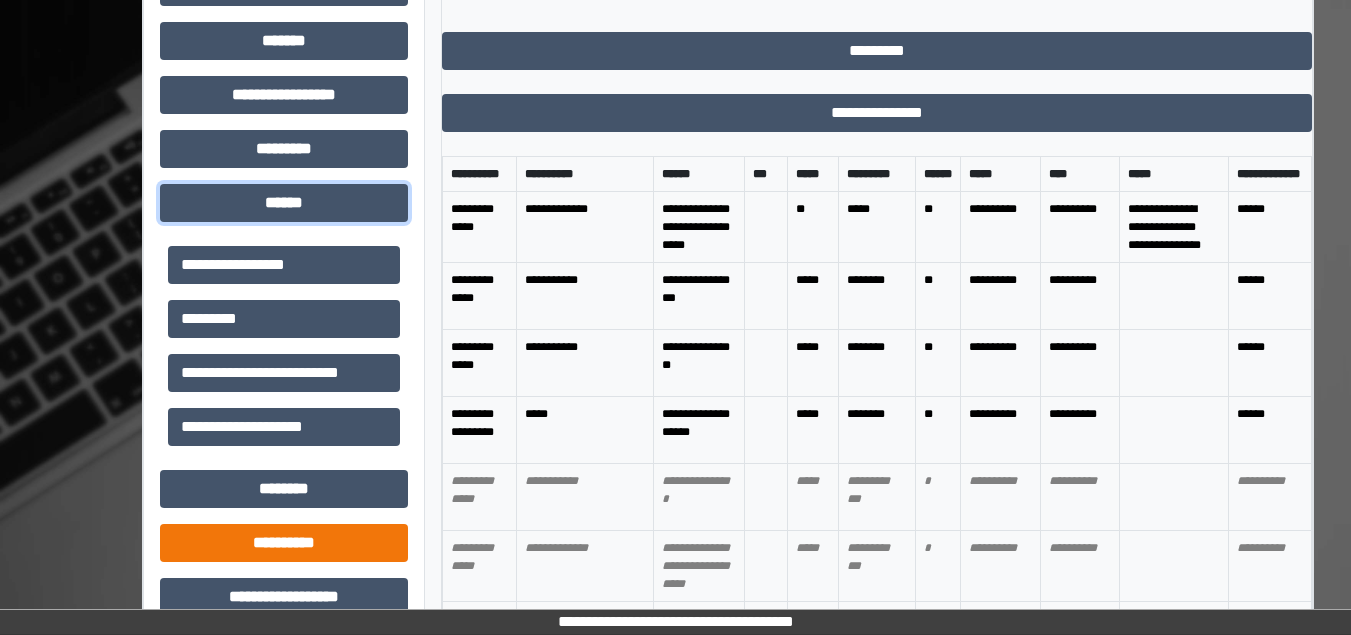 scroll, scrollTop: 795, scrollLeft: 0, axis: vertical 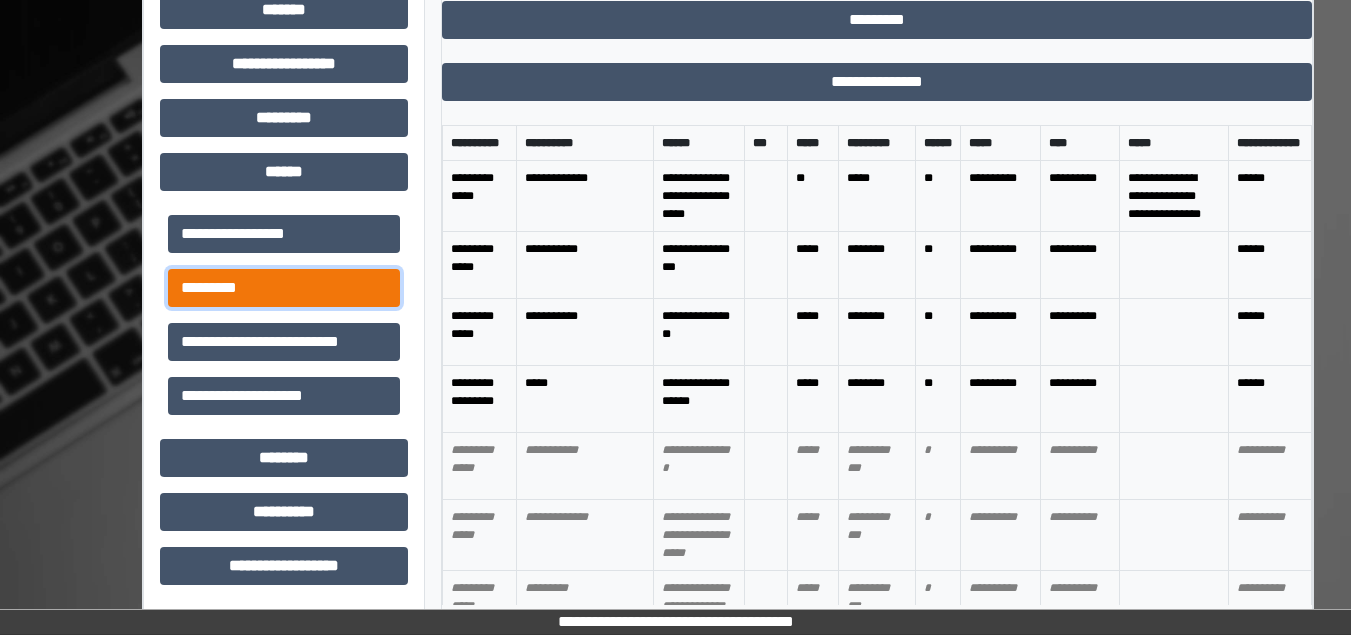 click on "*********" at bounding box center [284, 288] 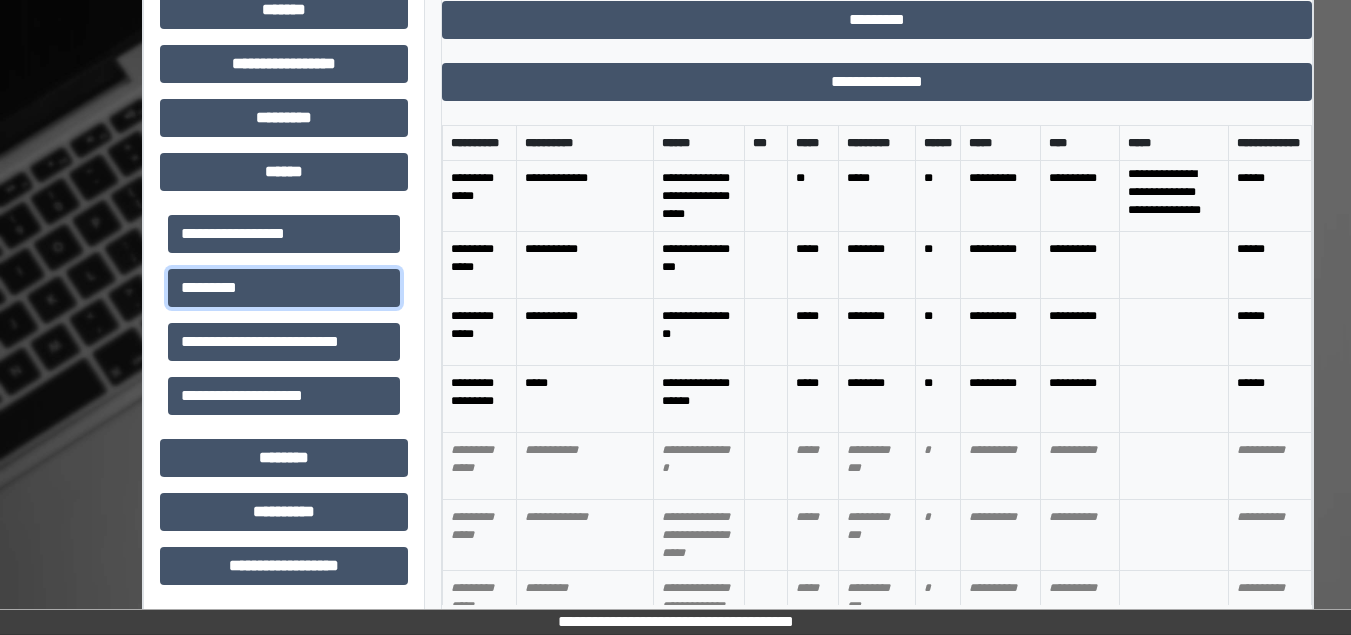 scroll, scrollTop: 37, scrollLeft: 0, axis: vertical 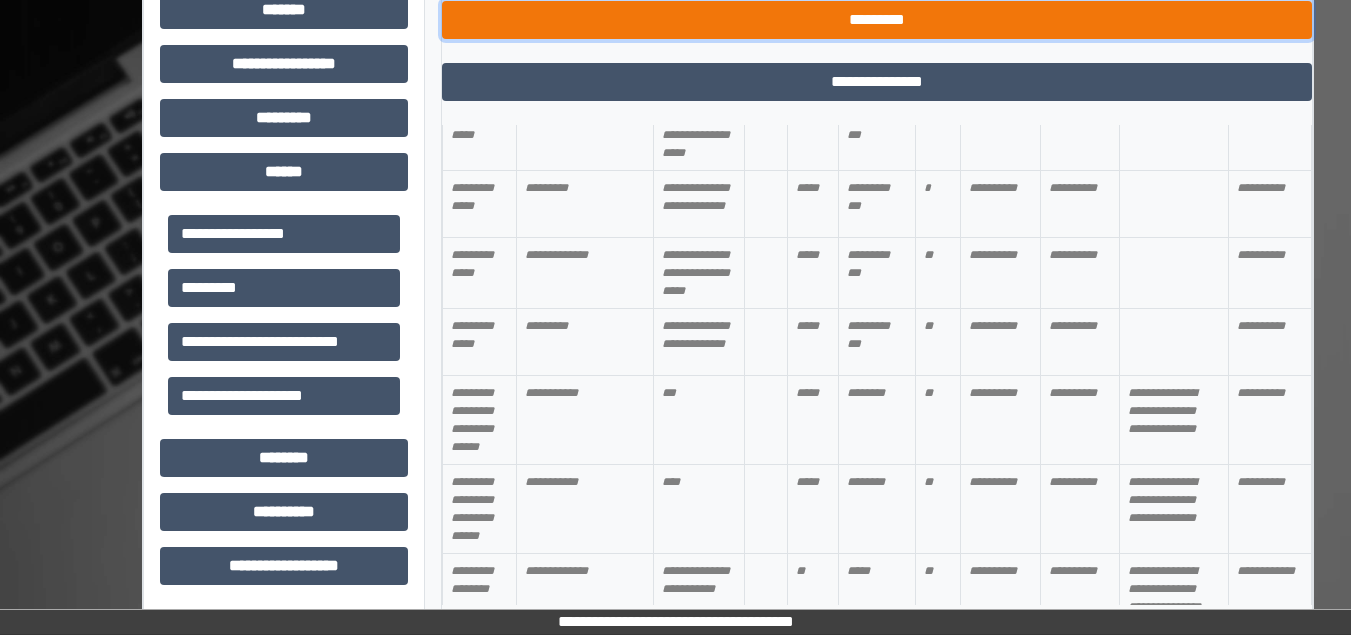 click on "*********" at bounding box center [877, 20] 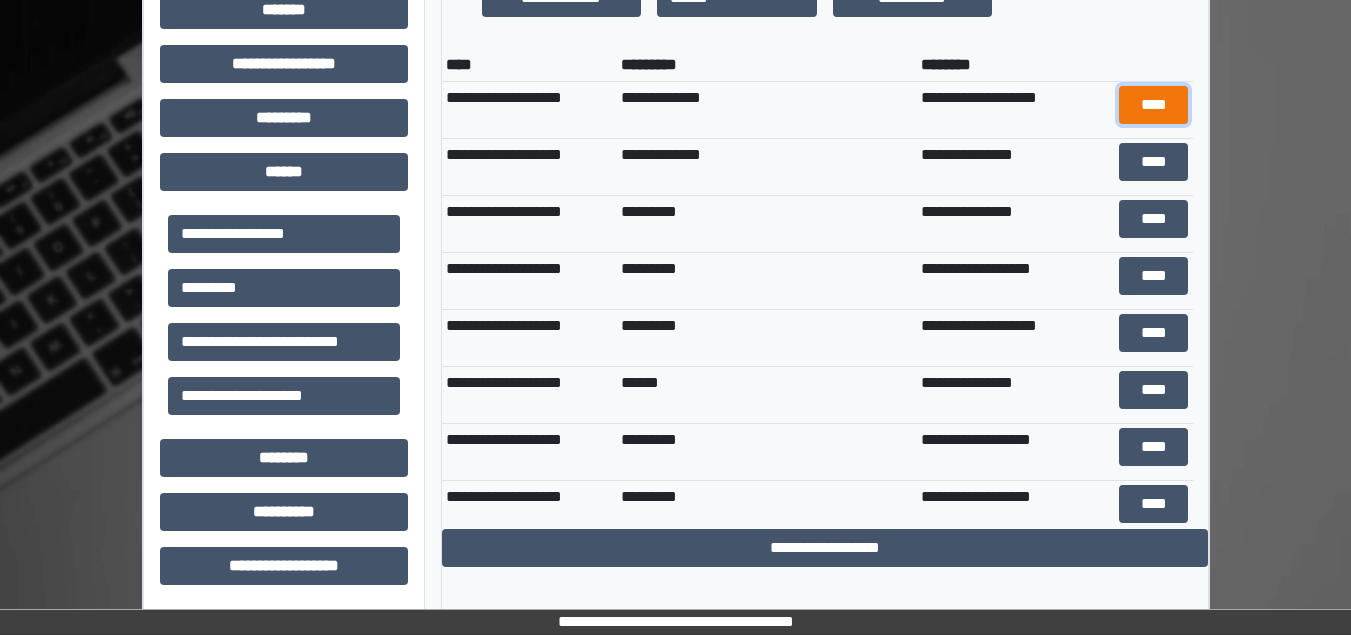 click on "****" at bounding box center (1154, 105) 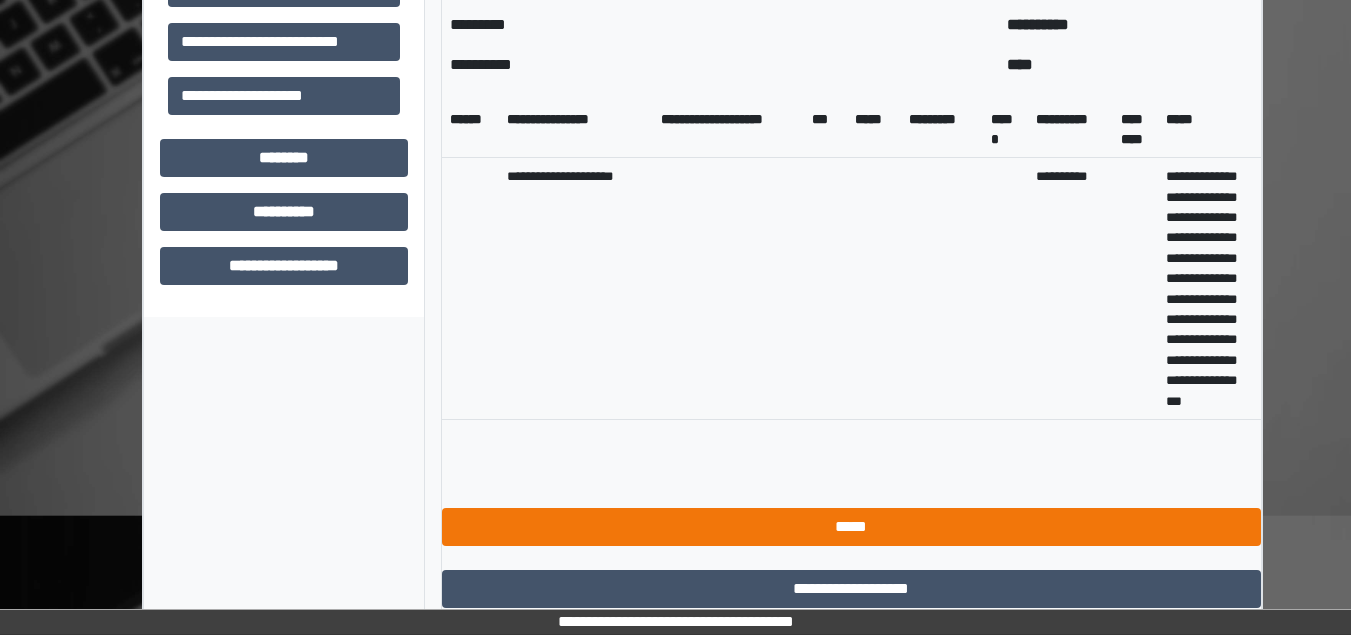 scroll, scrollTop: 1195, scrollLeft: 0, axis: vertical 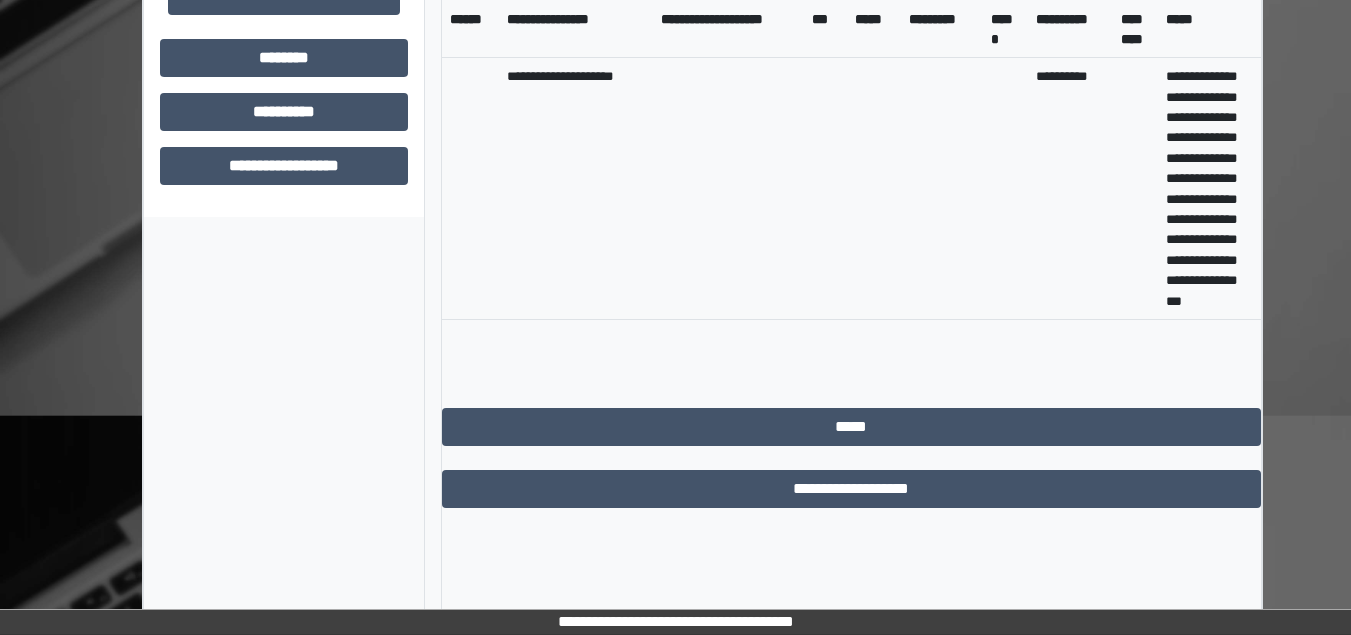 click on "**********" at bounding box center (851, 90) 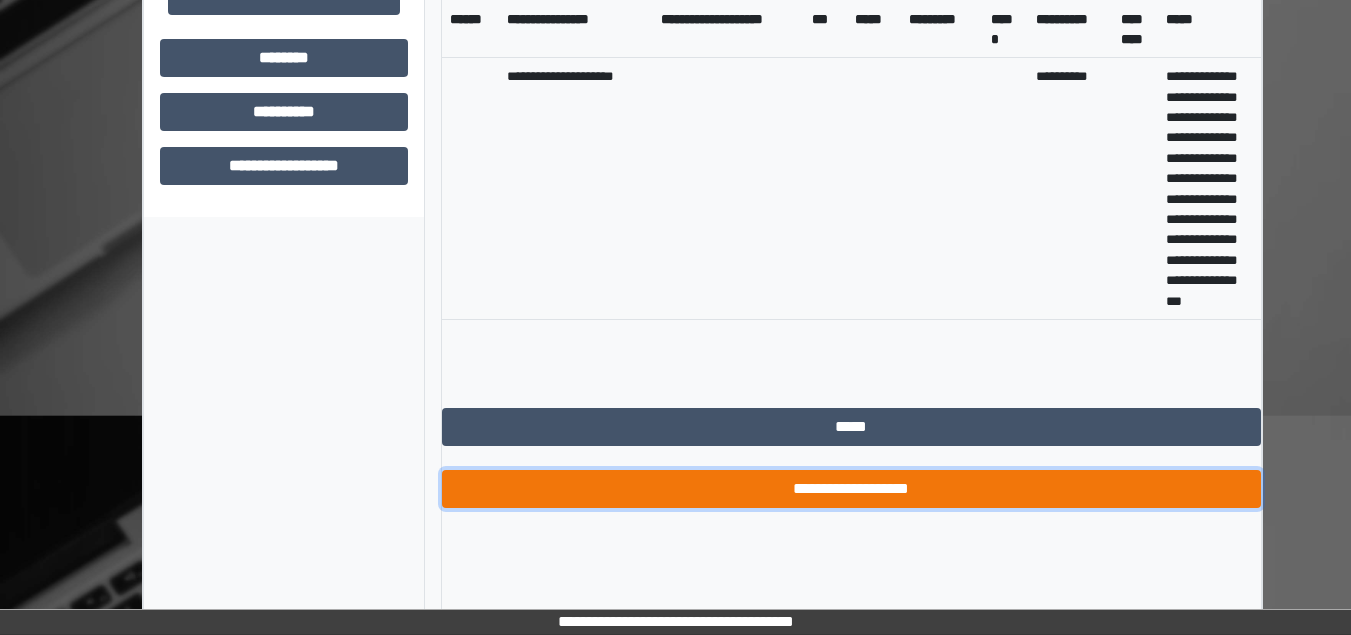 click on "**********" at bounding box center (851, 489) 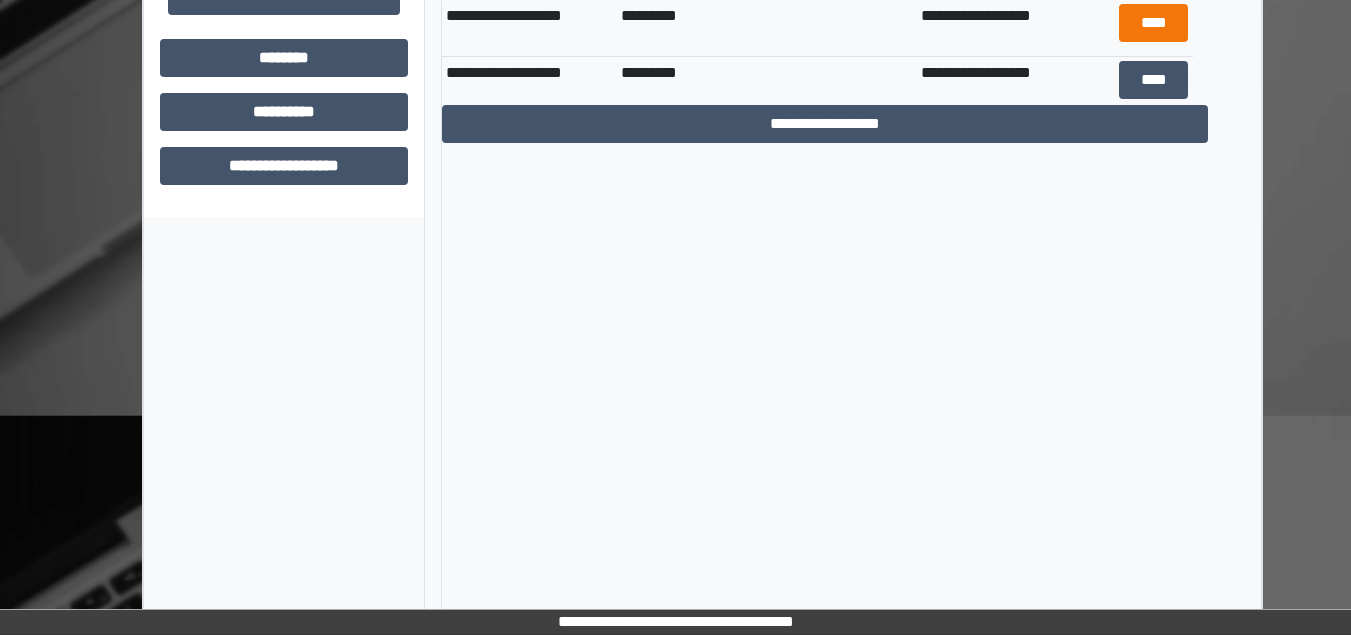 scroll, scrollTop: 795, scrollLeft: 0, axis: vertical 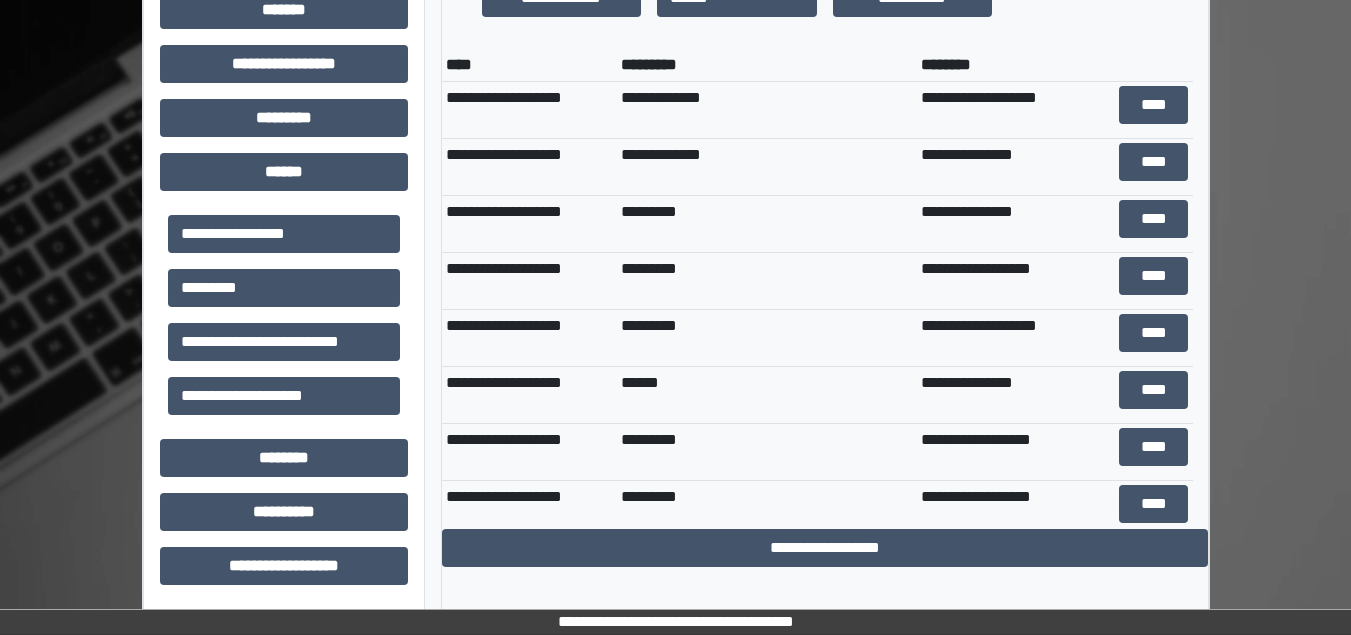 click on "****" at bounding box center (1154, 166) 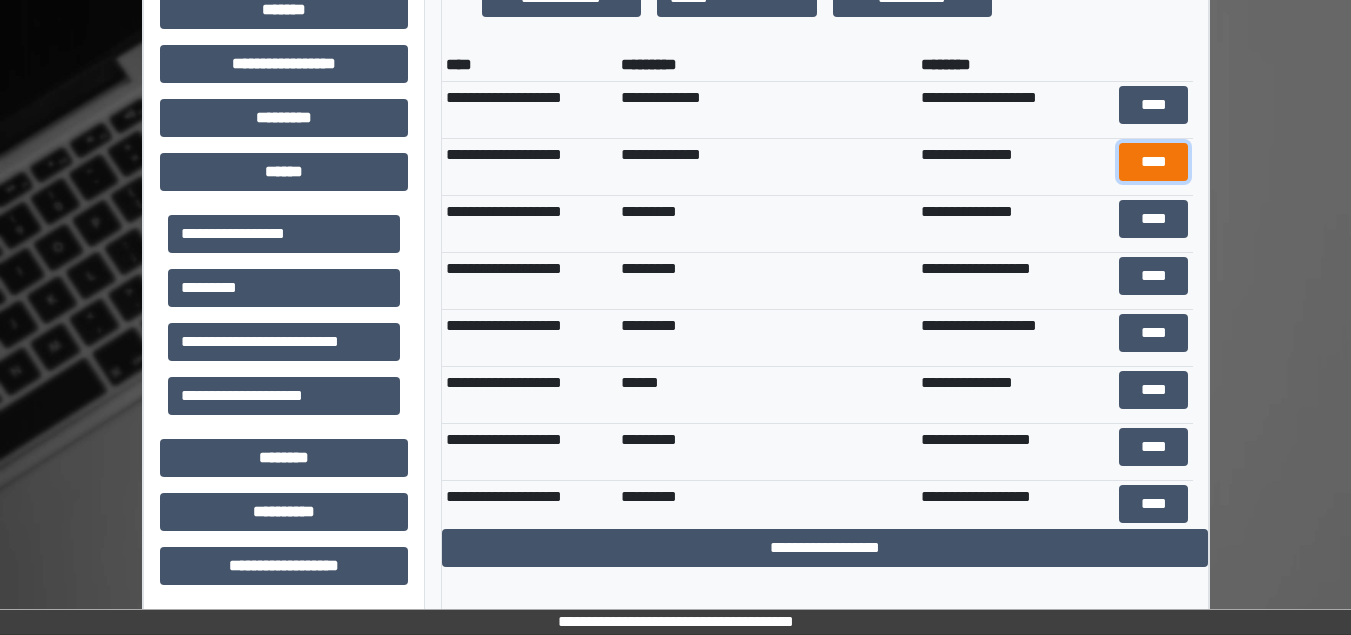 click on "****" at bounding box center (1154, 162) 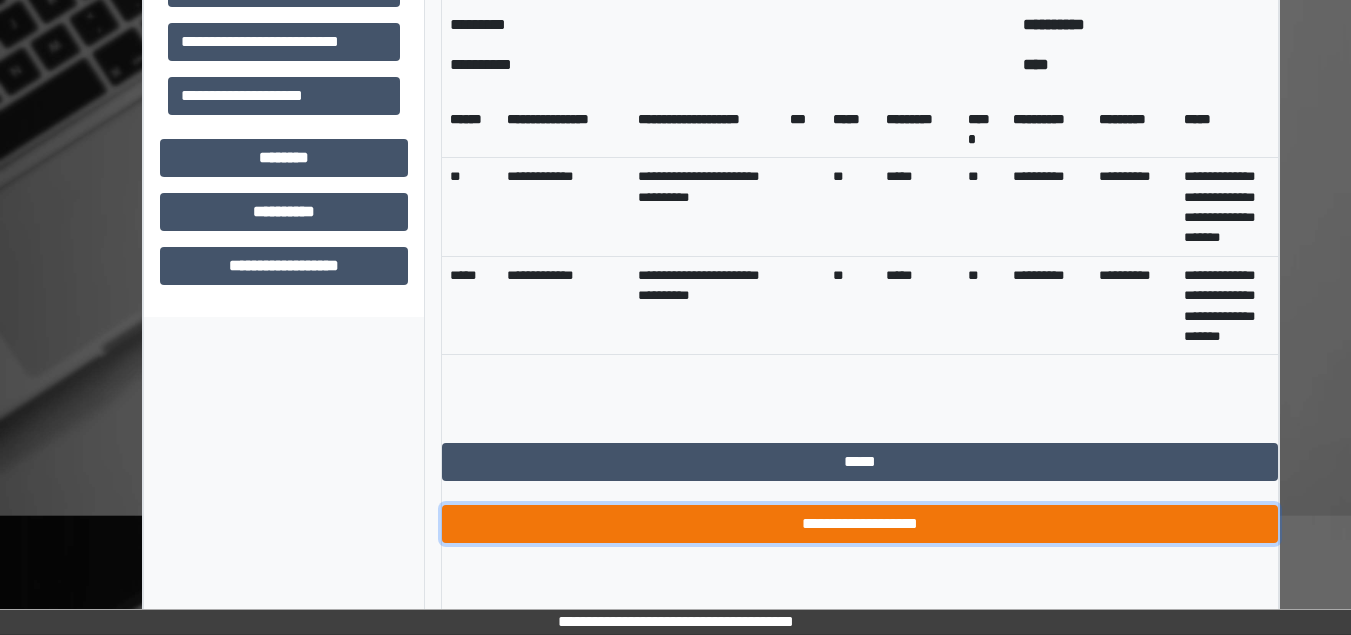 click on "**********" at bounding box center [860, 524] 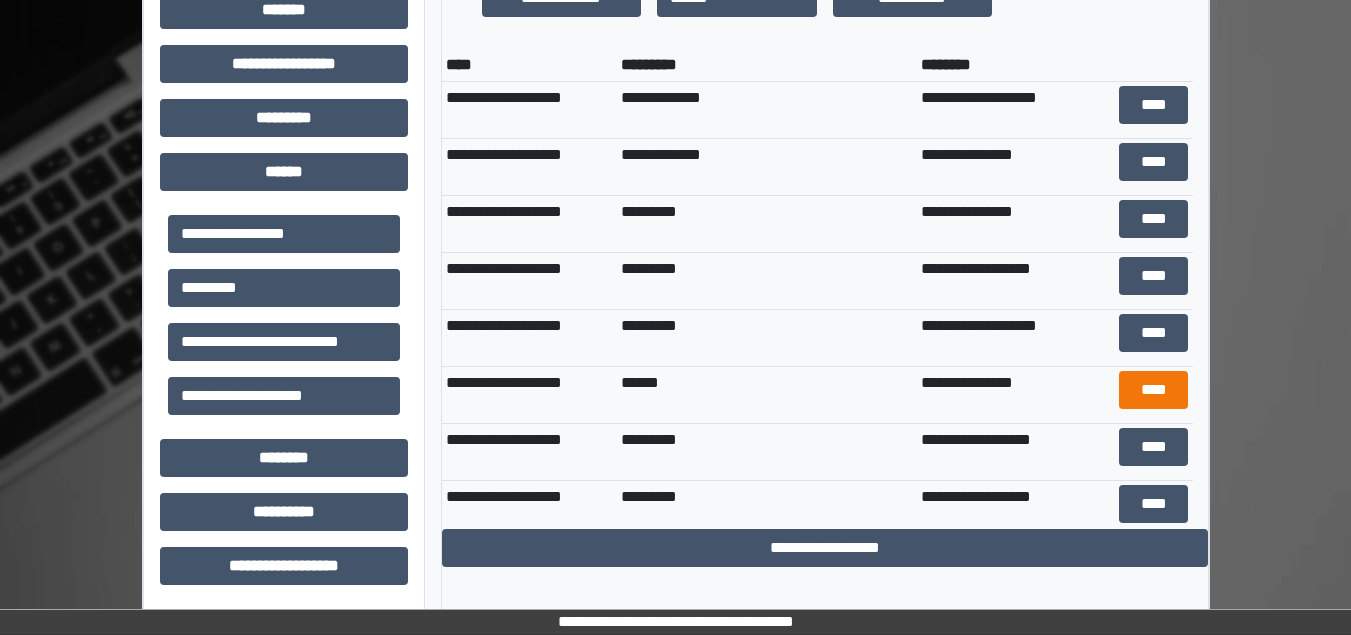 scroll, scrollTop: 795, scrollLeft: 0, axis: vertical 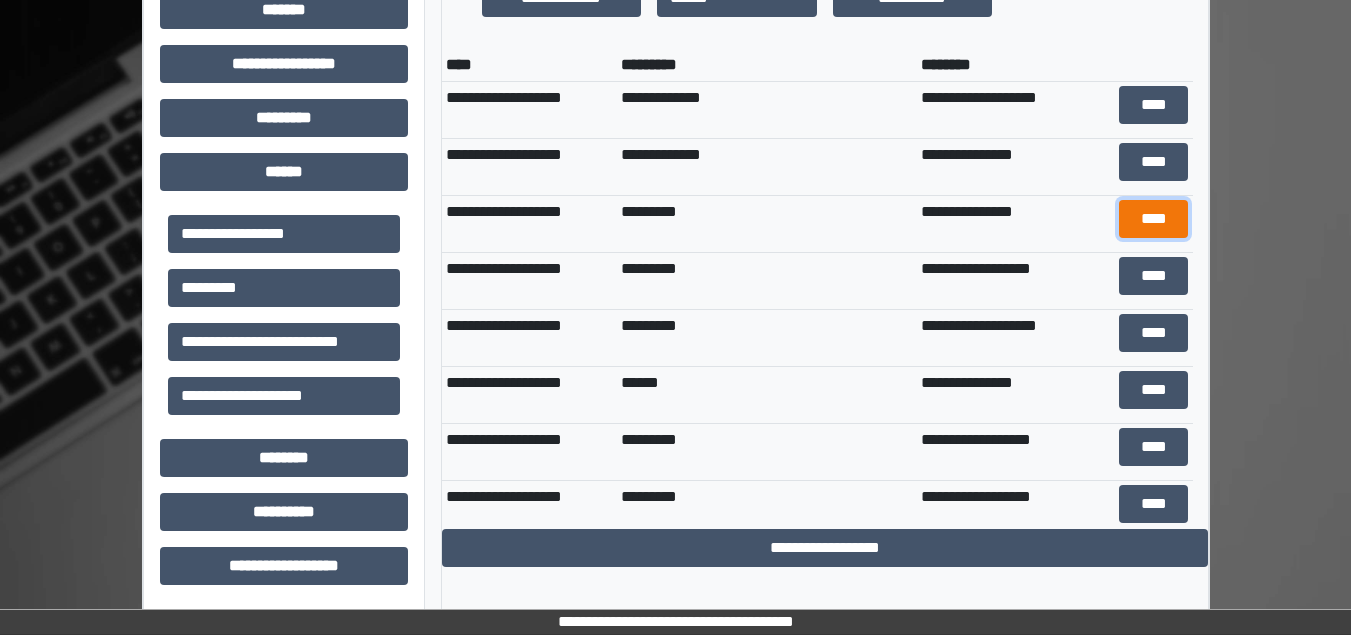 click on "****" at bounding box center (1154, 219) 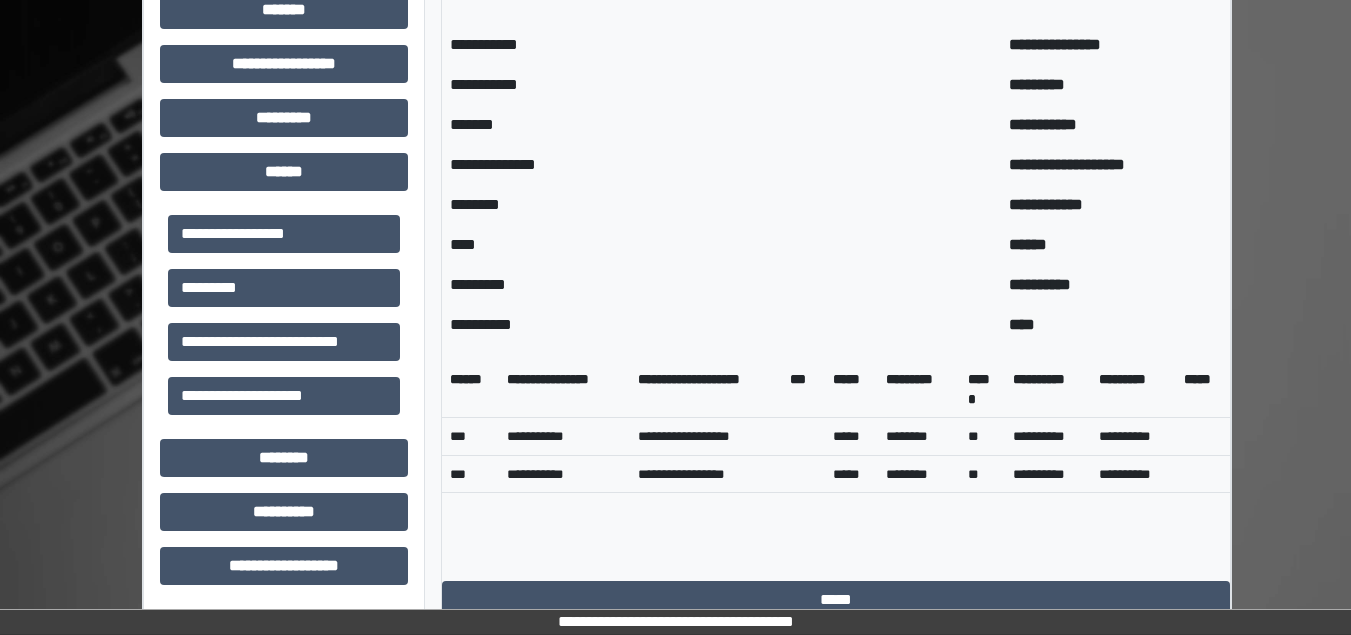 scroll, scrollTop: 907, scrollLeft: 0, axis: vertical 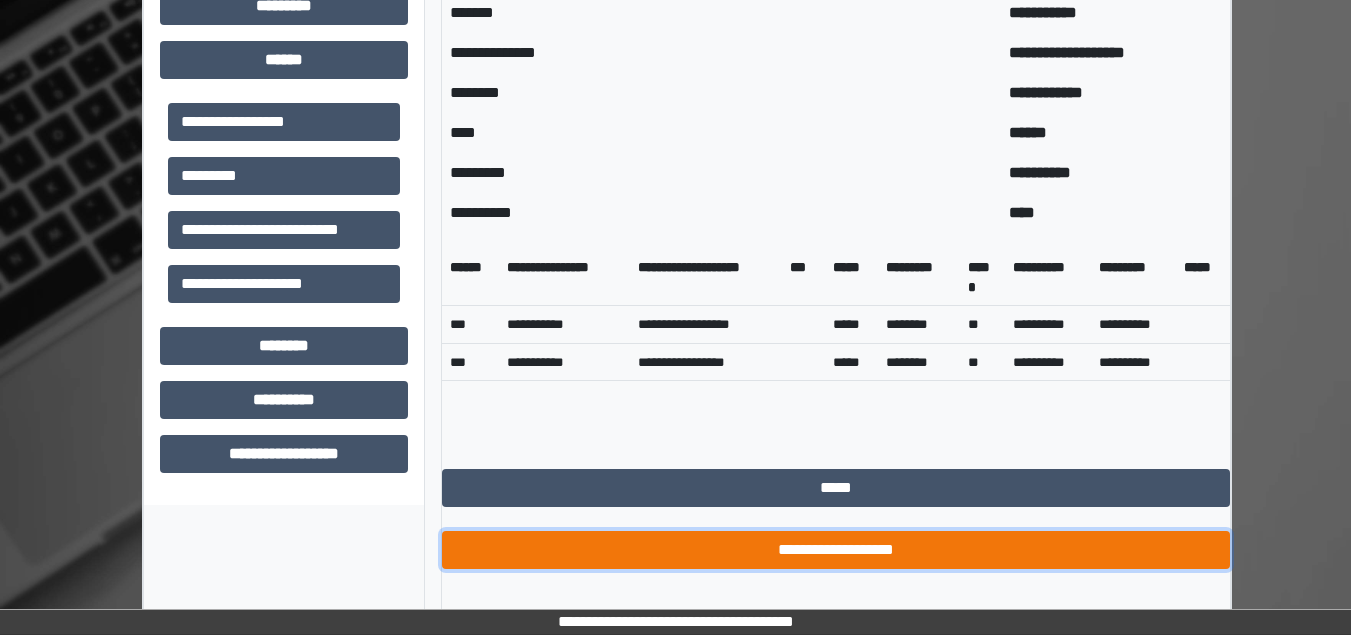 click on "**********" at bounding box center (836, 550) 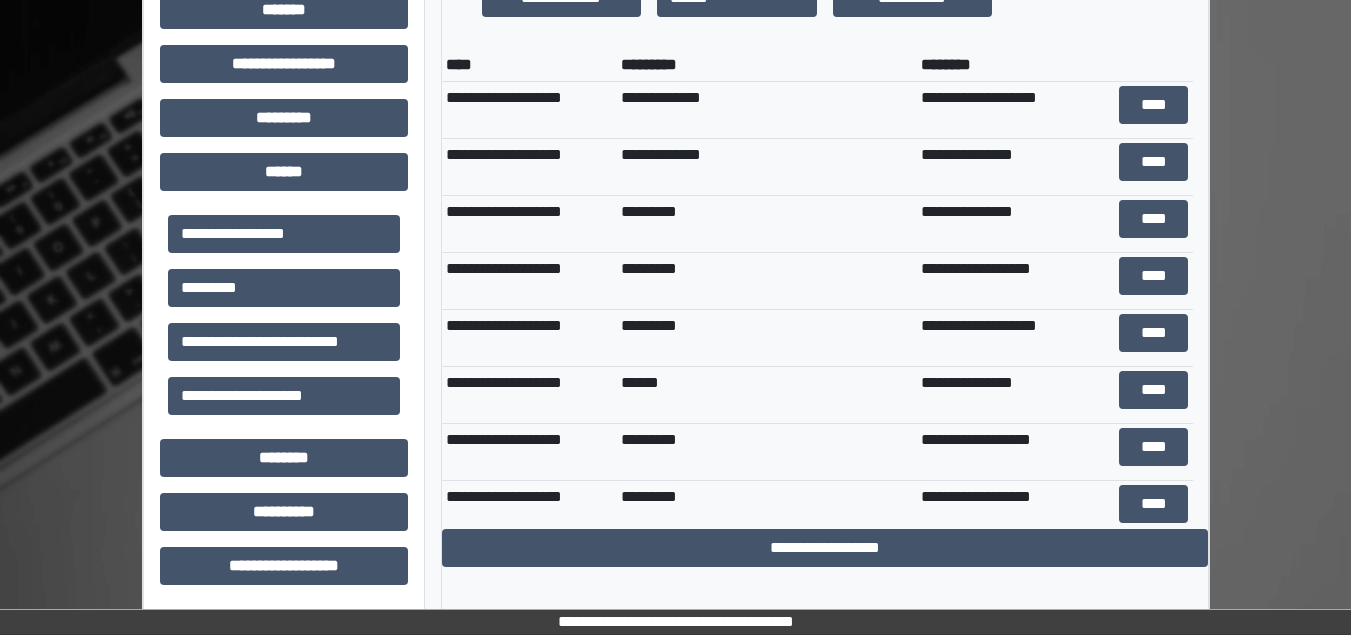 scroll, scrollTop: 795, scrollLeft: 0, axis: vertical 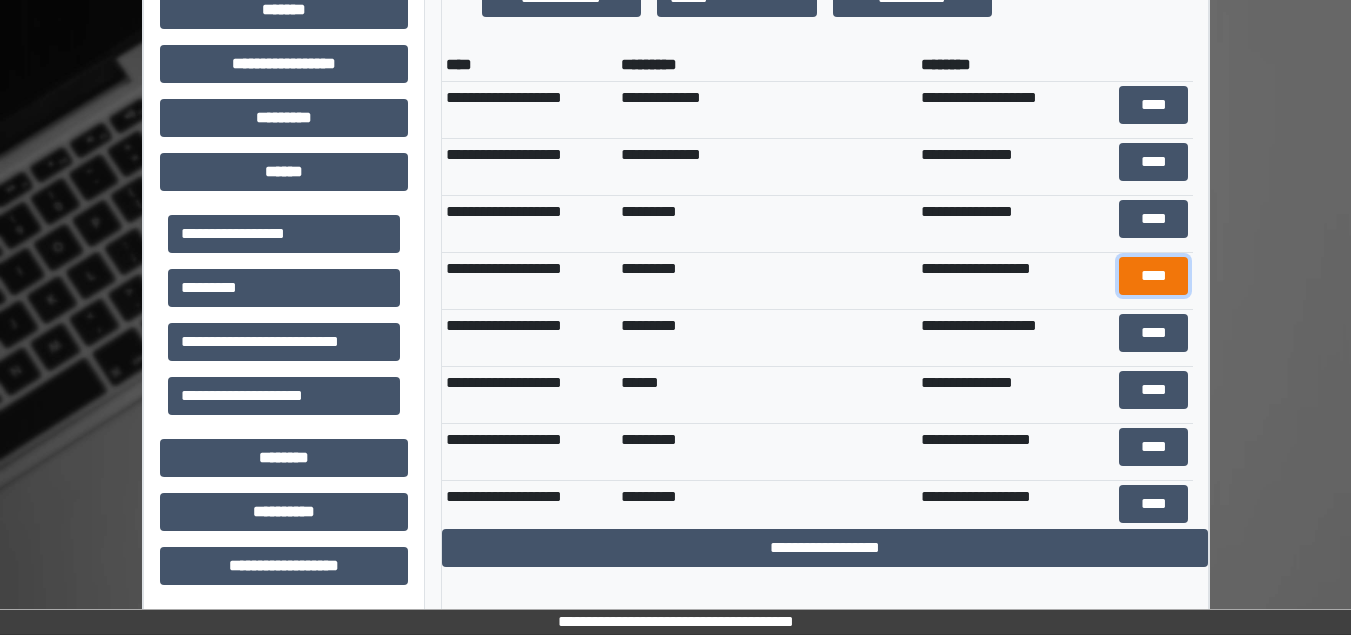 click on "****" at bounding box center [1154, 276] 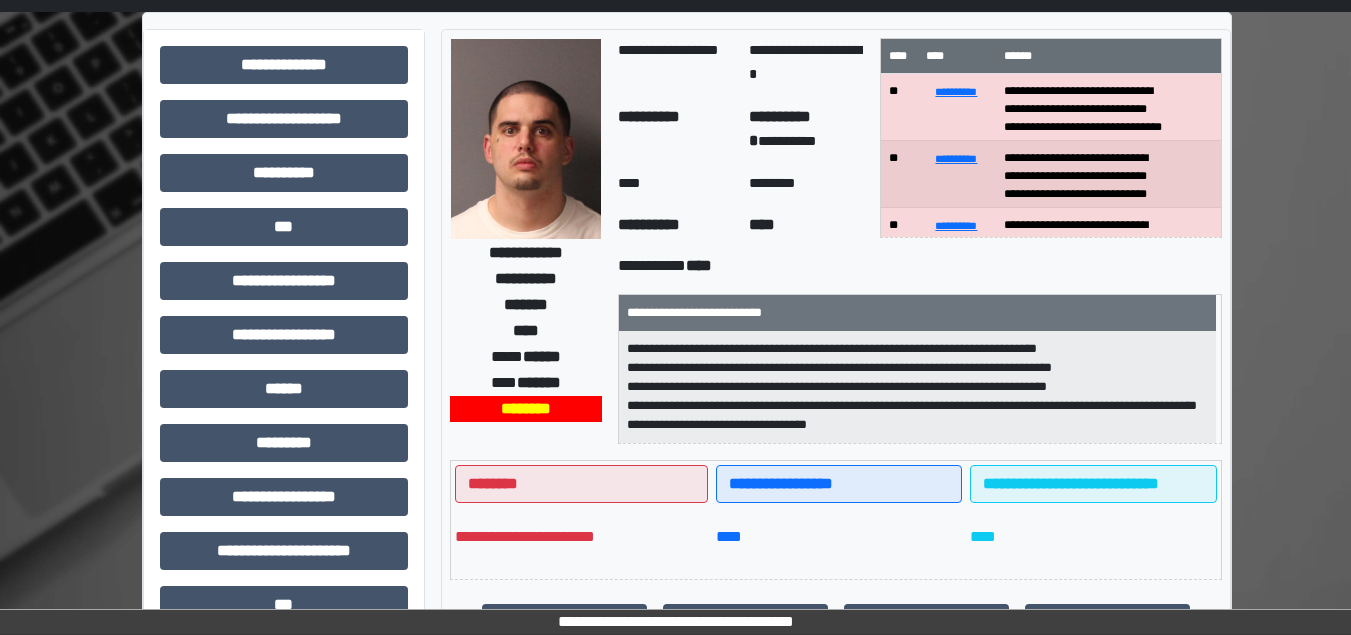 scroll, scrollTop: 0, scrollLeft: 0, axis: both 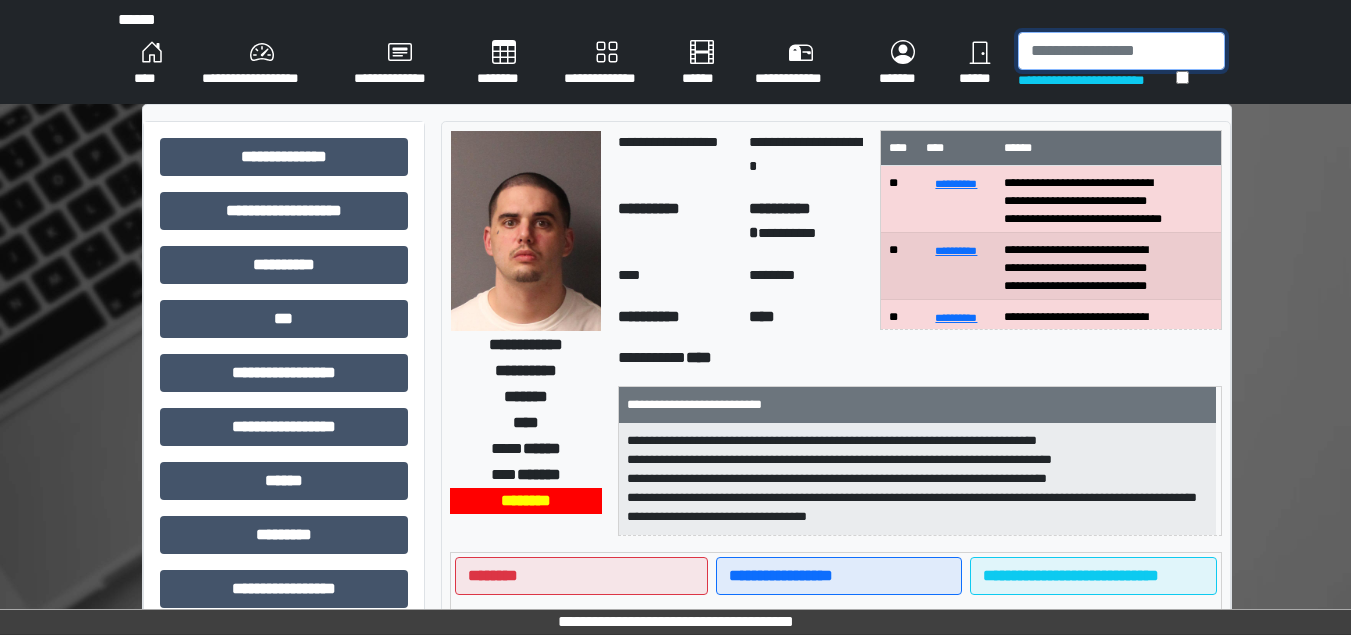click at bounding box center (1121, 51) 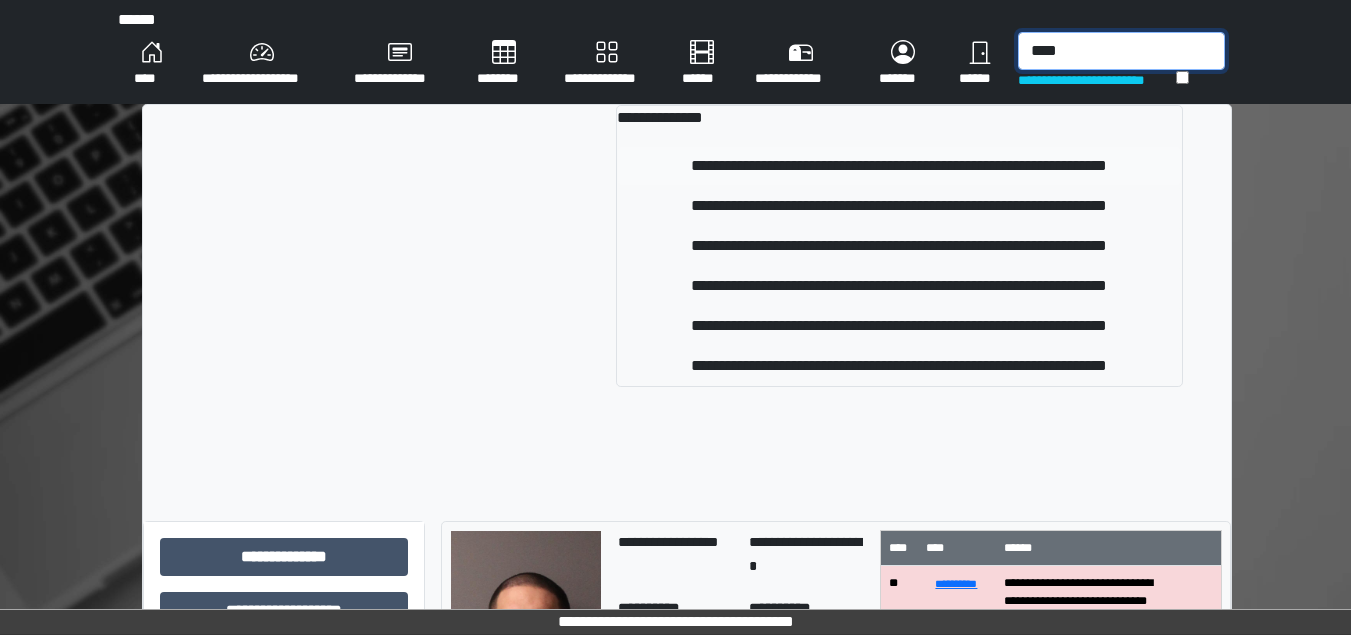 type on "****" 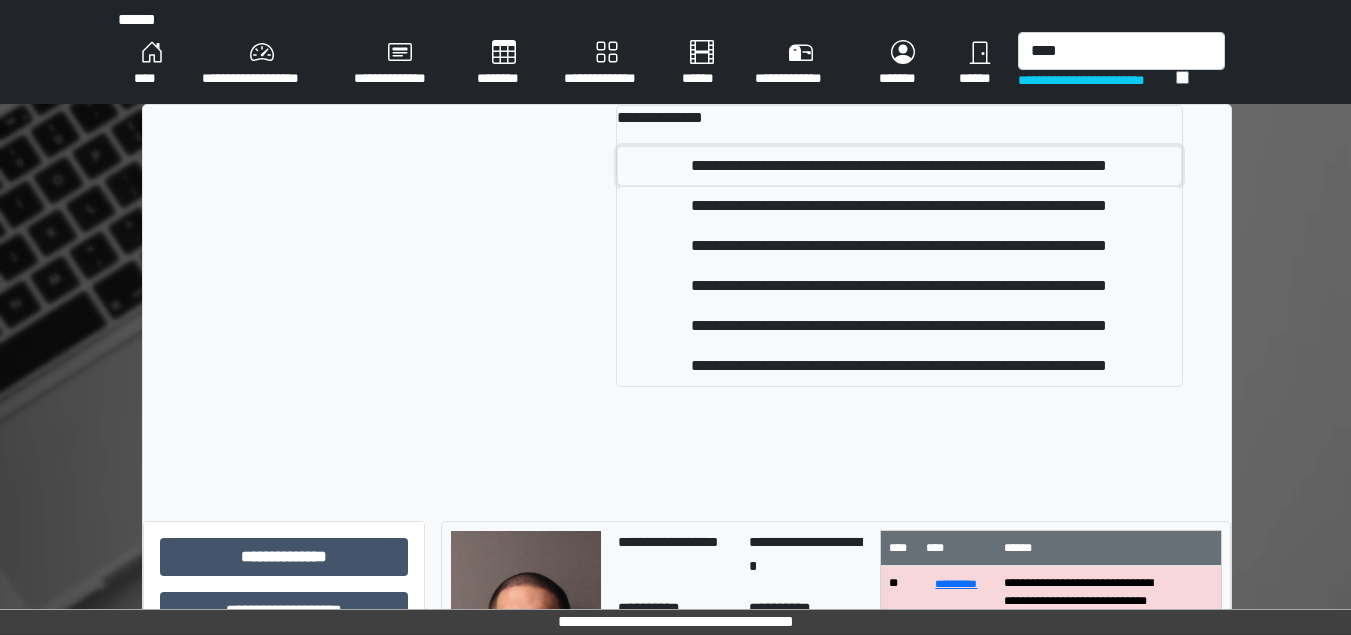 click on "**********" at bounding box center (899, 166) 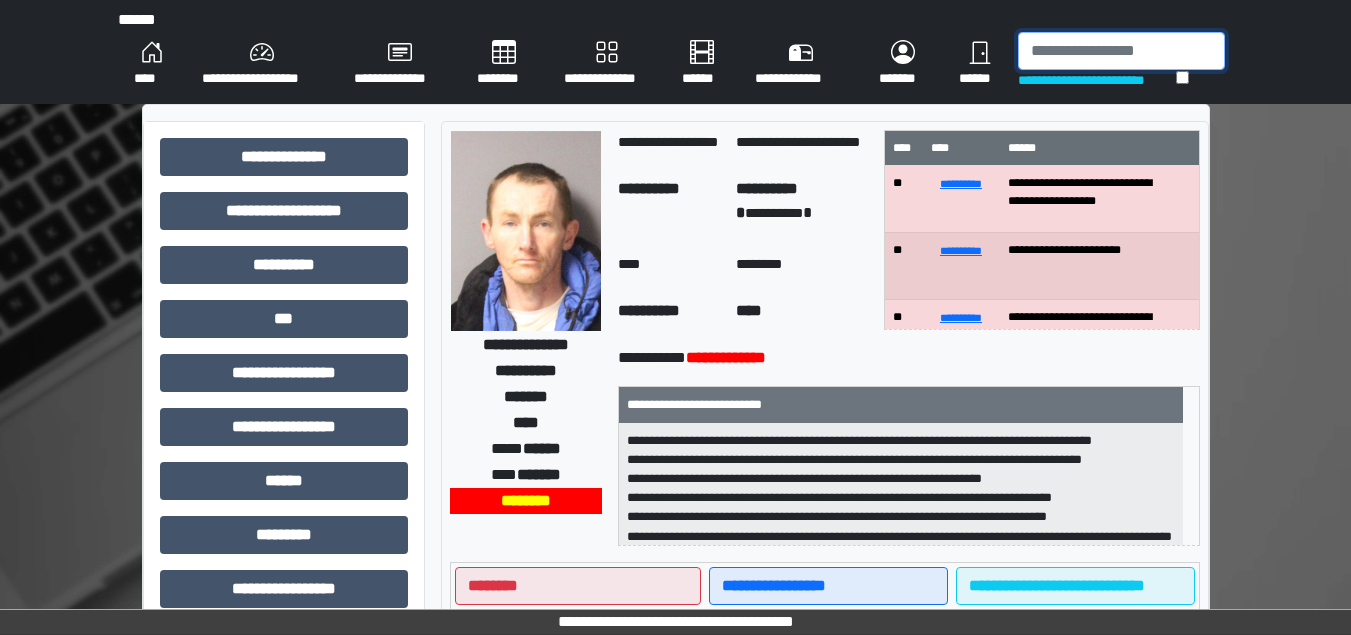 click at bounding box center (1121, 51) 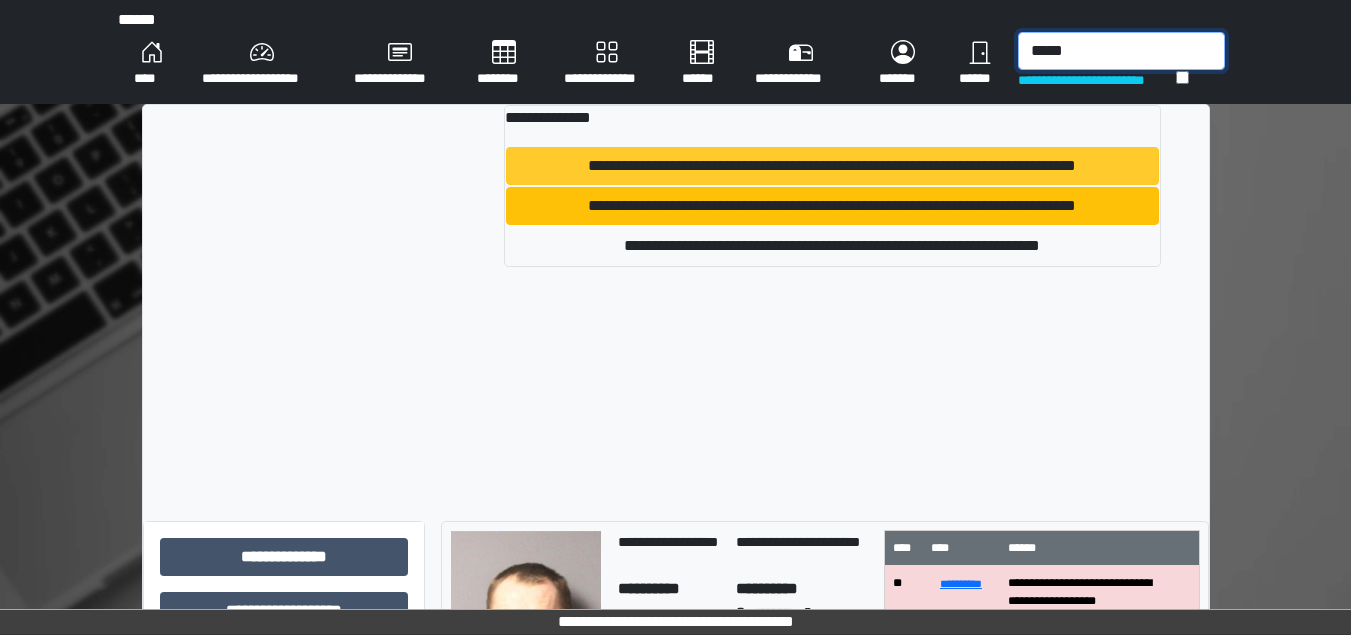type on "*****" 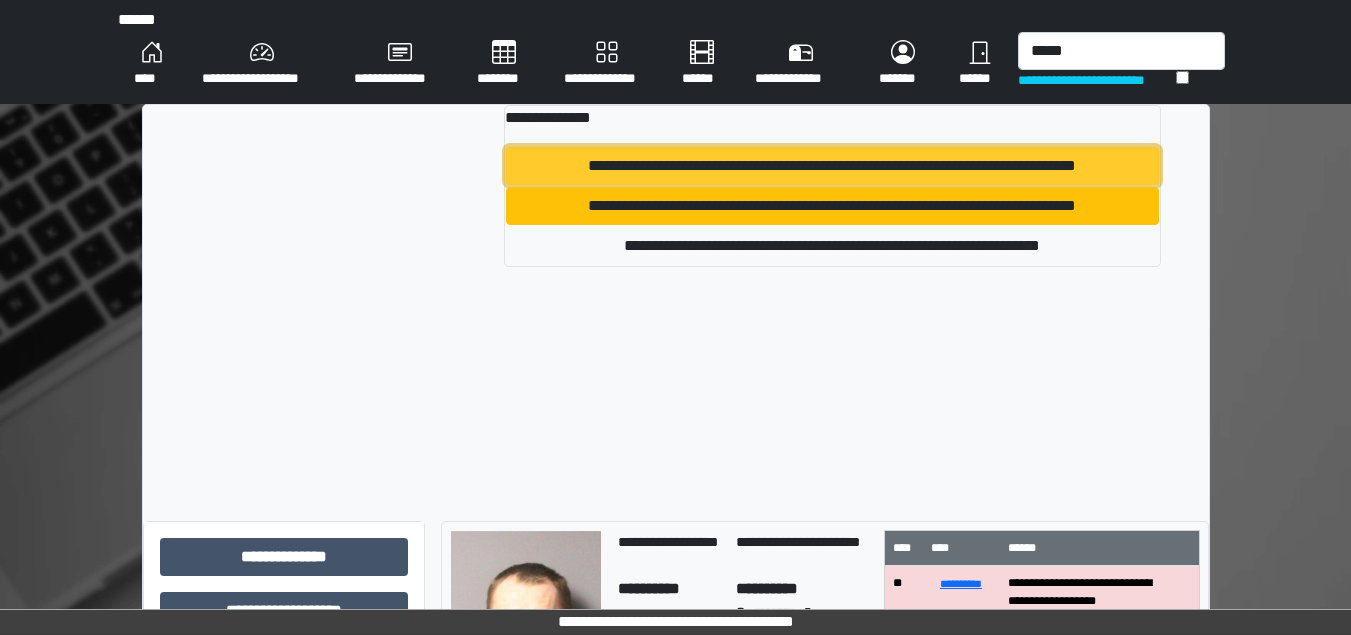 click on "**********" at bounding box center [832, 166] 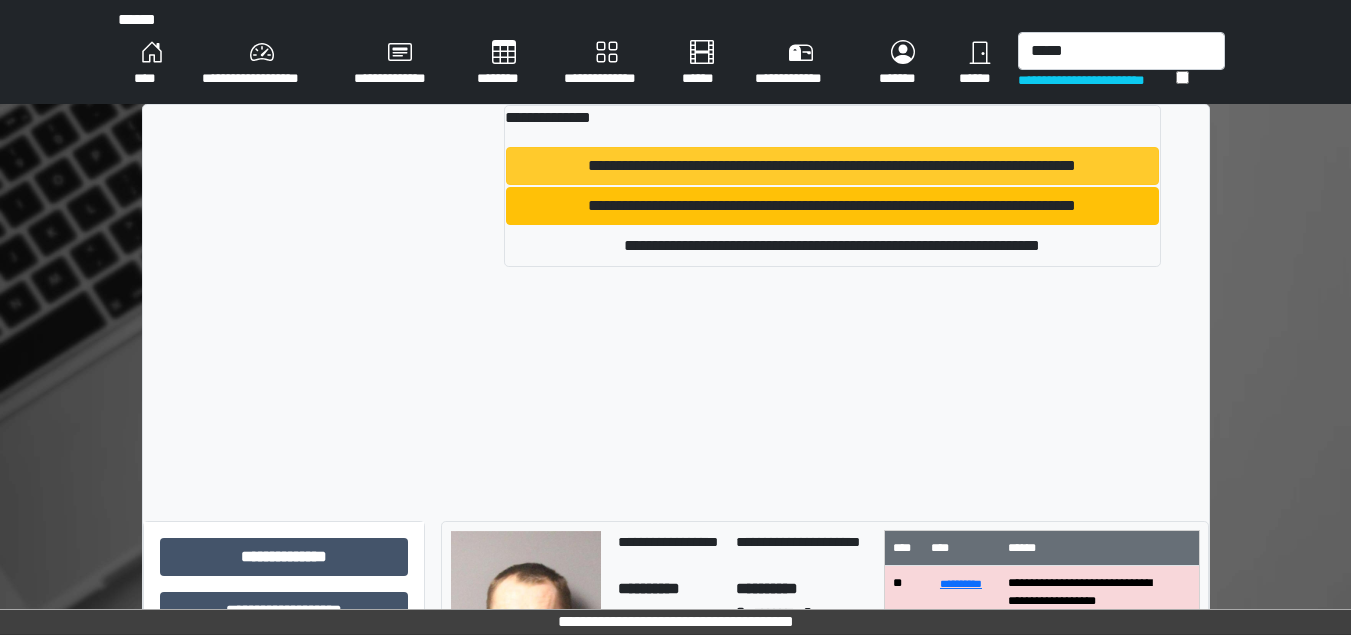 type 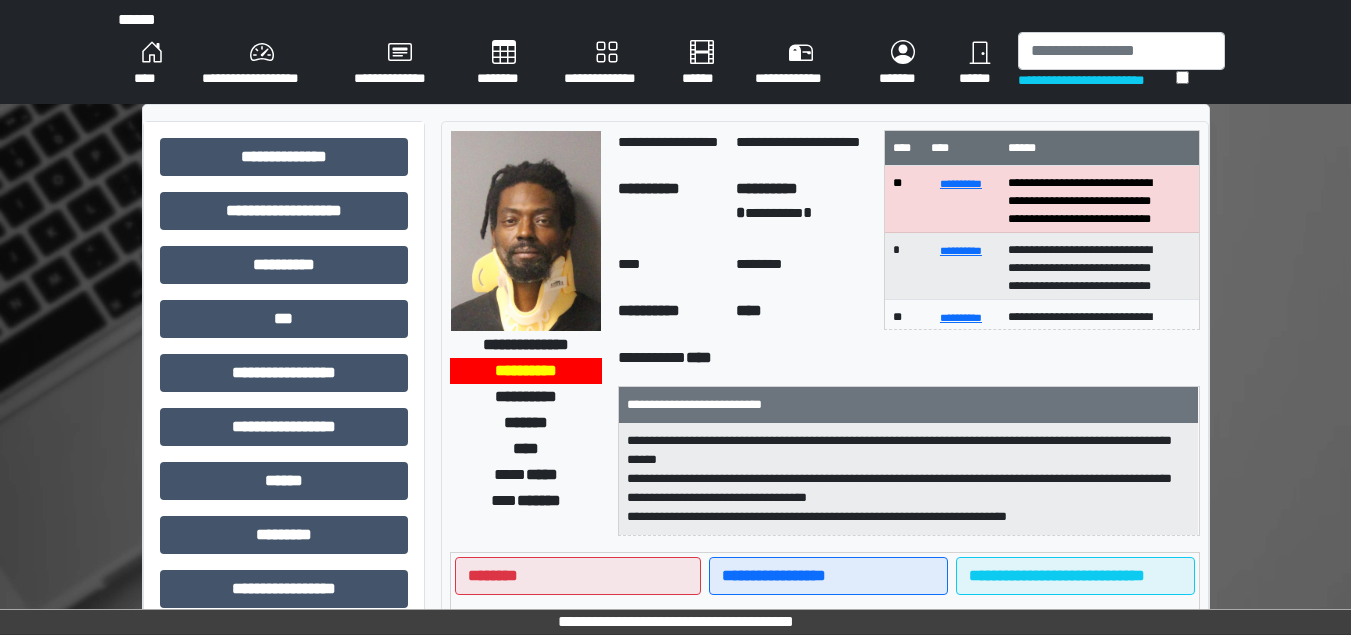 click on "****" at bounding box center [152, 64] 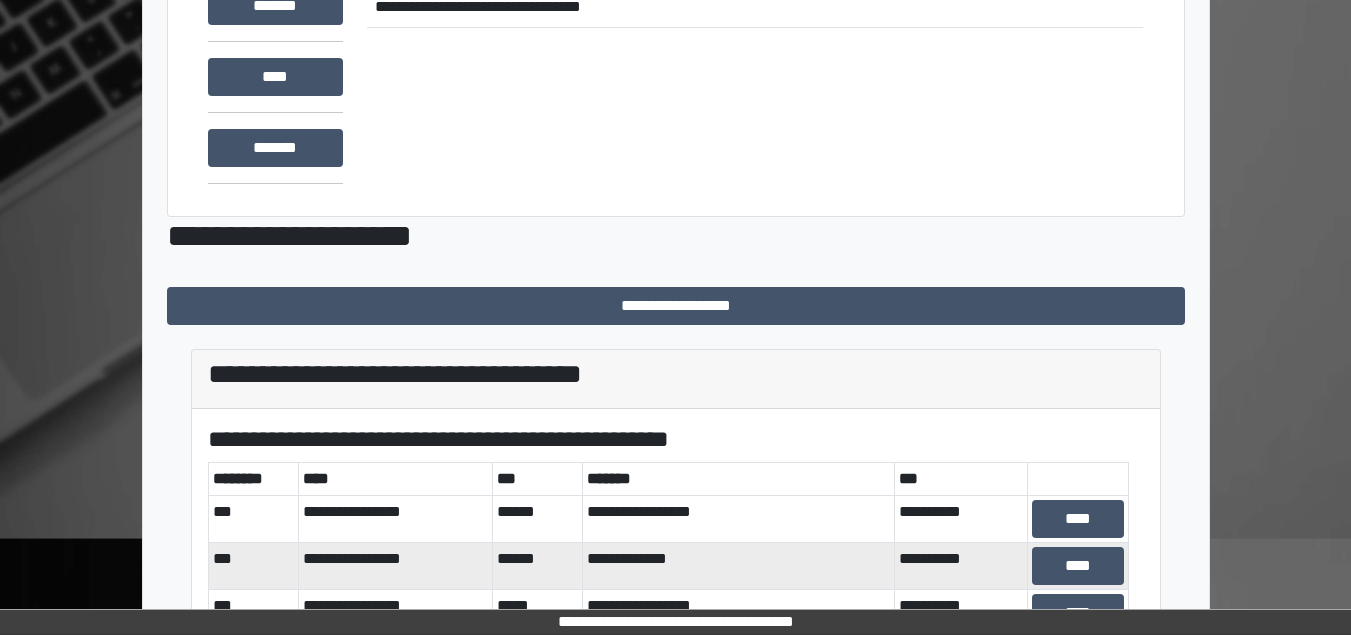 scroll, scrollTop: 335, scrollLeft: 0, axis: vertical 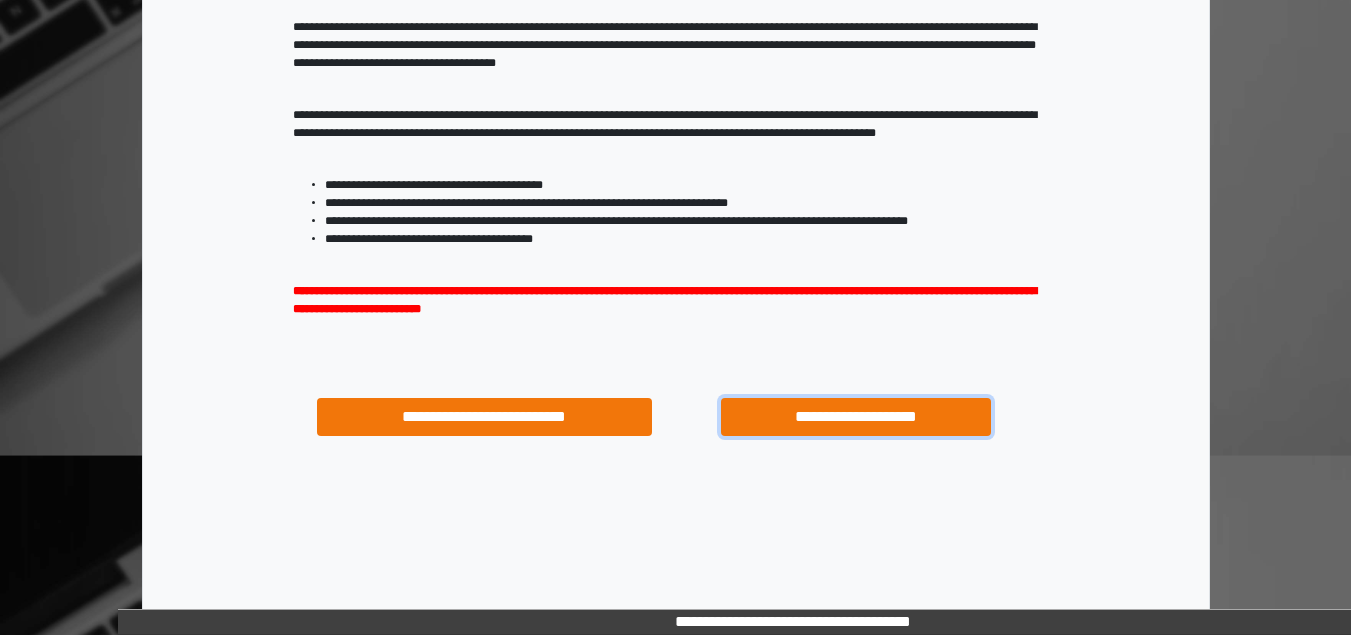 click on "**********" at bounding box center [855, 417] 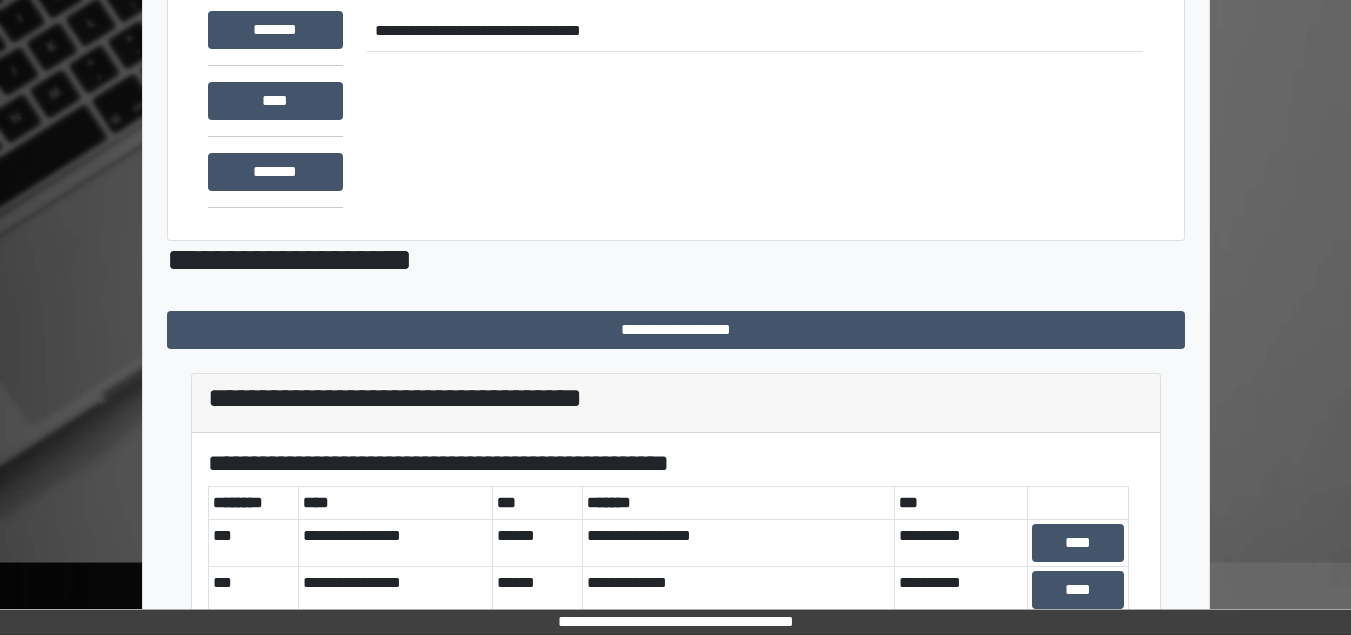 scroll, scrollTop: 335, scrollLeft: 0, axis: vertical 